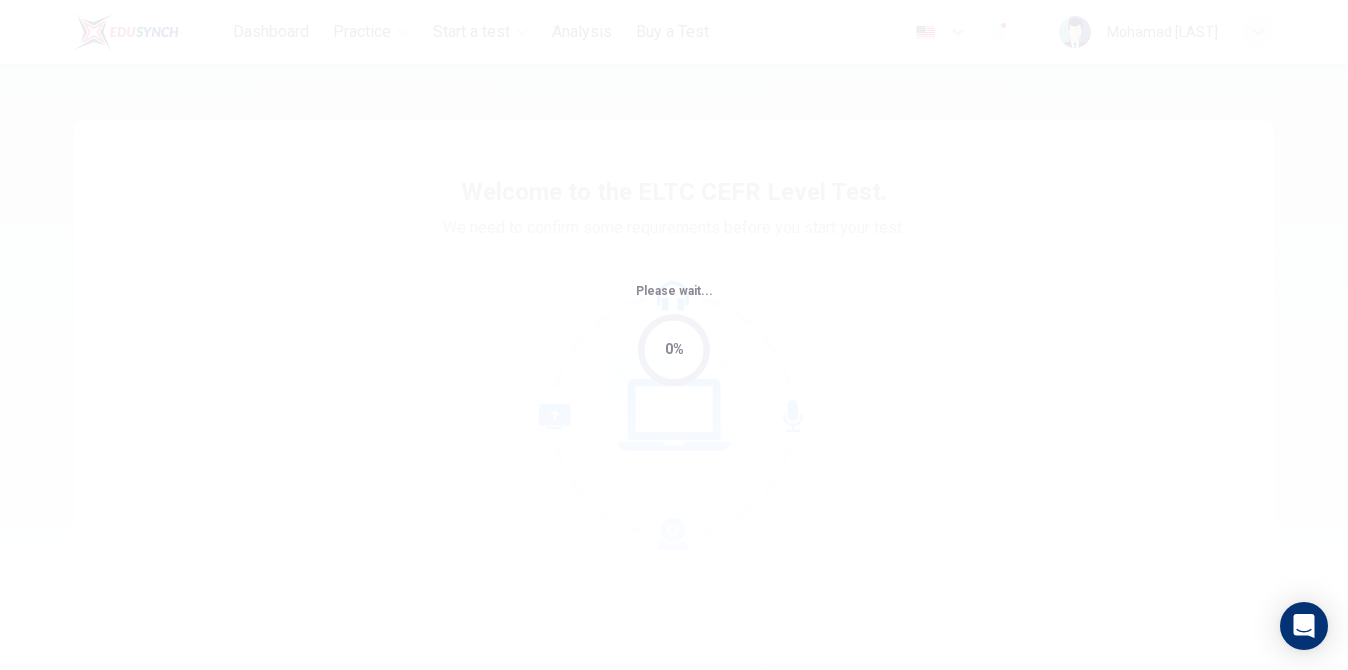 scroll, scrollTop: 0, scrollLeft: 0, axis: both 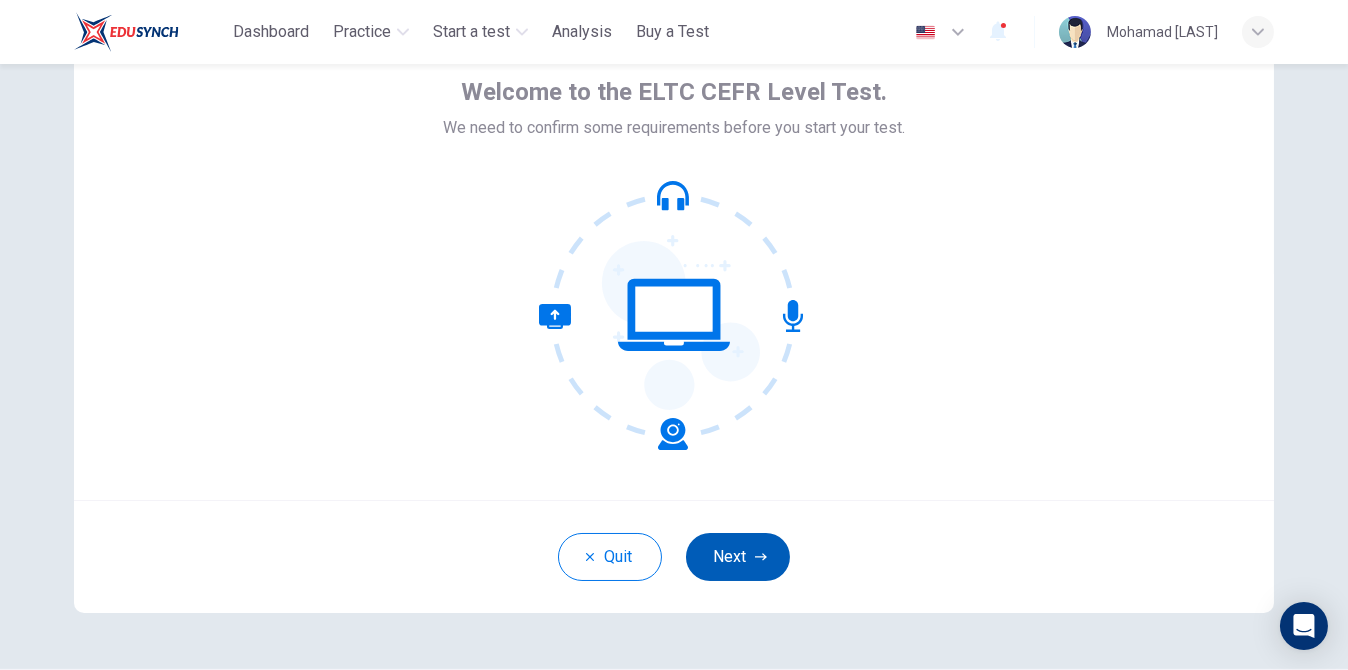 click on "Next" at bounding box center [738, 557] 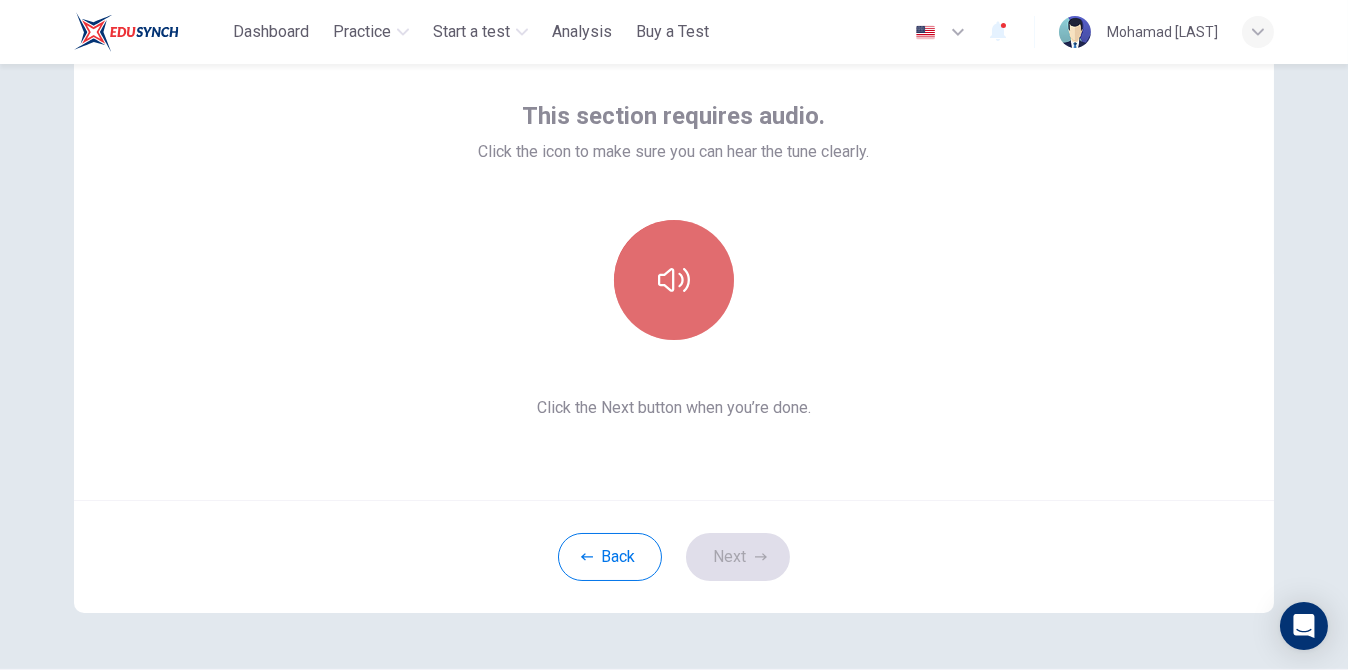 click at bounding box center [674, 280] 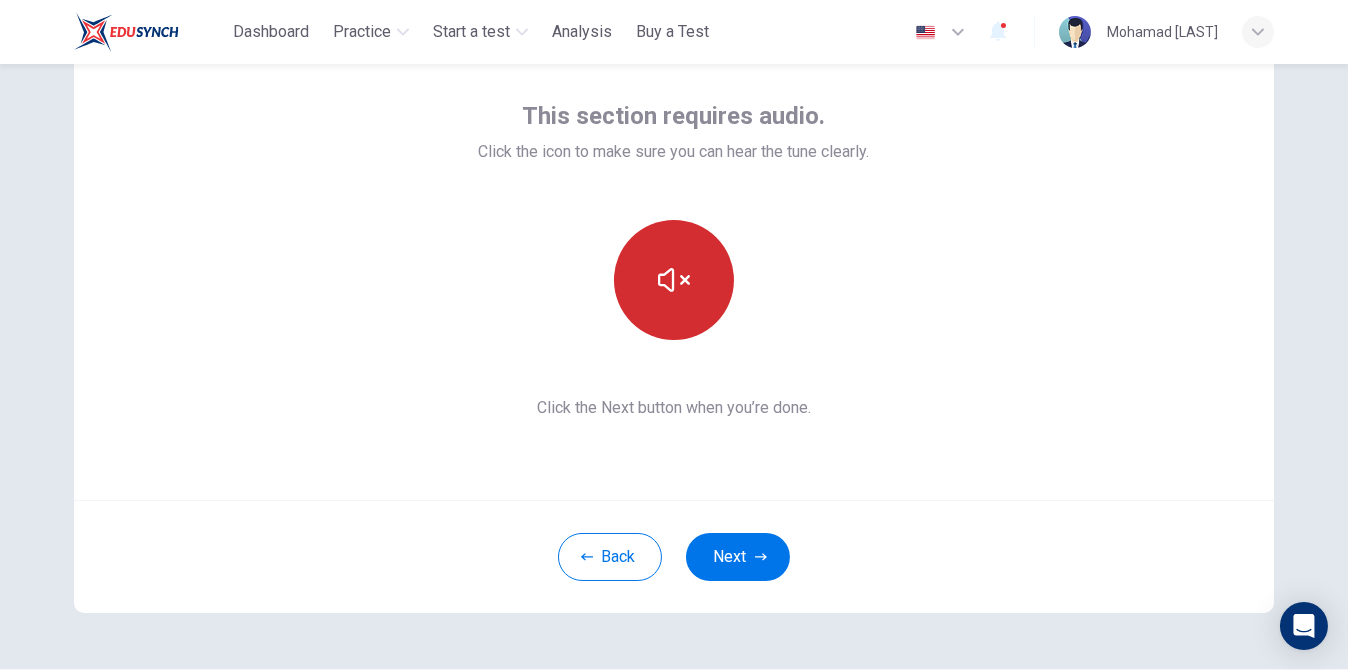 type 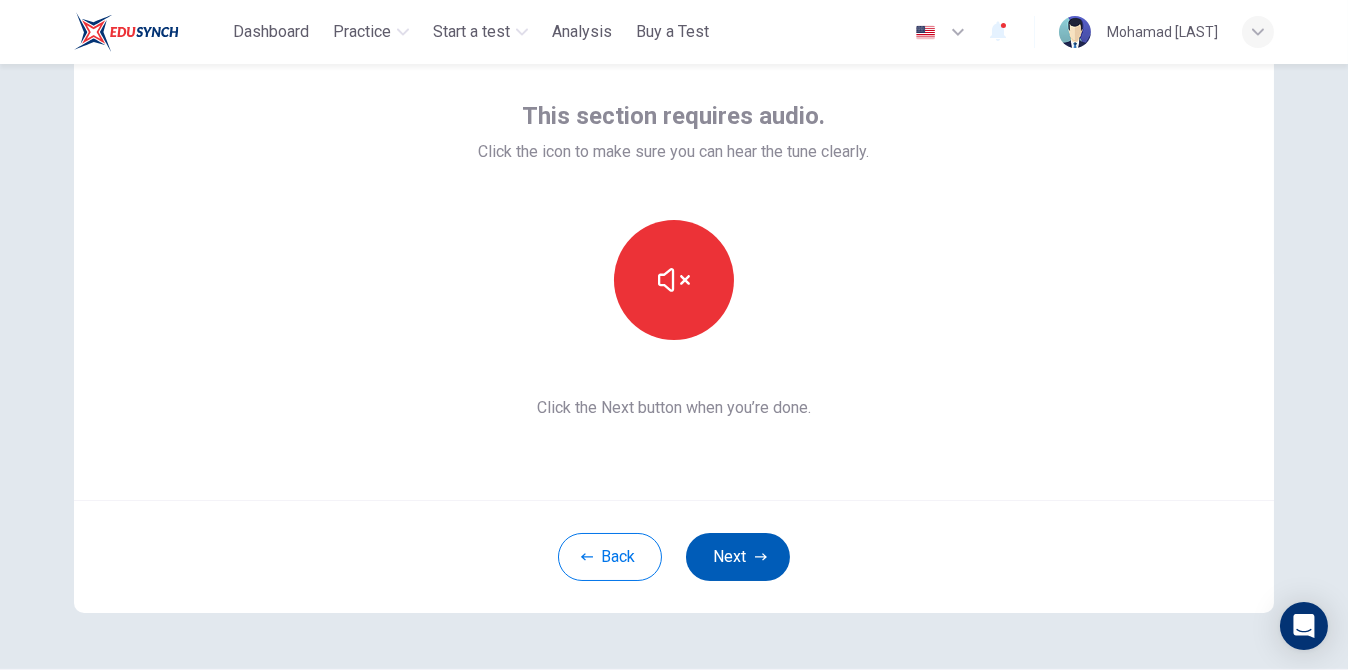 click on "Next" at bounding box center [738, 557] 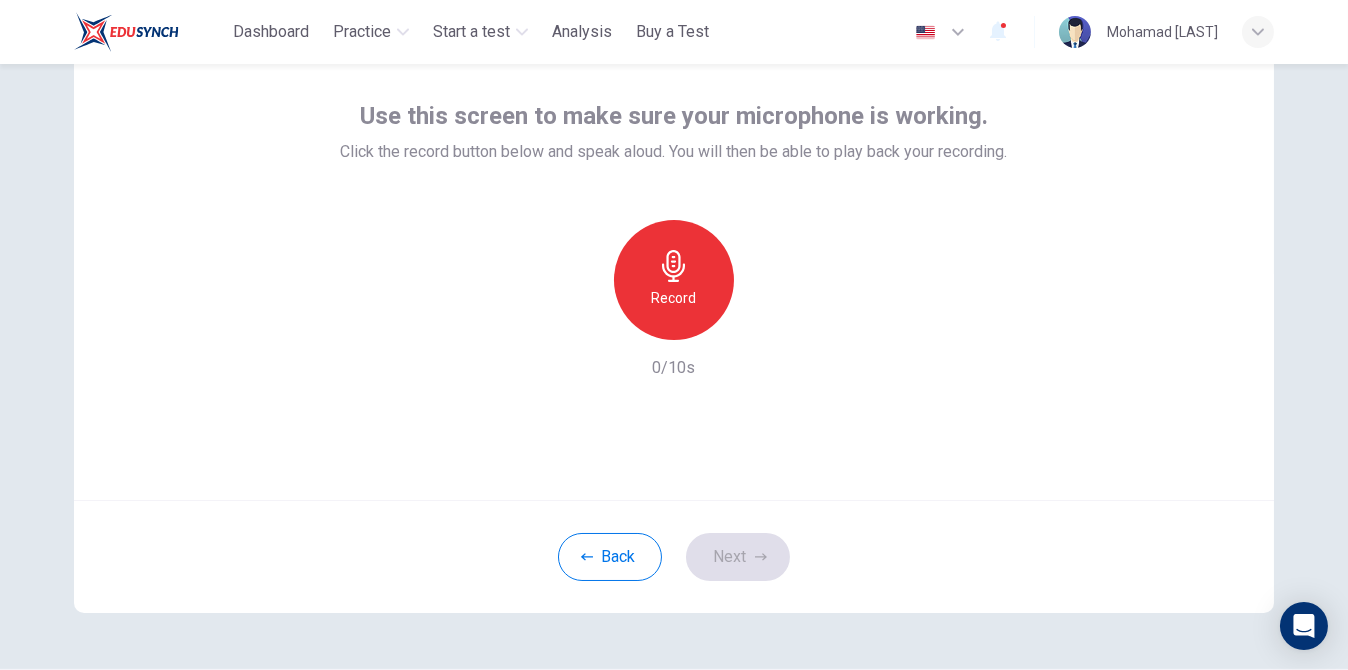 click 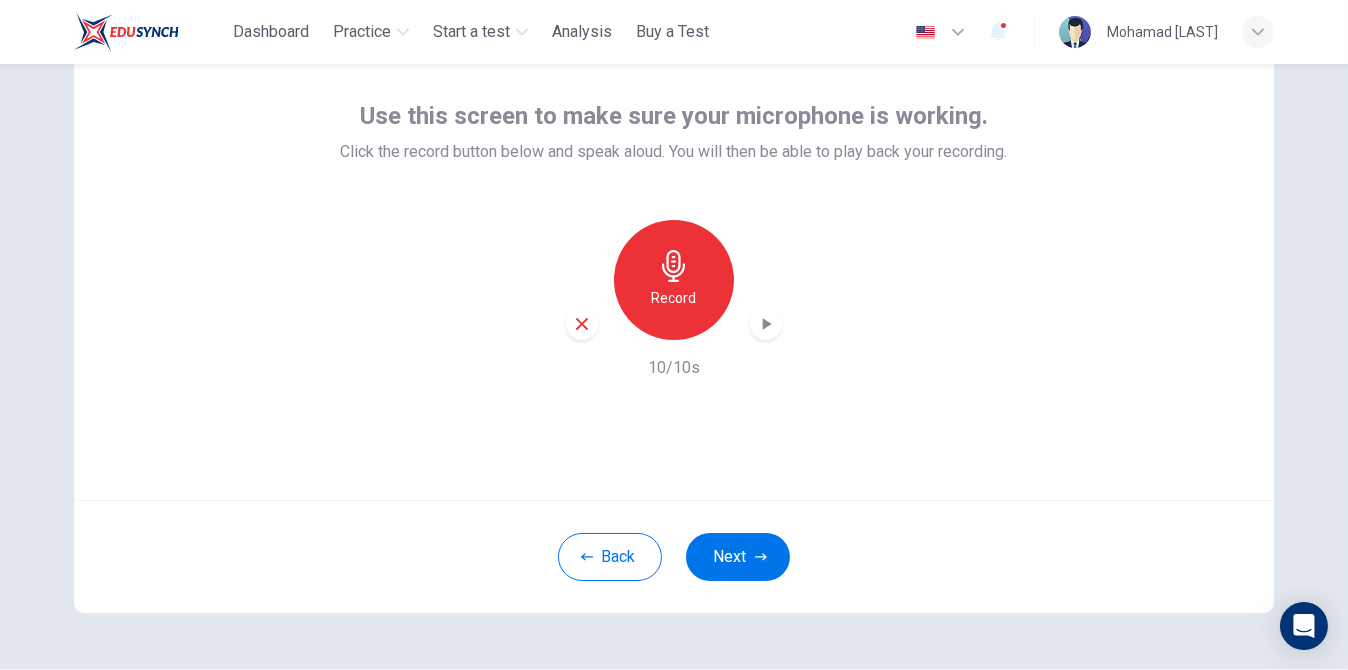 click on "Record 10/10s" at bounding box center [674, 300] 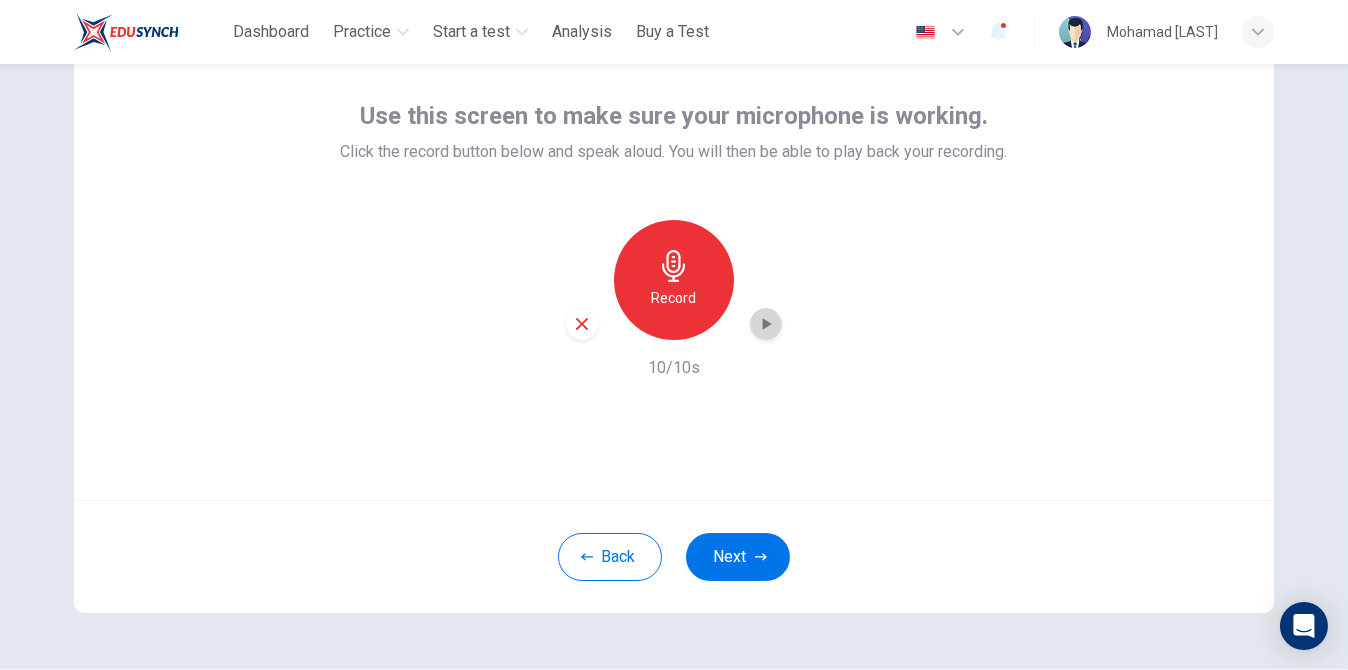 click 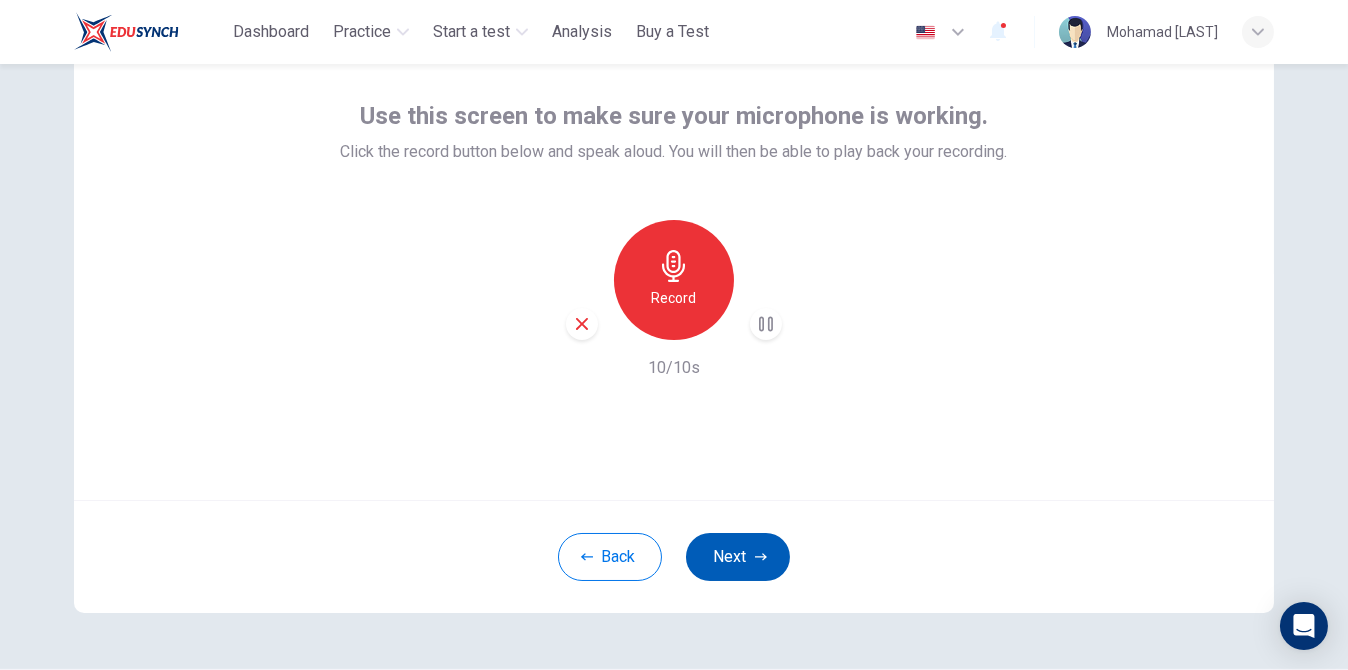 click on "Next" at bounding box center [738, 557] 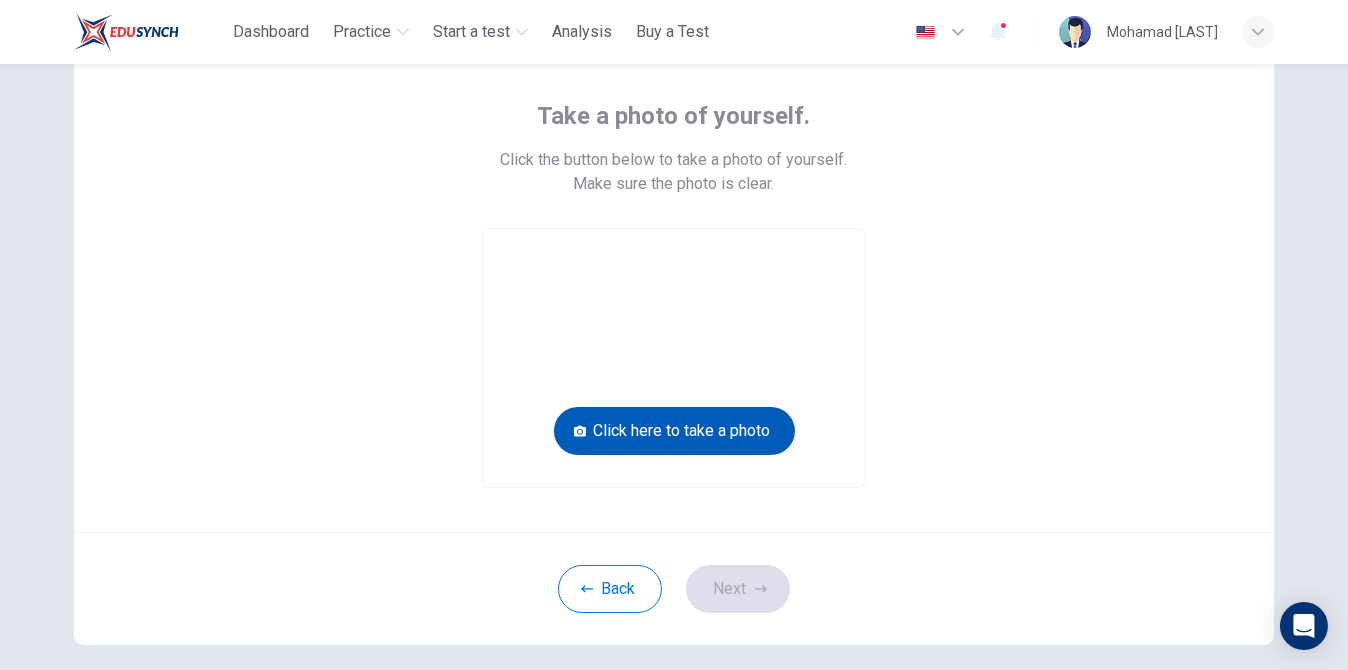 click on "Click here to take a photo" at bounding box center (674, 431) 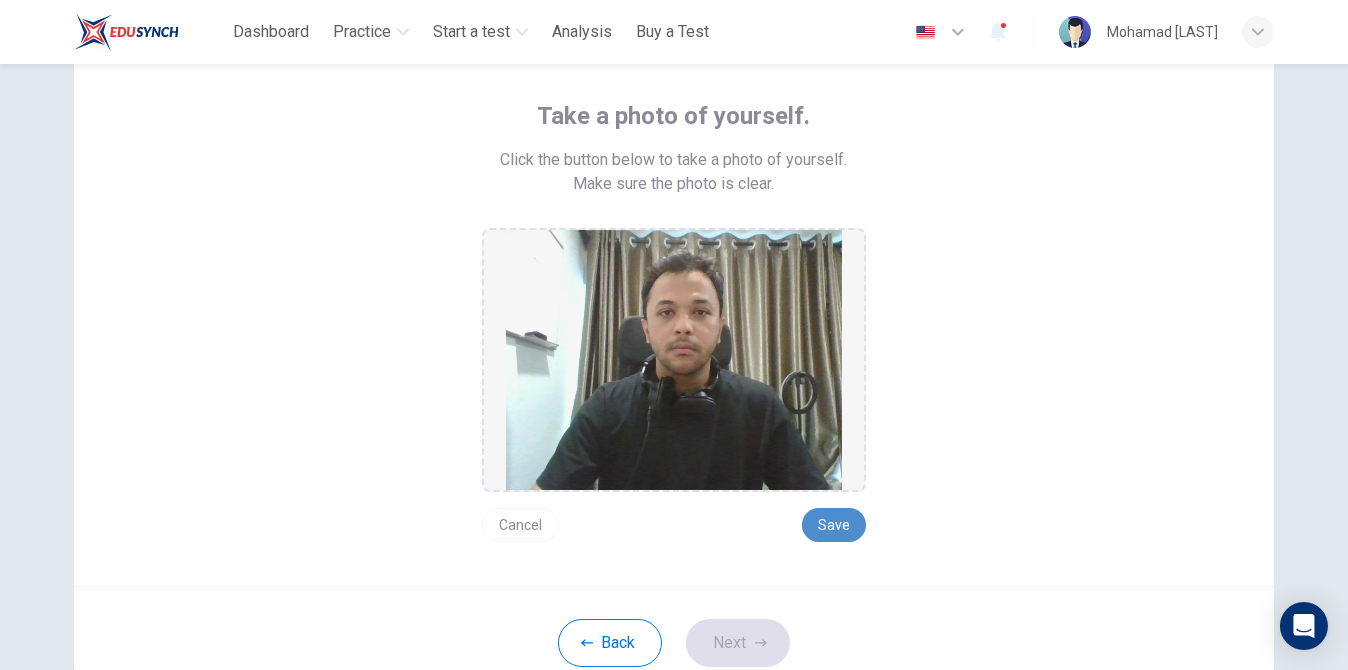 click on "Save" at bounding box center [834, 525] 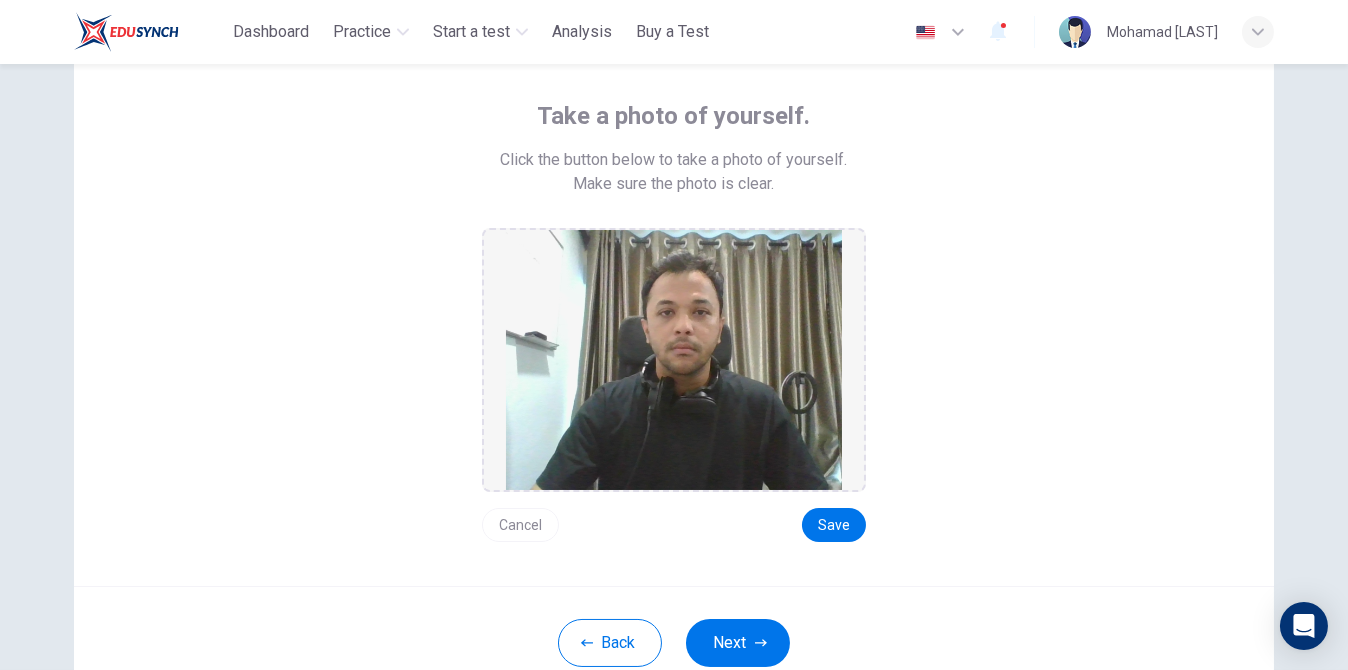 scroll, scrollTop: 200, scrollLeft: 0, axis: vertical 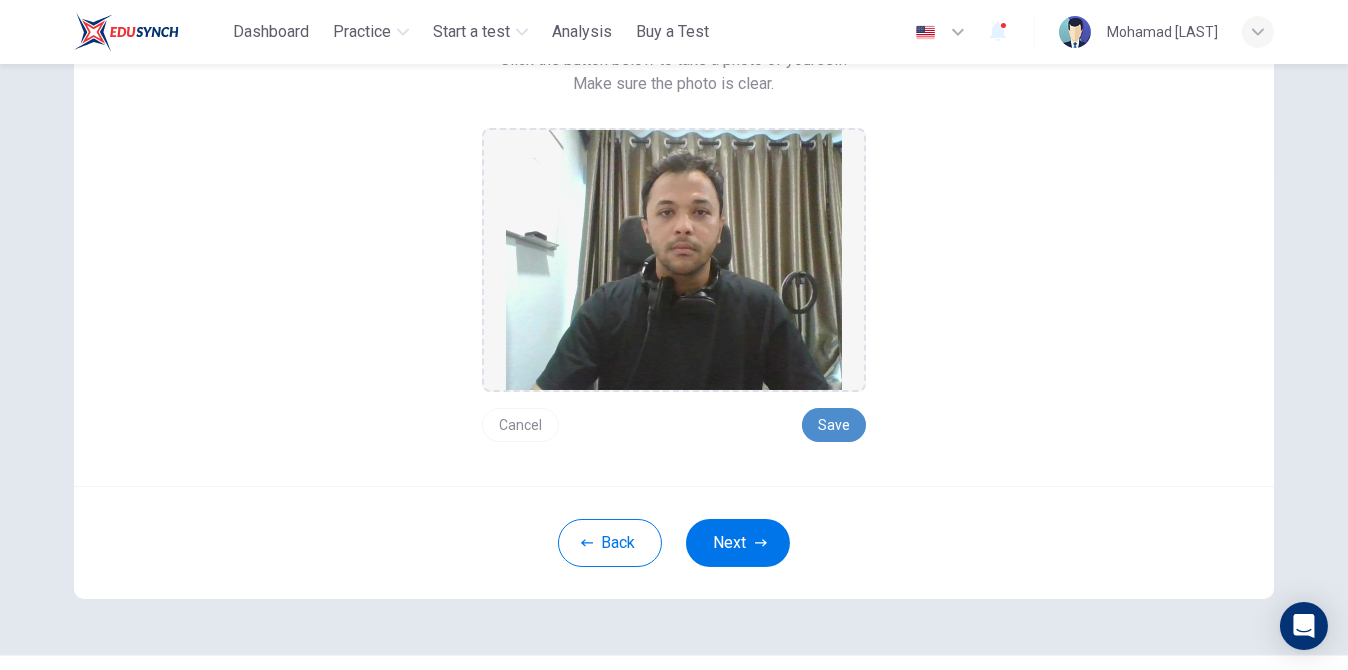 click on "Save" at bounding box center (834, 425) 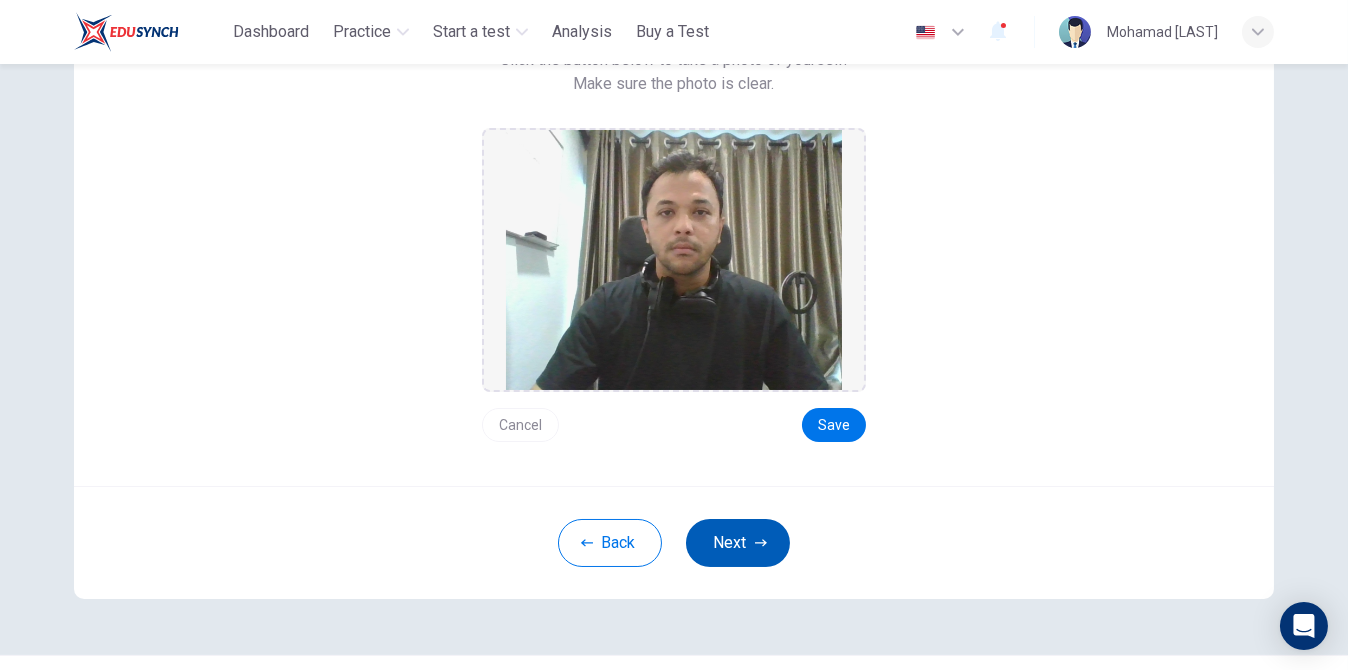 click on "Next" at bounding box center (738, 543) 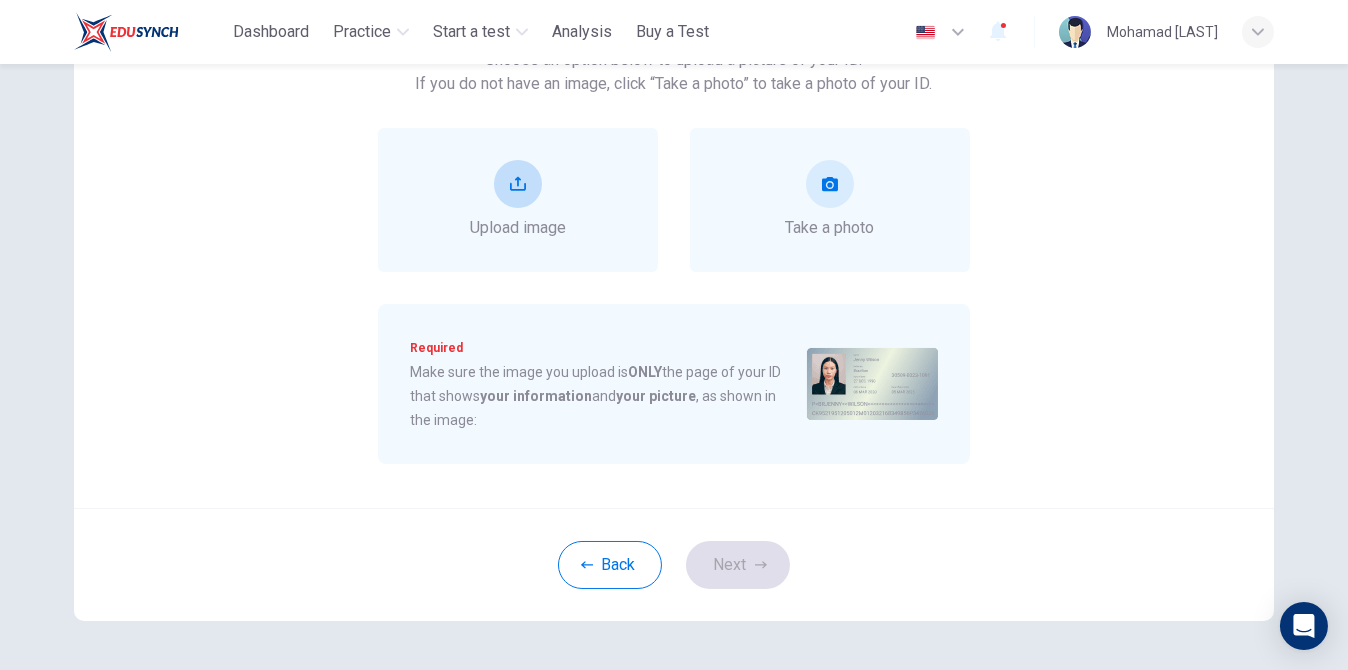 click on "Upload image" at bounding box center [518, 200] 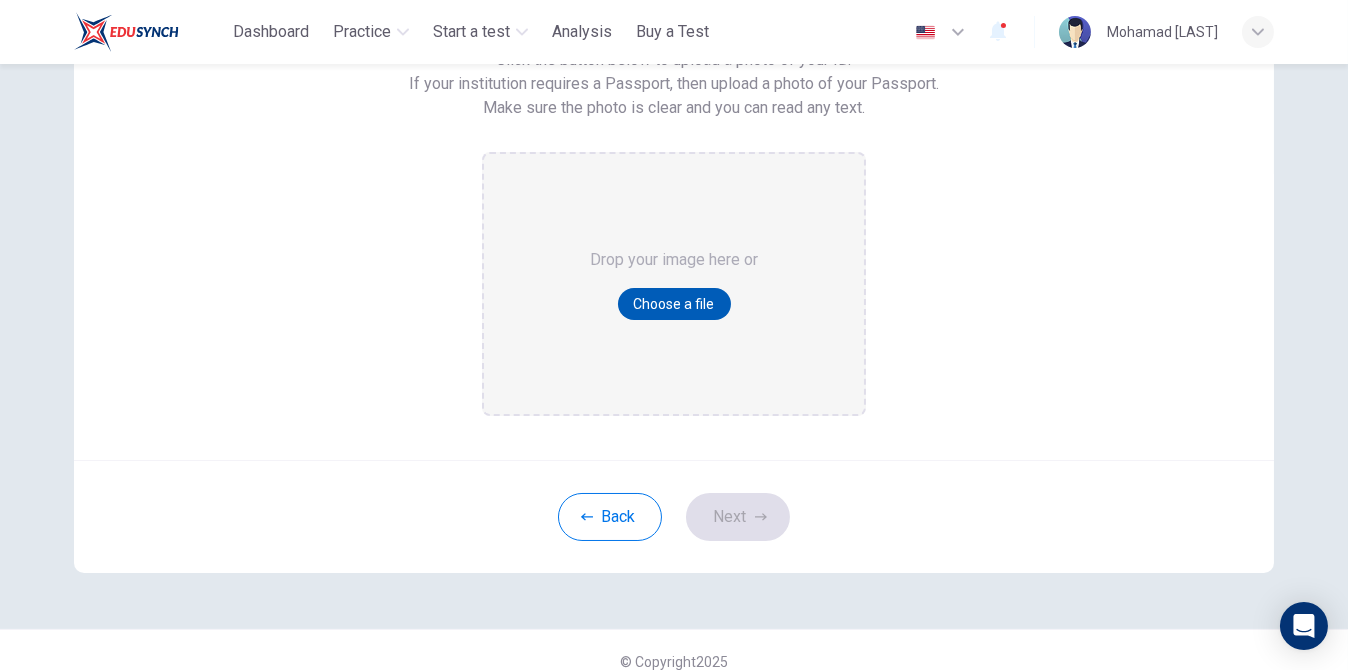 click on "Choose a file" at bounding box center [674, 304] 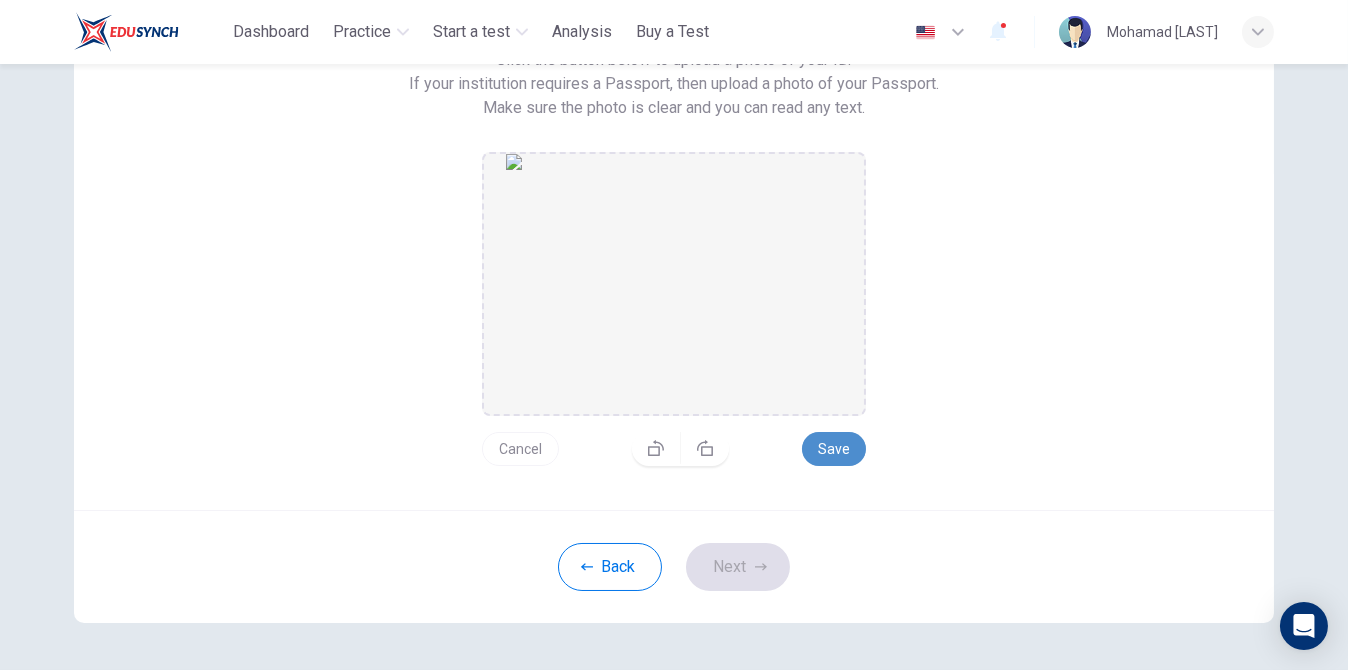 click on "Save" at bounding box center [834, 449] 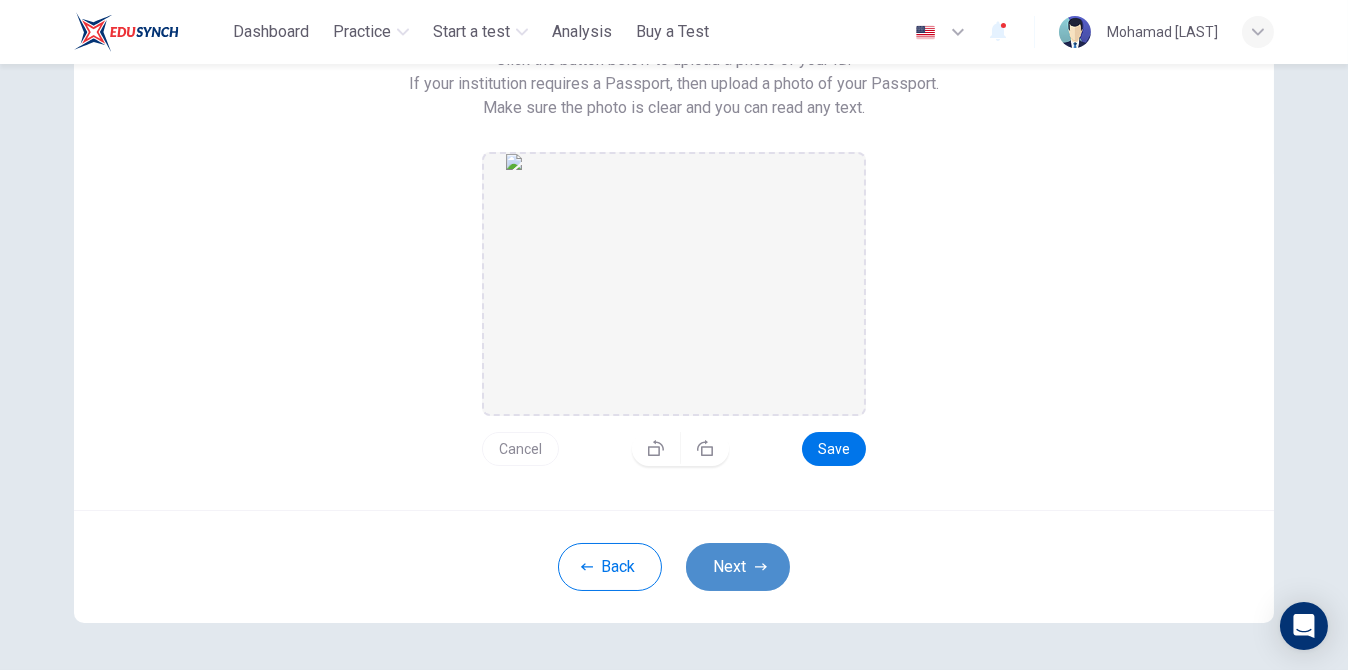 click on "Next" at bounding box center (738, 567) 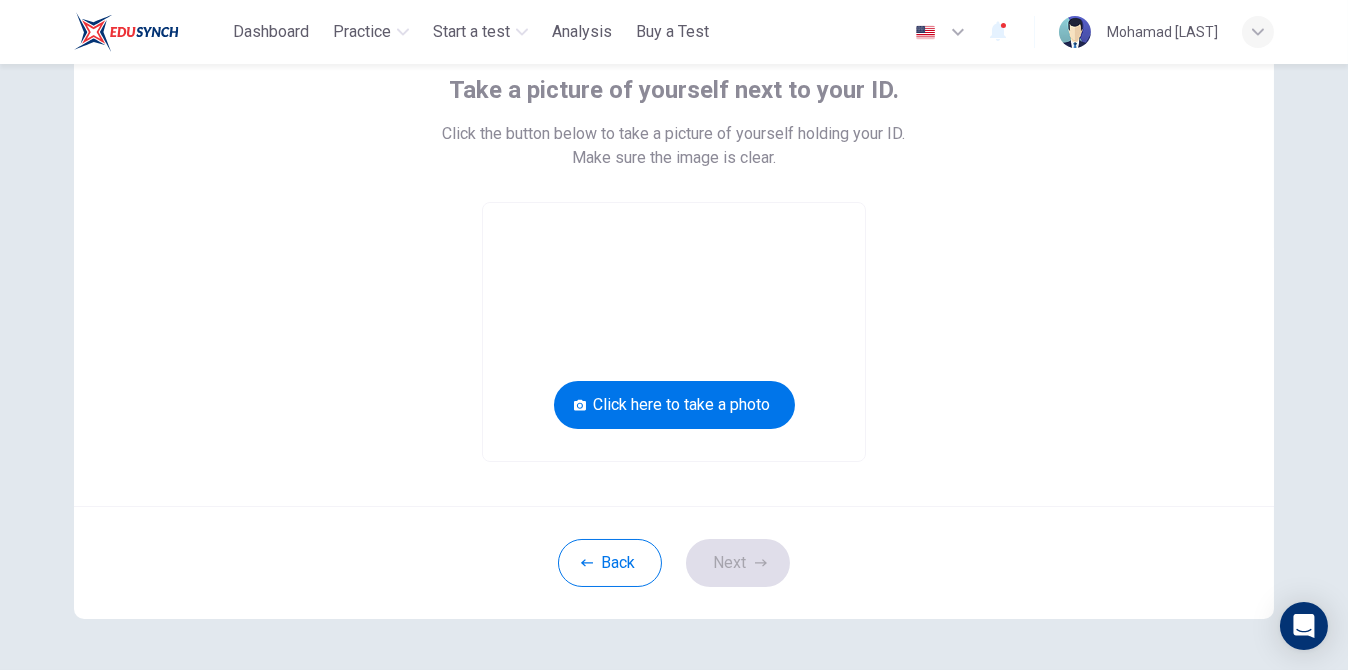 scroll, scrollTop: 94, scrollLeft: 0, axis: vertical 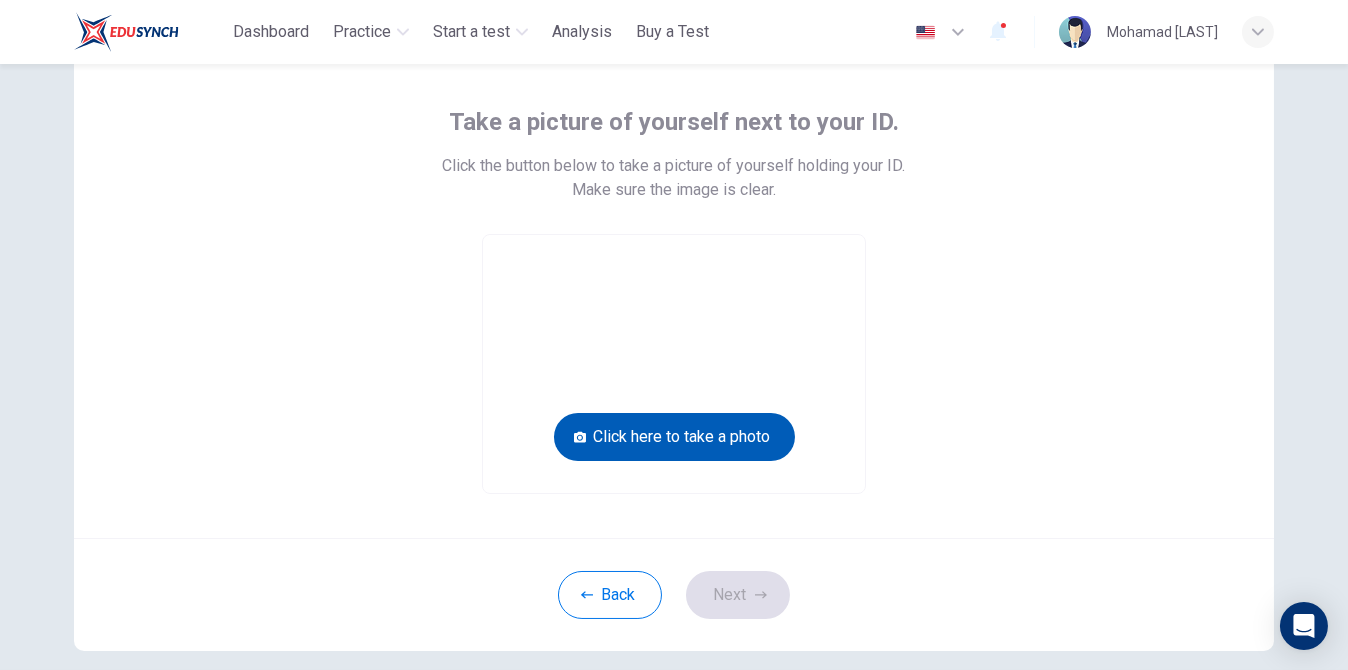 click on "Click here to take a photo" at bounding box center (674, 437) 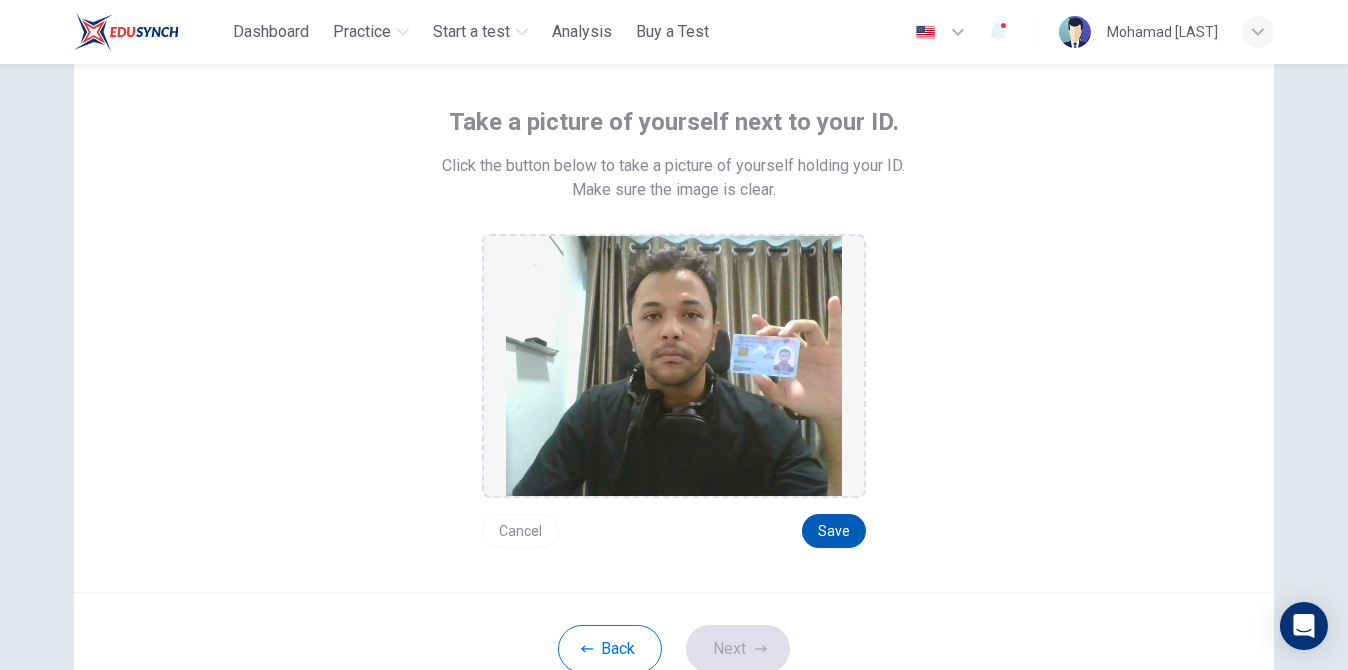 click on "Save" at bounding box center (834, 531) 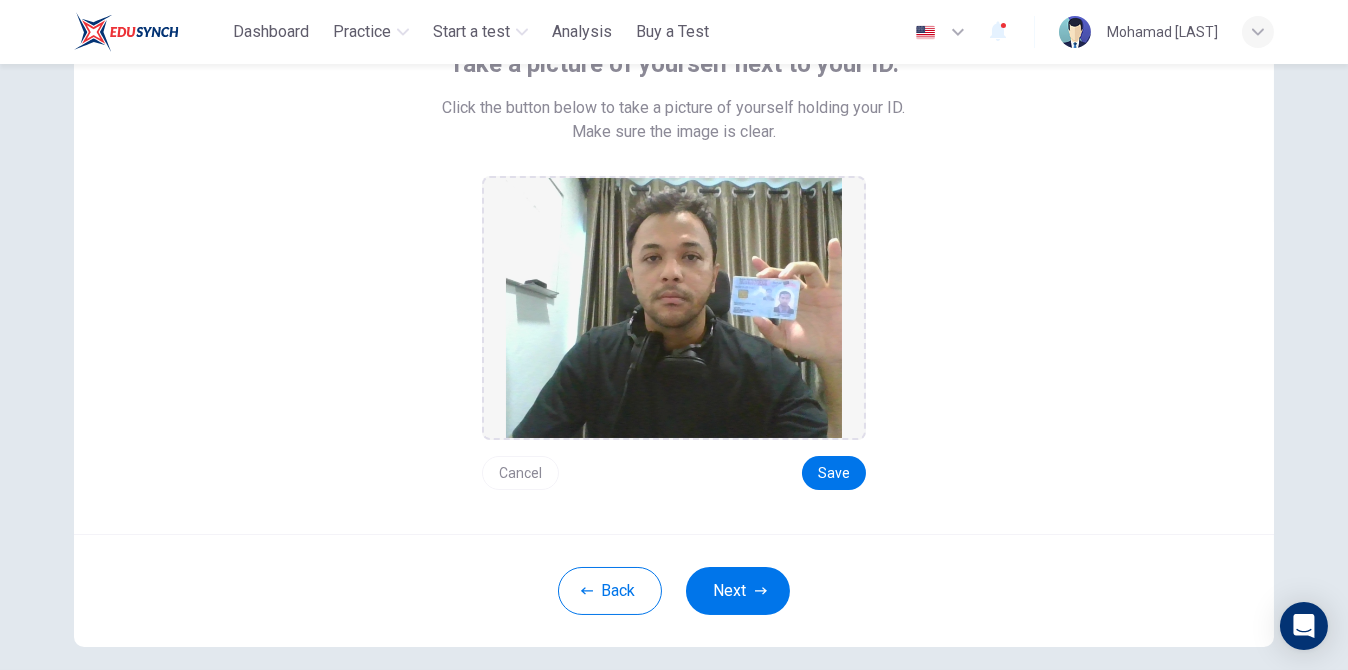 scroll, scrollTop: 194, scrollLeft: 0, axis: vertical 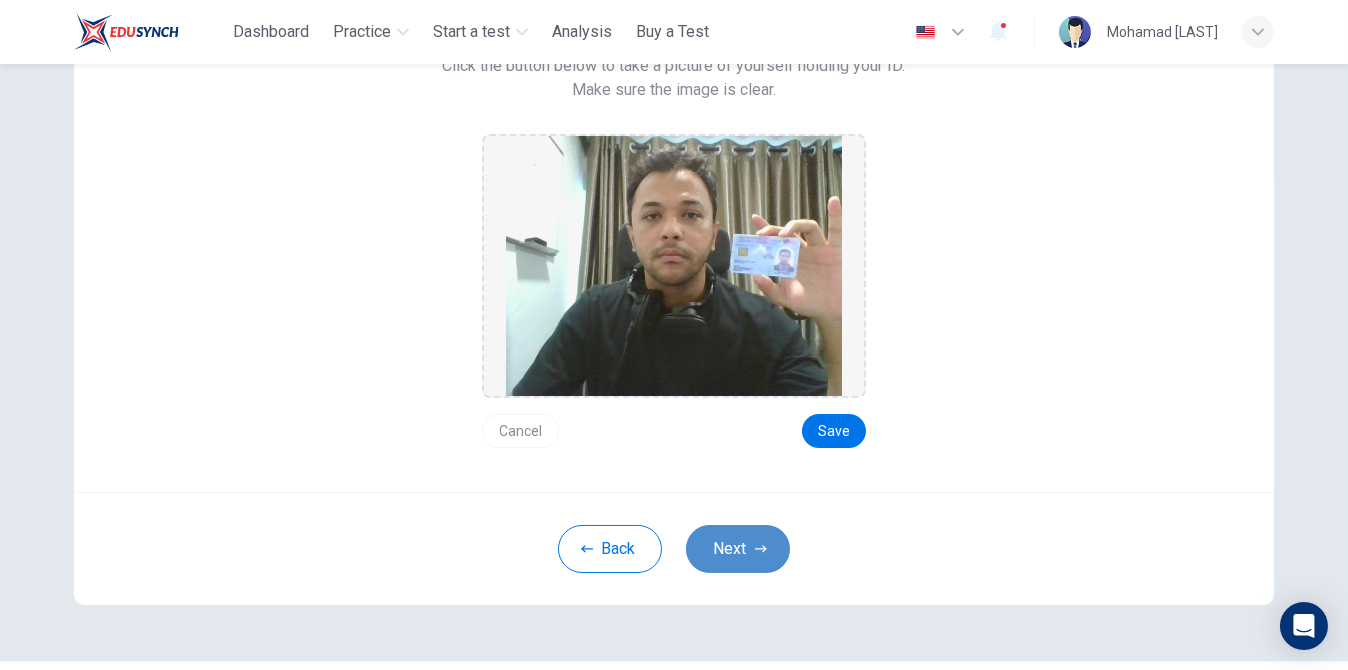 click on "Next" at bounding box center (738, 549) 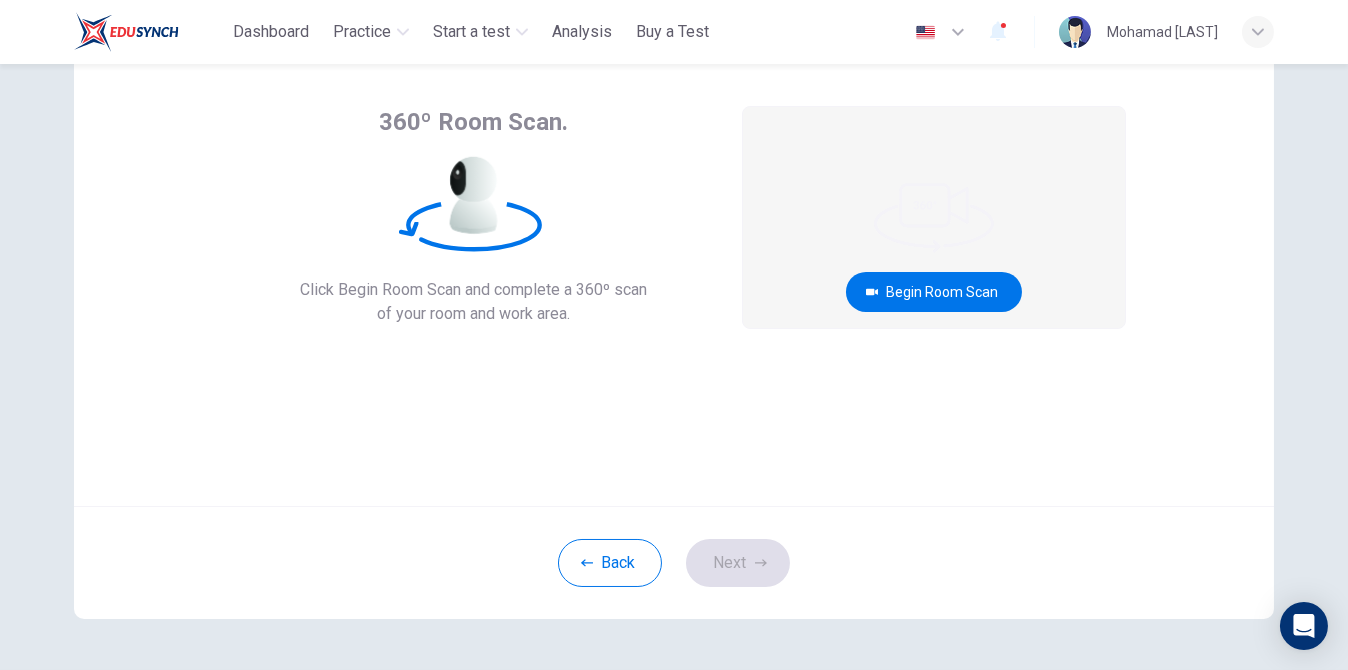 scroll, scrollTop: 62, scrollLeft: 0, axis: vertical 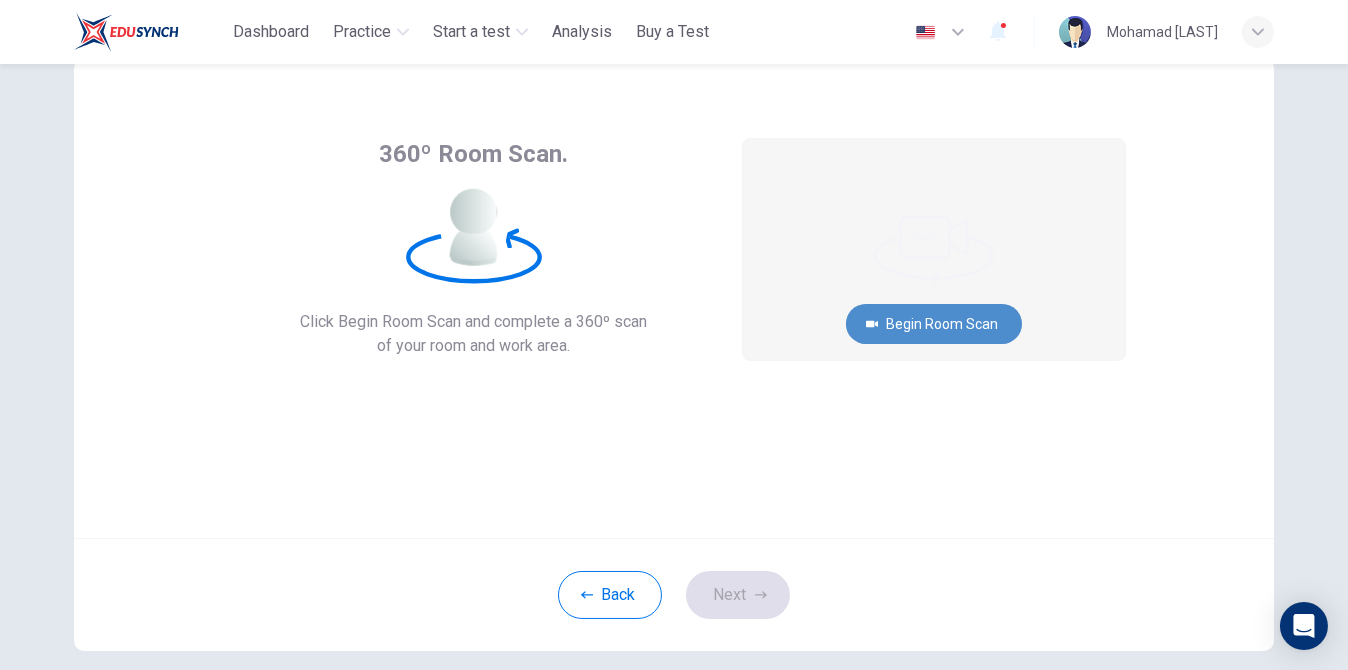 click on "Begin Room Scan" at bounding box center (934, 324) 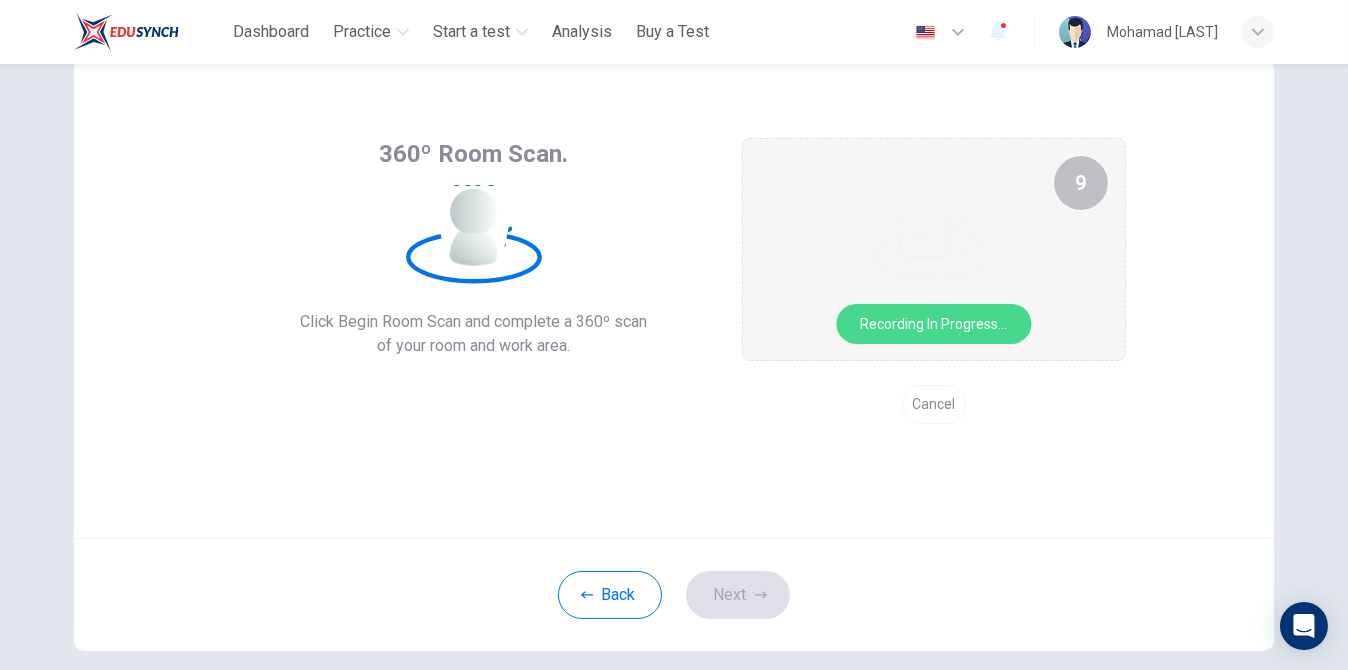 drag, startPoint x: 0, startPoint y: 16, endPoint x: 505, endPoint y: 501, distance: 700.1785 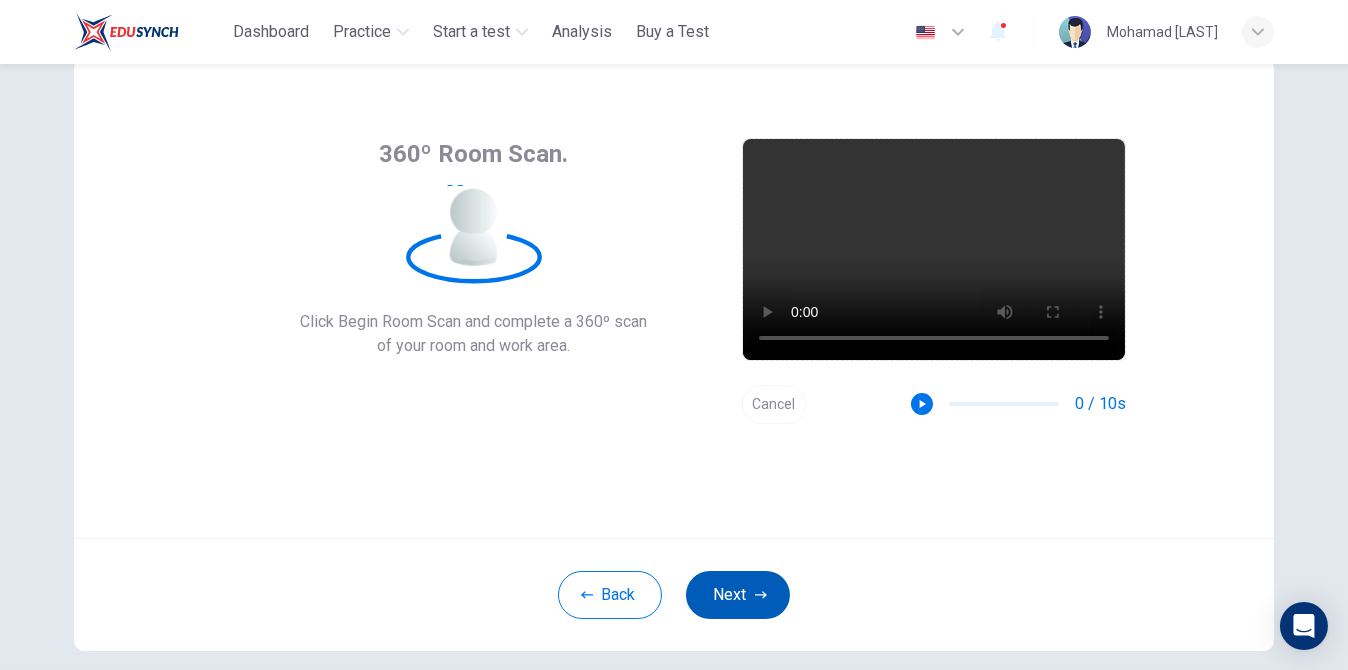 click on "Next" at bounding box center [738, 595] 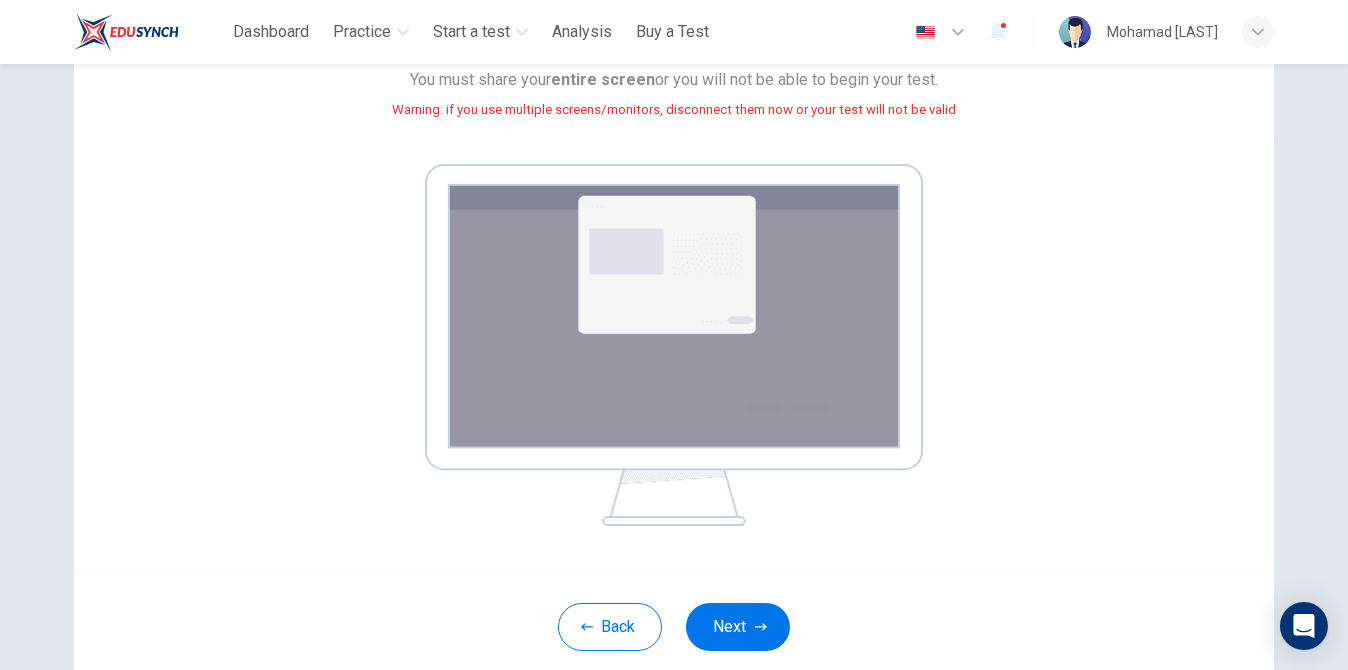 scroll, scrollTop: 162, scrollLeft: 0, axis: vertical 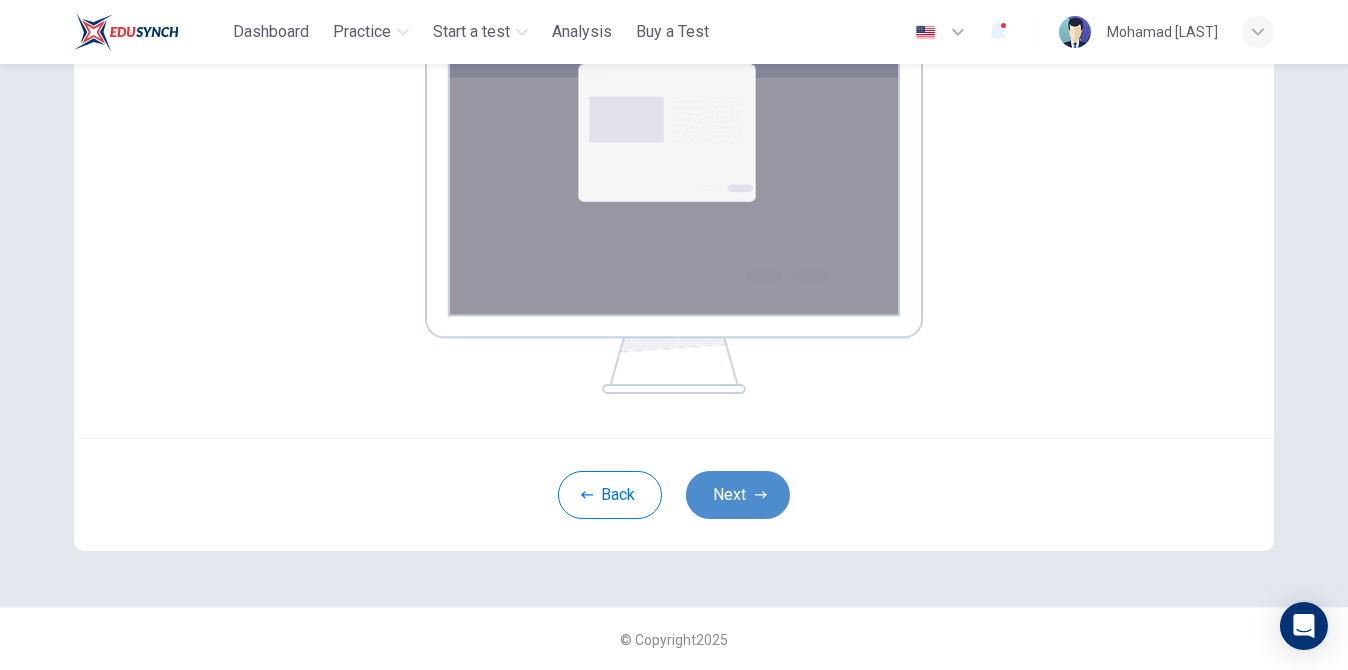 click on "Next" at bounding box center (738, 495) 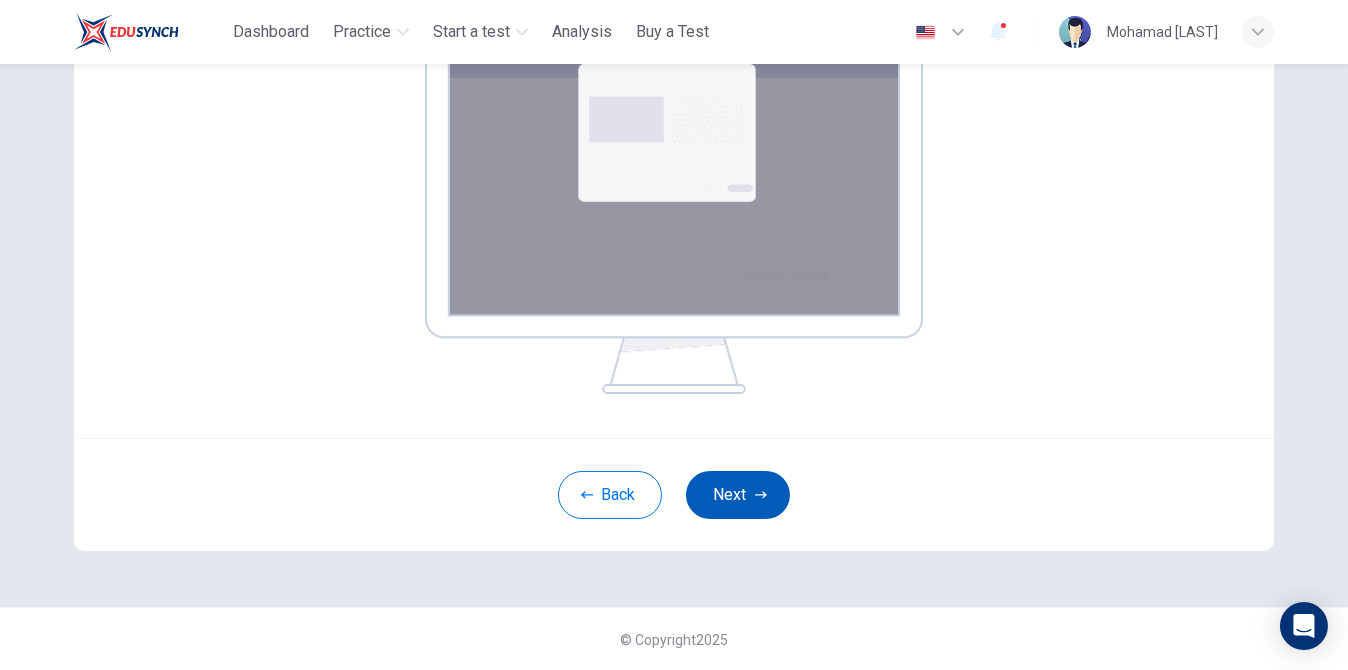 click on "Next" at bounding box center (738, 495) 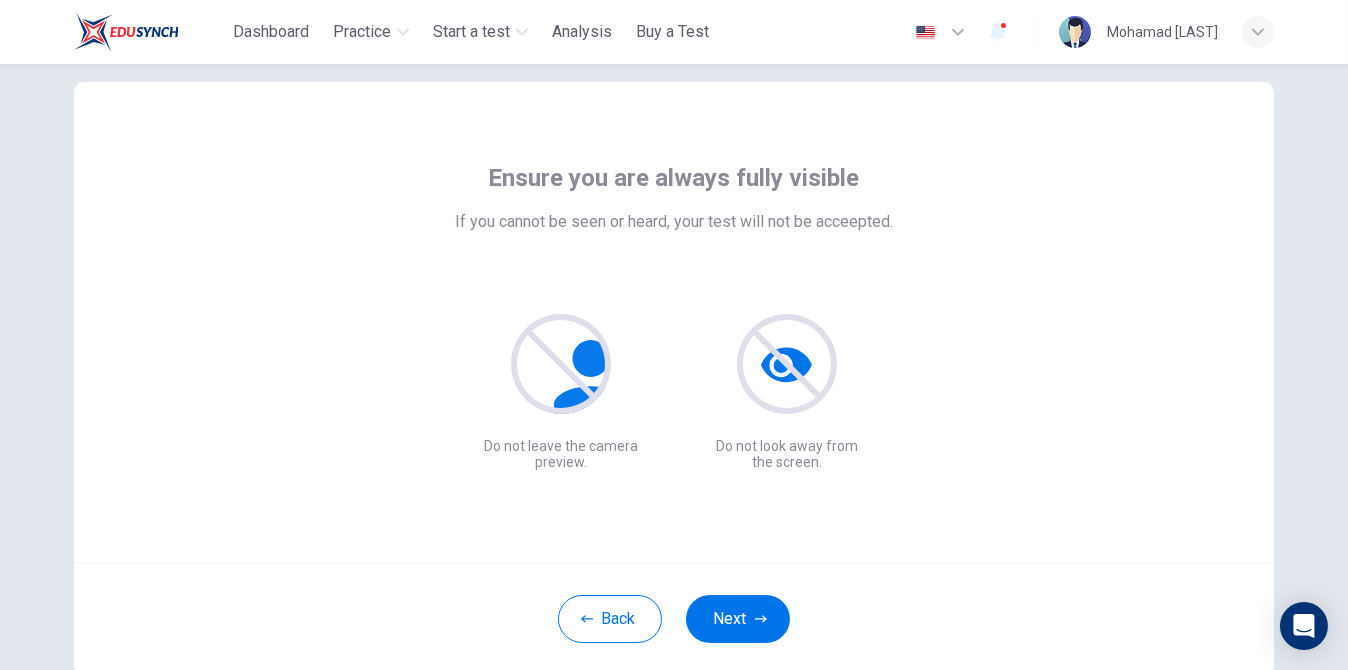 scroll, scrollTop: 100, scrollLeft: 0, axis: vertical 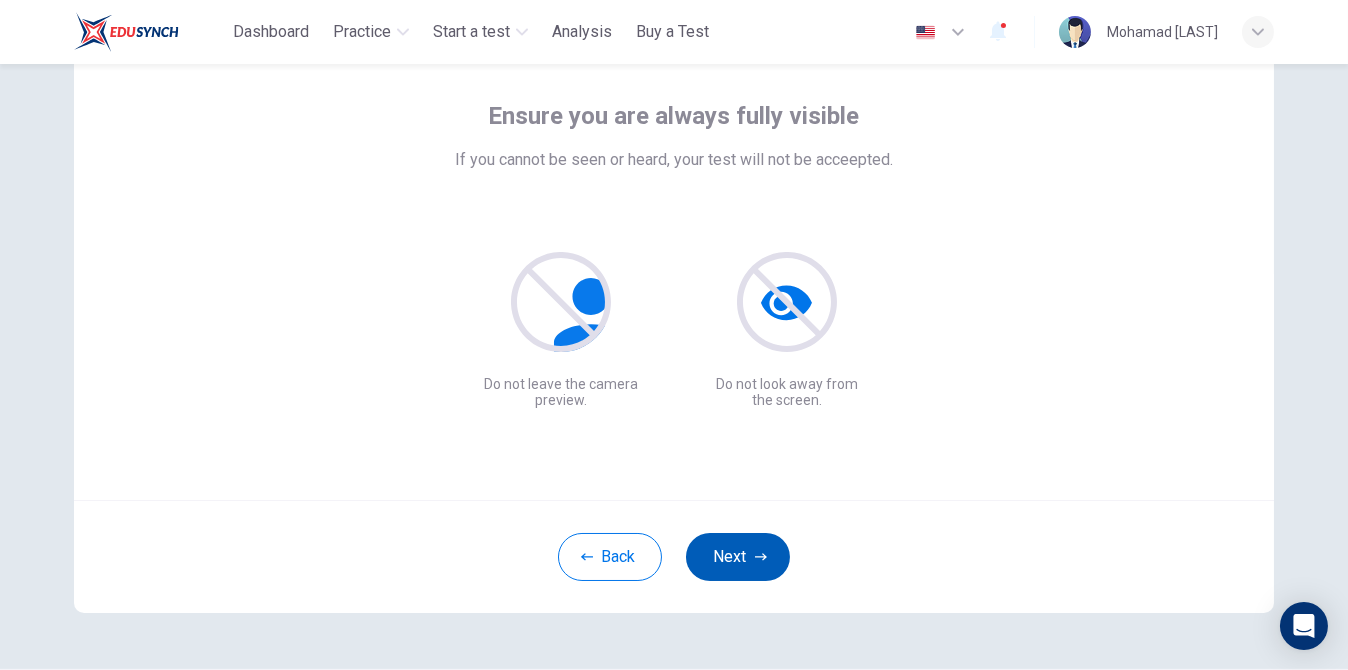 click on "Next" at bounding box center (738, 557) 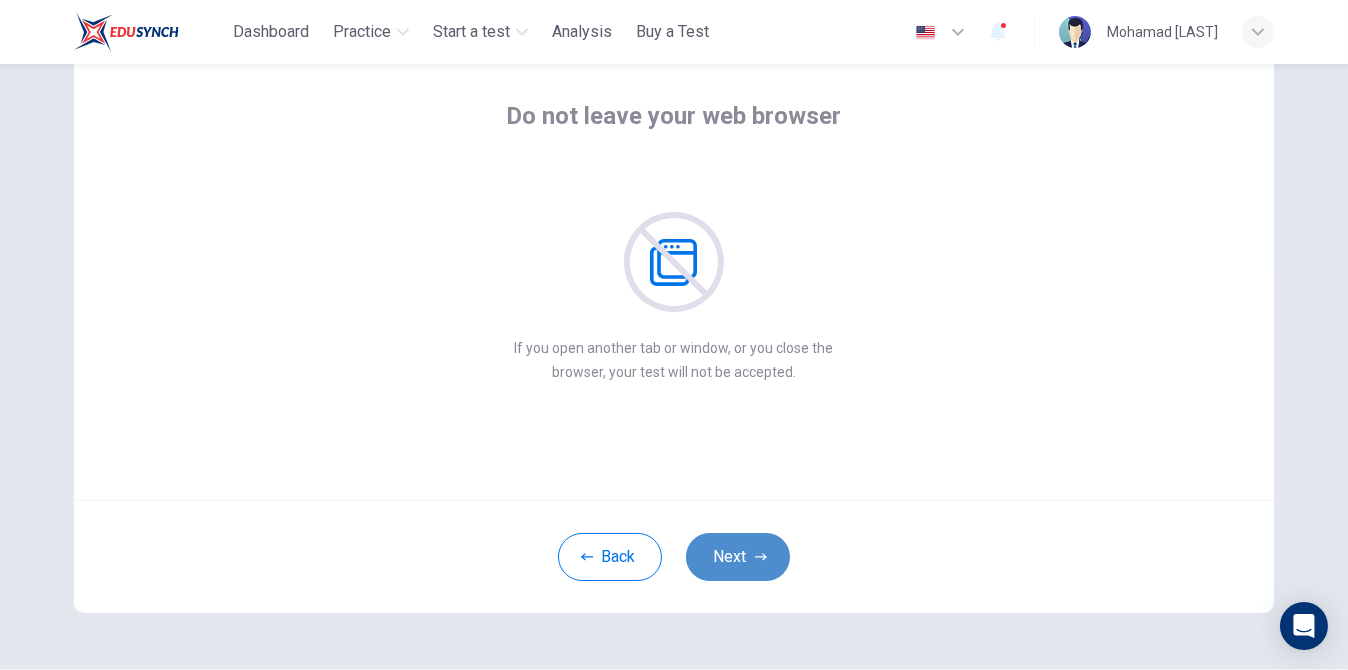 click on "Next" at bounding box center [738, 557] 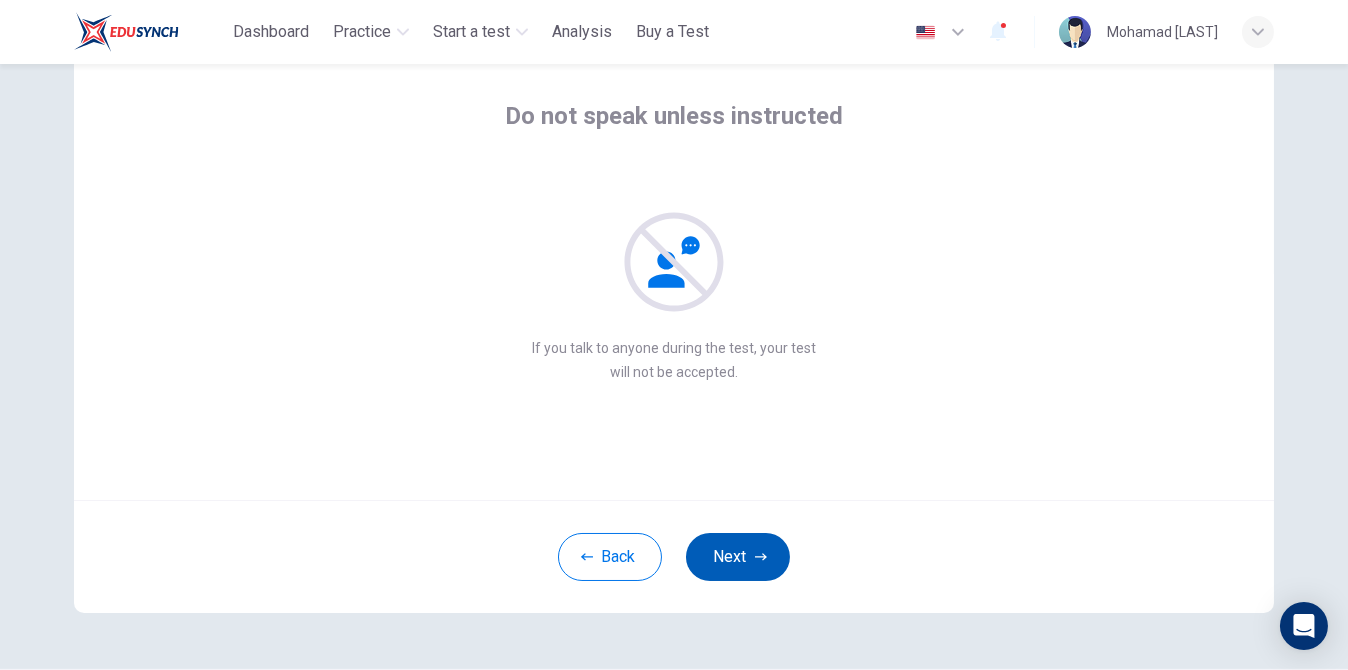 click on "Next" at bounding box center (738, 557) 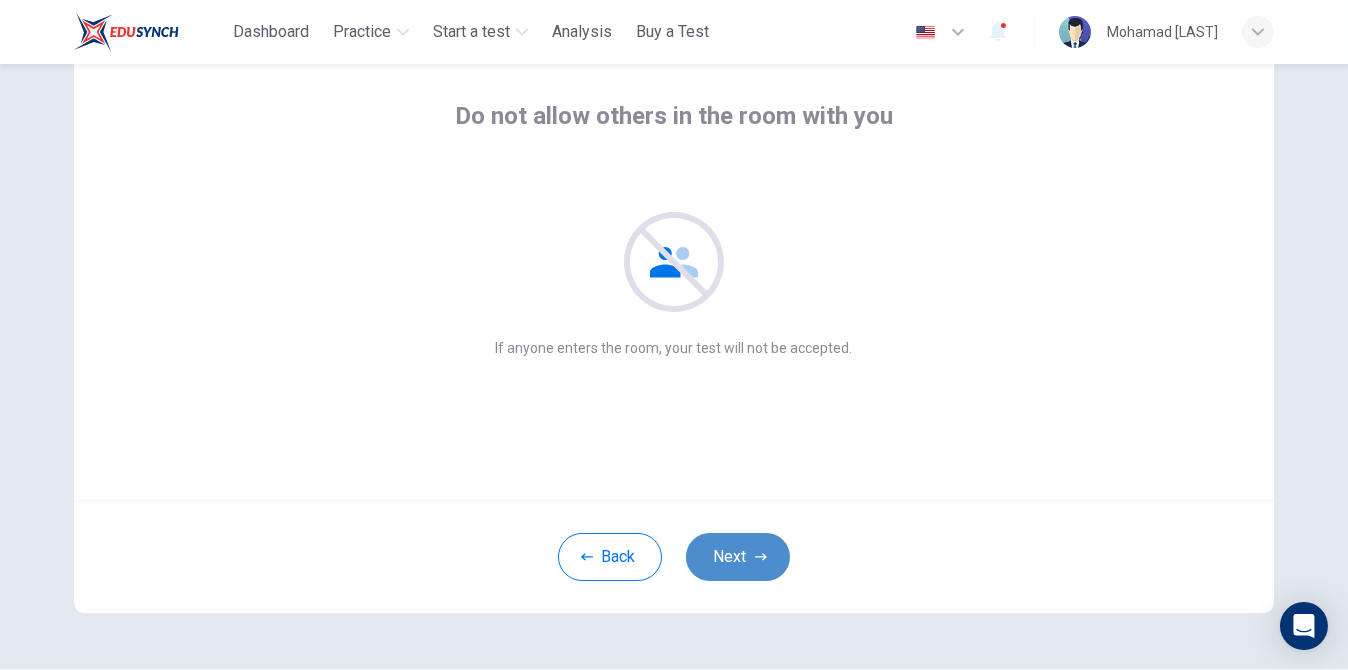 click on "Next" at bounding box center (738, 557) 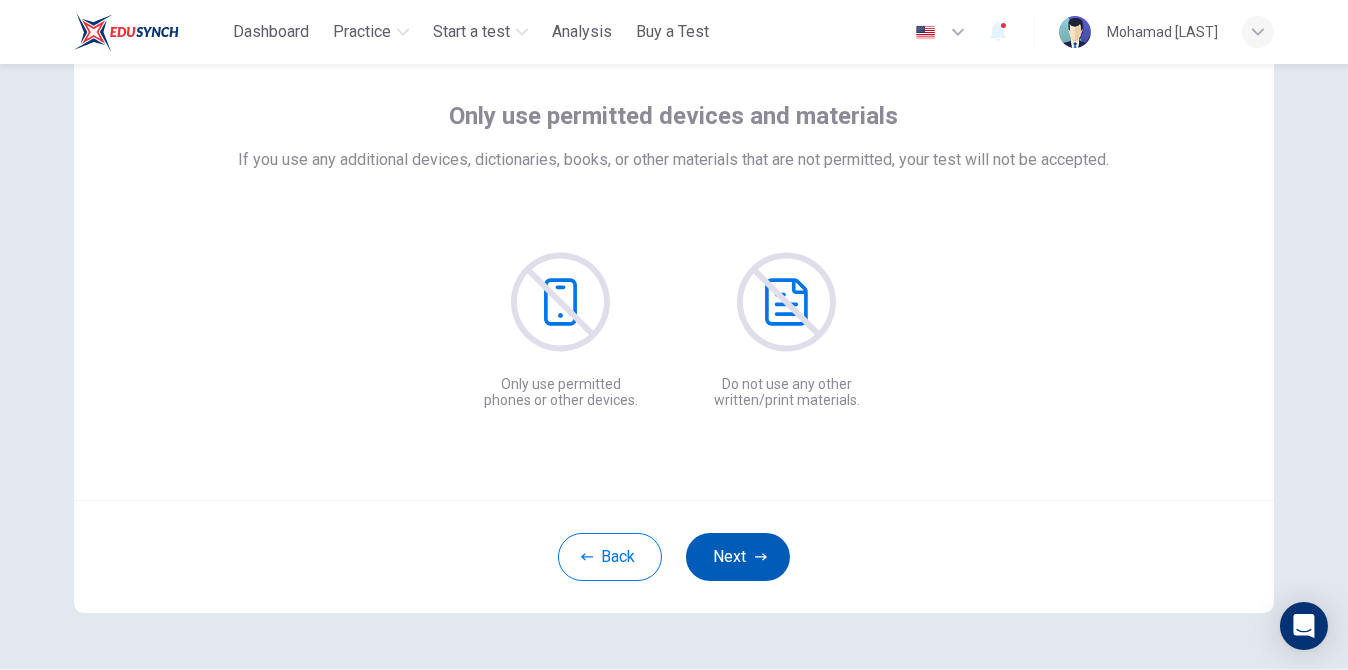 click on "Next" at bounding box center [738, 557] 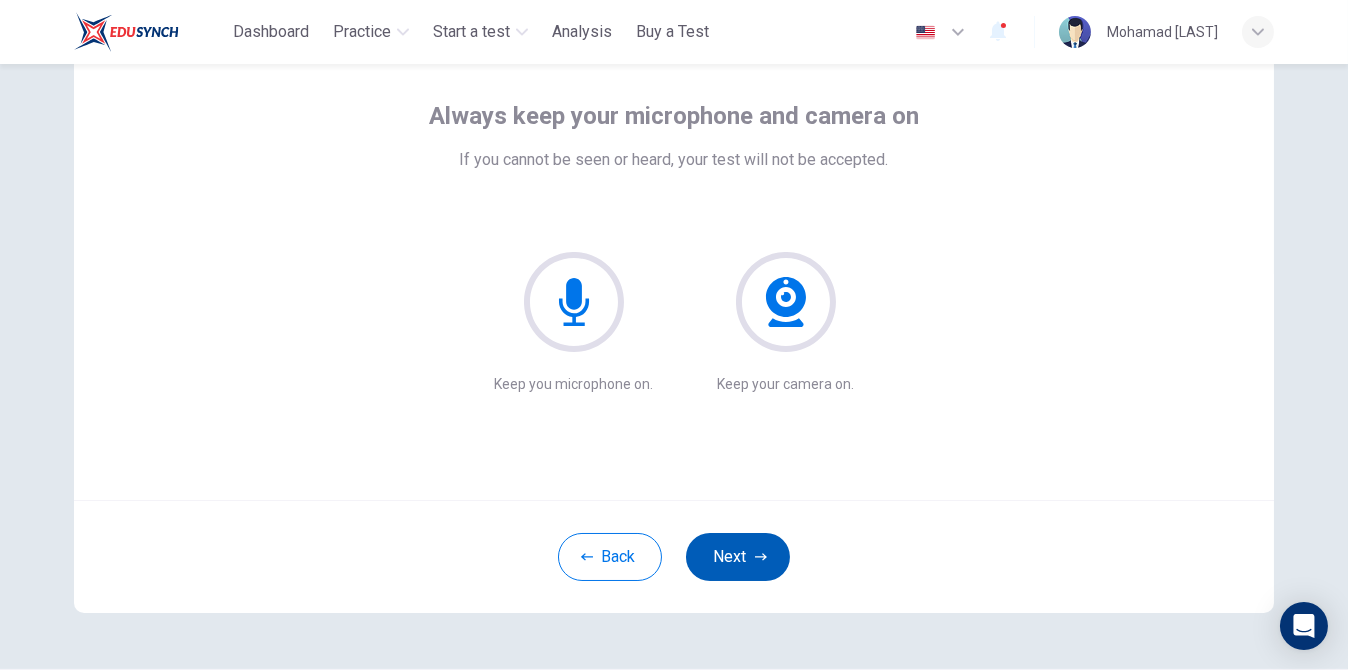click on "Next" at bounding box center (738, 557) 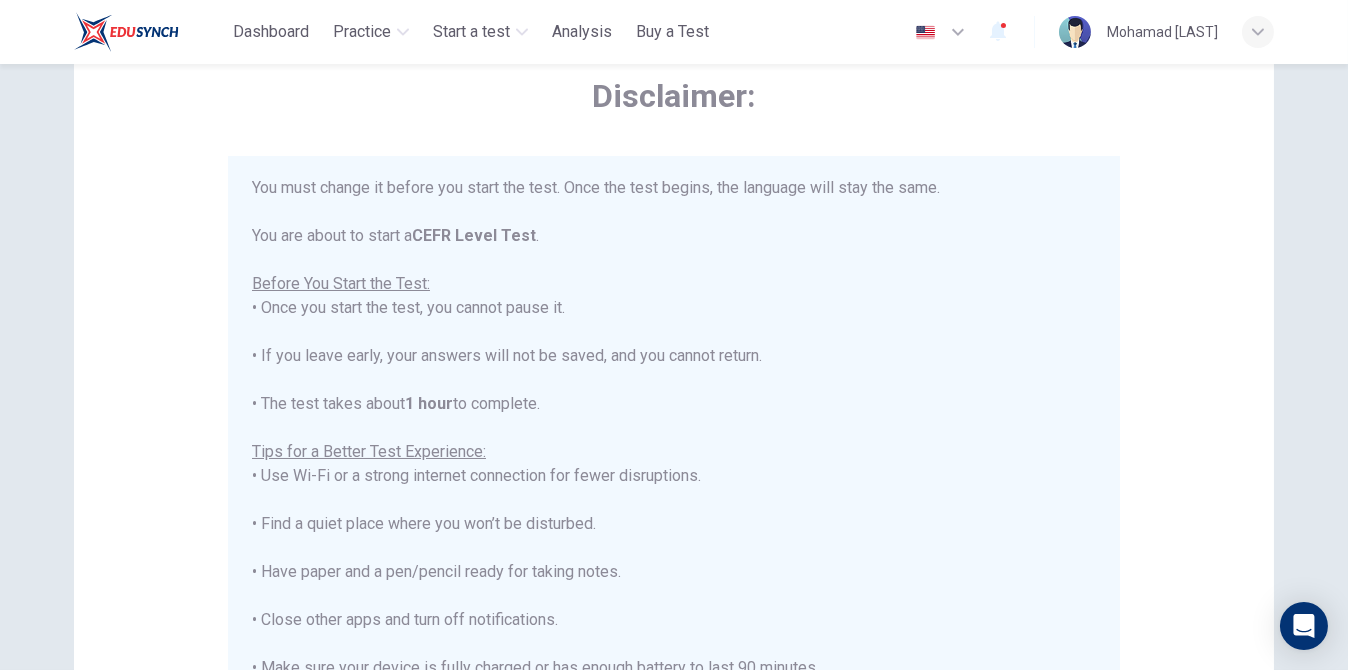 scroll, scrollTop: 0, scrollLeft: 0, axis: both 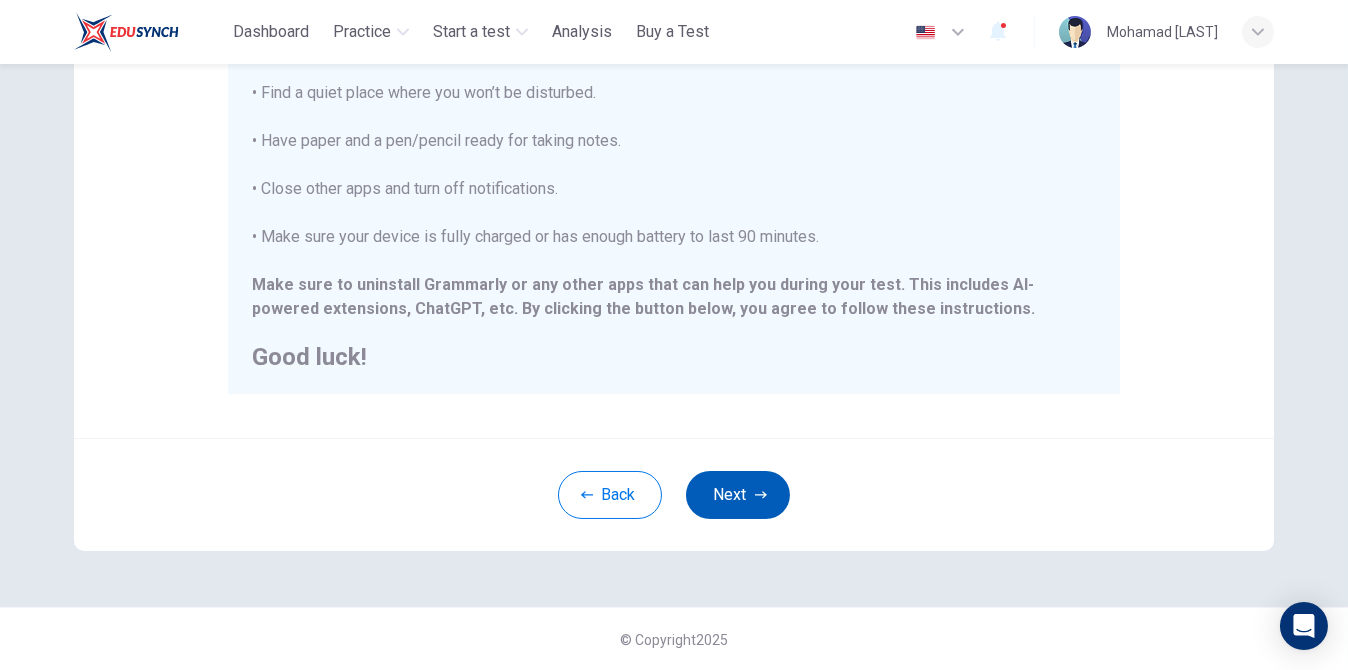 click on "Next" at bounding box center [738, 495] 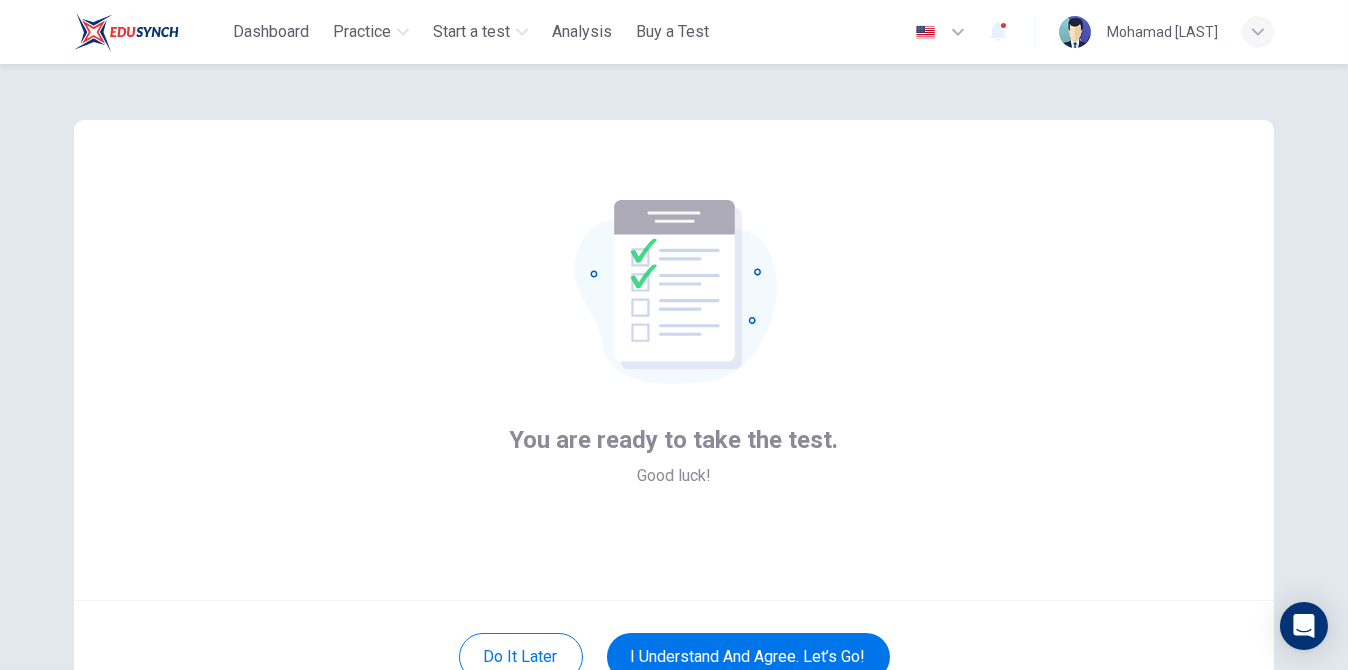 scroll, scrollTop: 162, scrollLeft: 0, axis: vertical 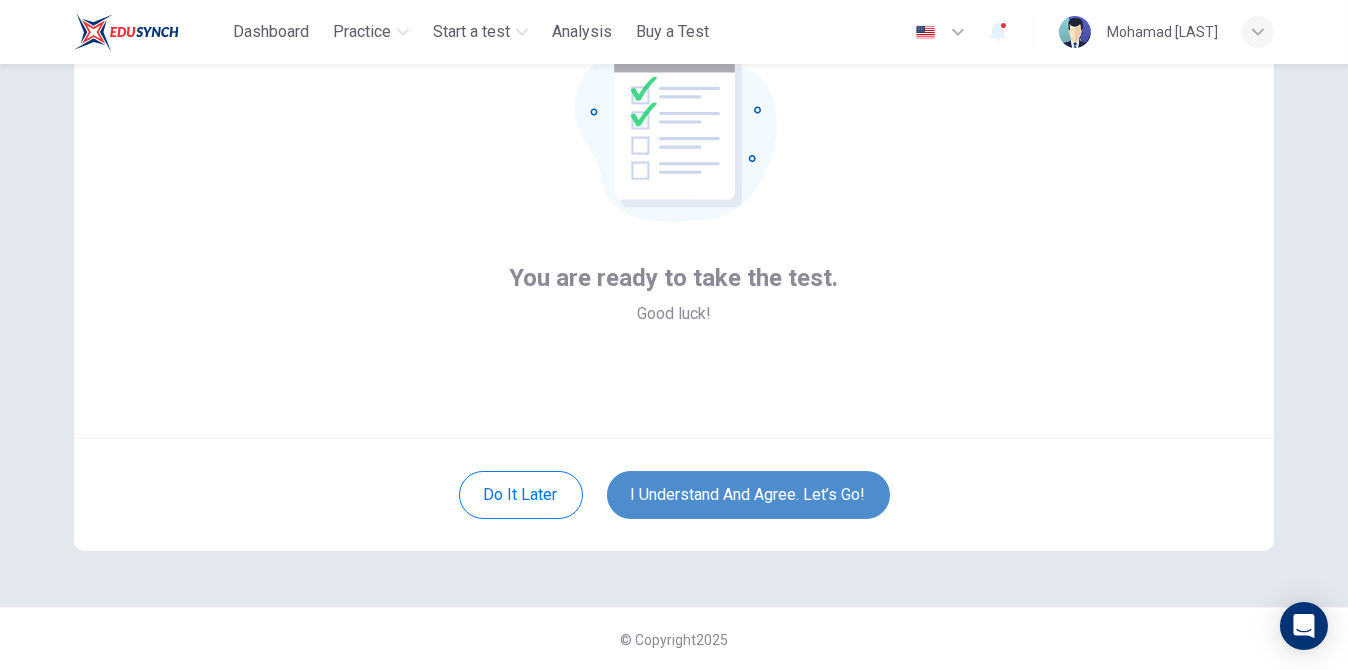 click on "I understand and agree. Let’s go!" at bounding box center (748, 495) 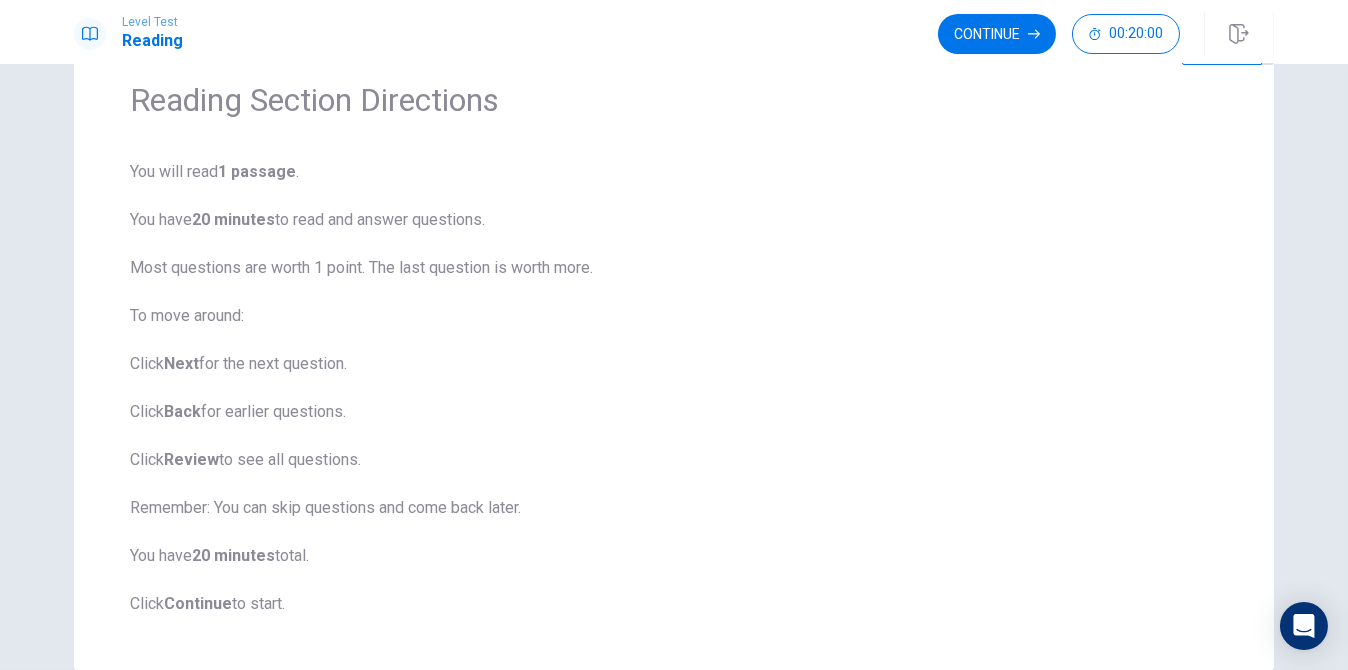 scroll, scrollTop: 0, scrollLeft: 0, axis: both 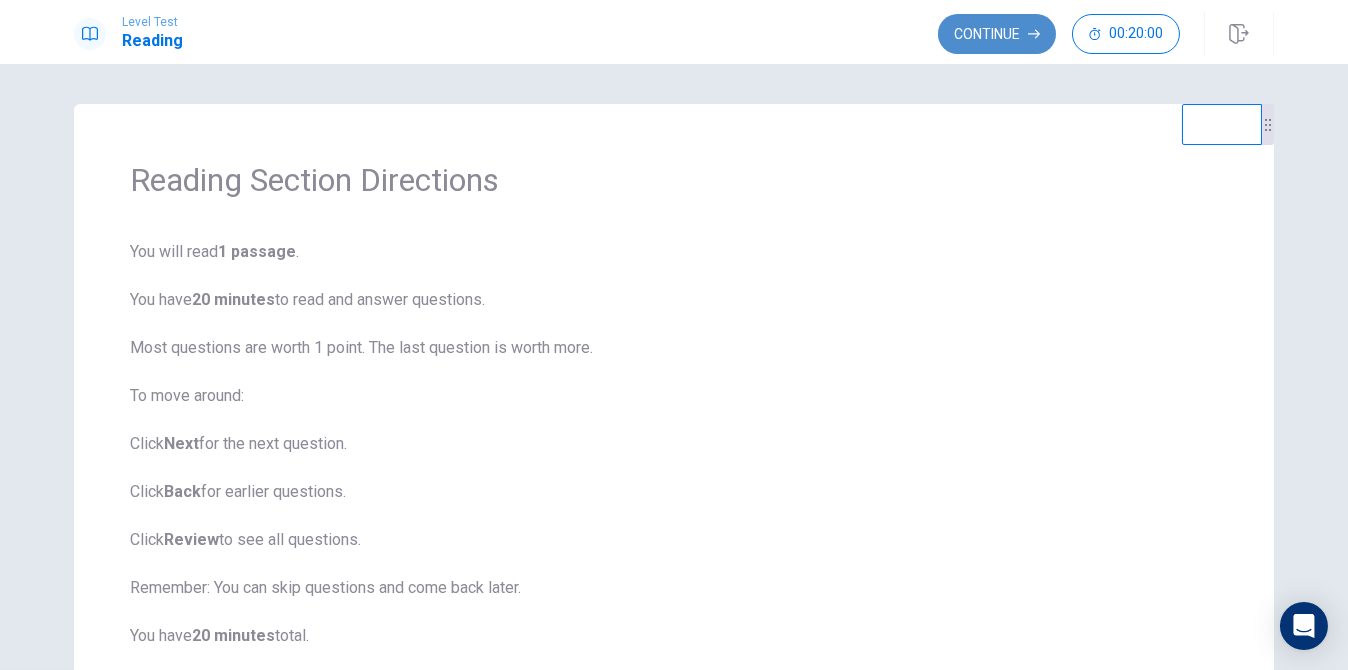 click on "Continue" at bounding box center [997, 34] 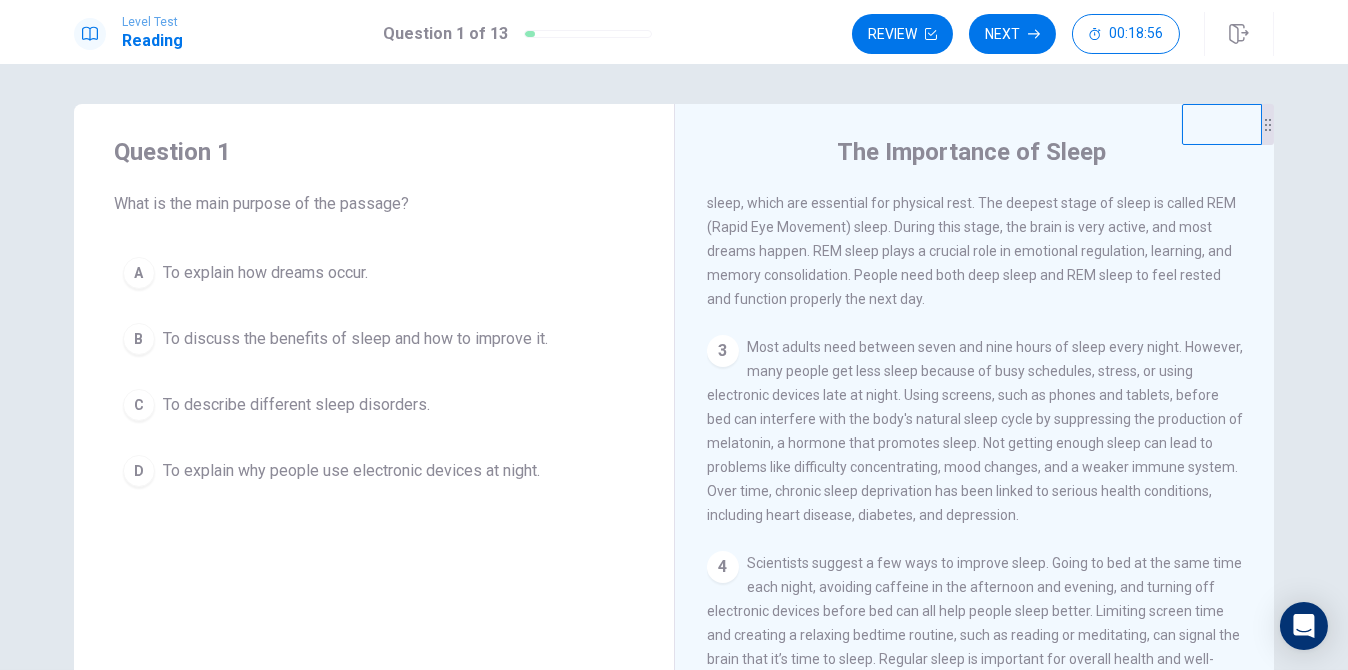 scroll, scrollTop: 261, scrollLeft: 0, axis: vertical 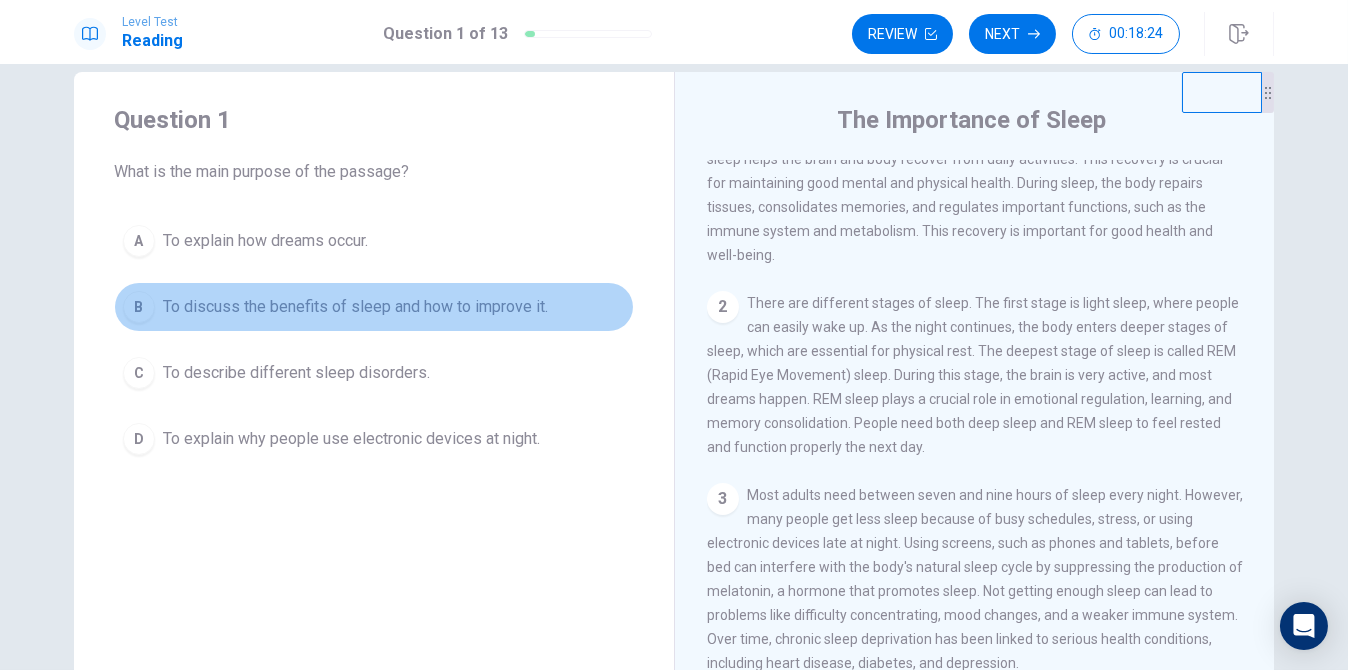 click on "B" at bounding box center (139, 307) 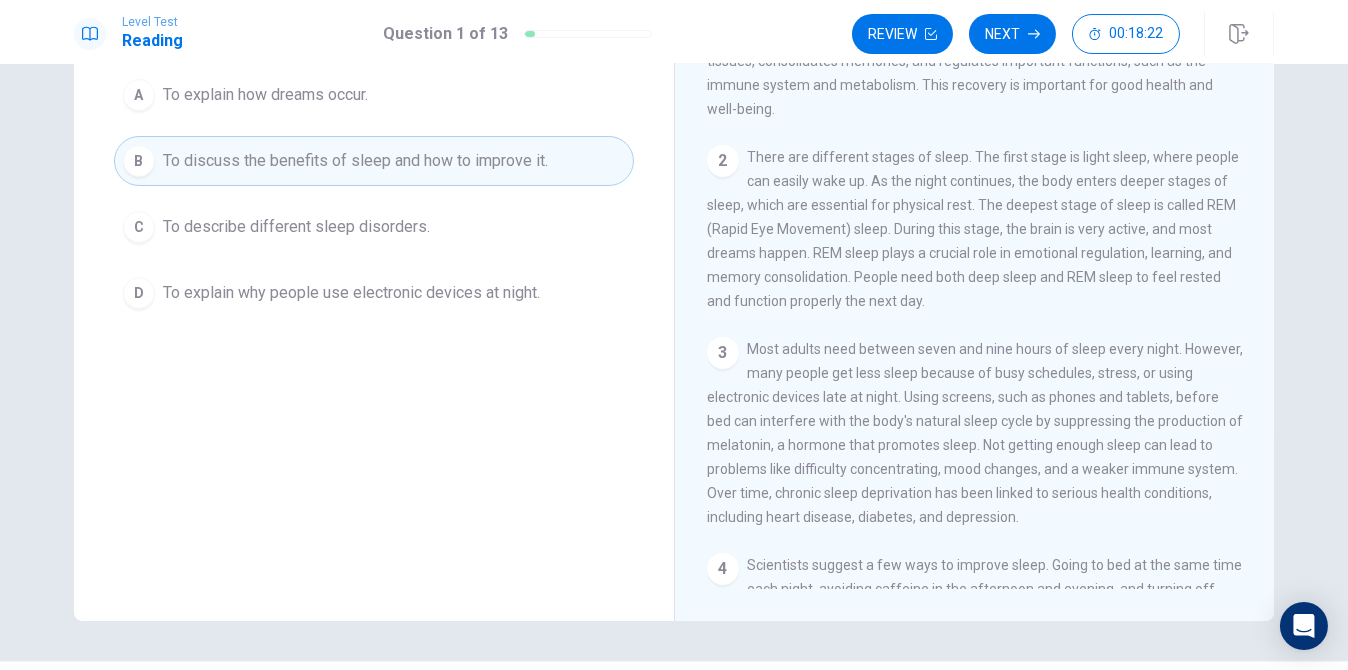 scroll, scrollTop: 232, scrollLeft: 0, axis: vertical 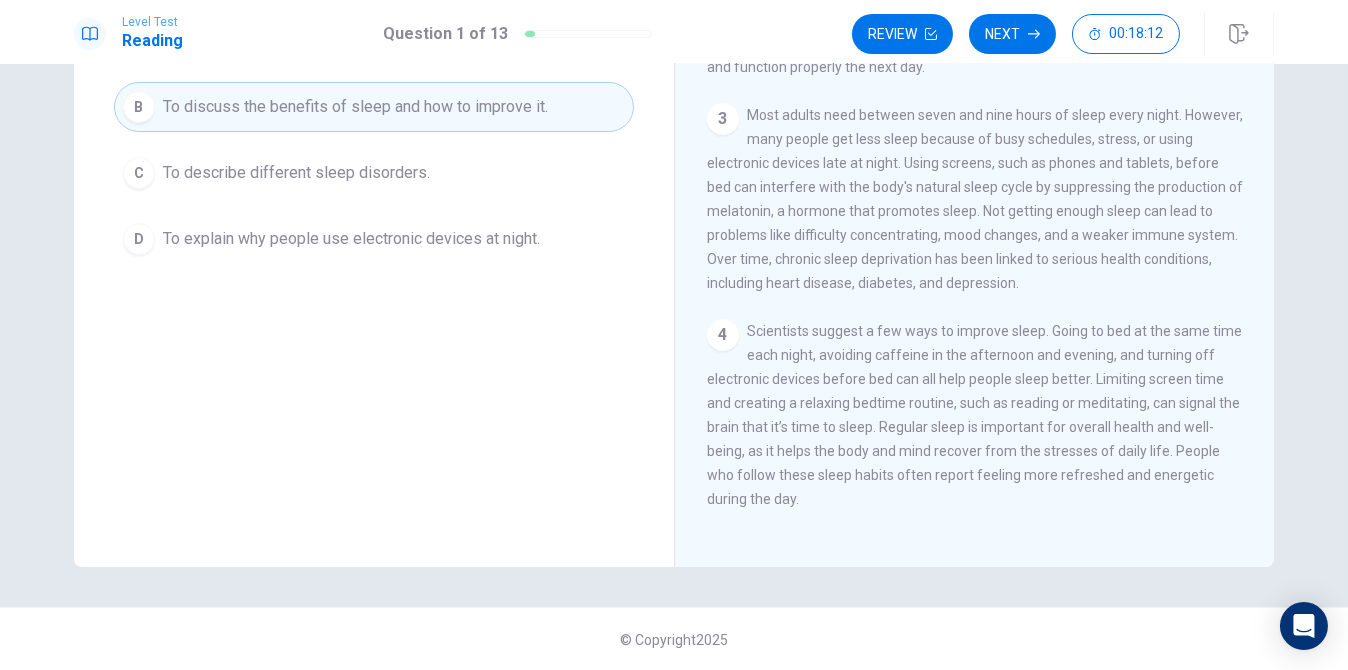 click on "The Importance of Sleep 1 Sleep is an essential part of human health. Without enough sleep, people feel tired, less focused, and may even get sick more often. Scientists believe that sleep helps the brain and body recover from daily activities. This recovery is crucial for maintaining good mental and physical health. During sleep, the body repairs tissues, consolidates memories, and regulates important functions, such as the immune system and metabolism. This recovery is important for good health and well-being. 2 3 4" at bounding box center [974, 219] 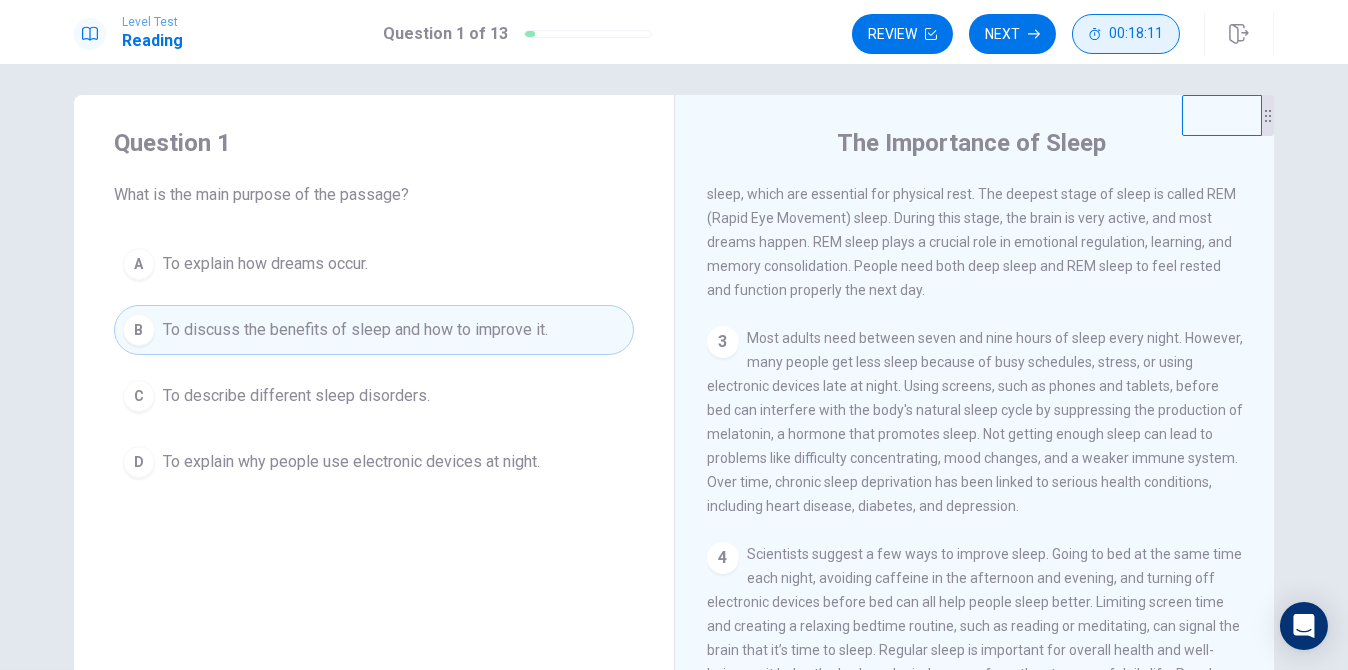 scroll, scrollTop: 0, scrollLeft: 0, axis: both 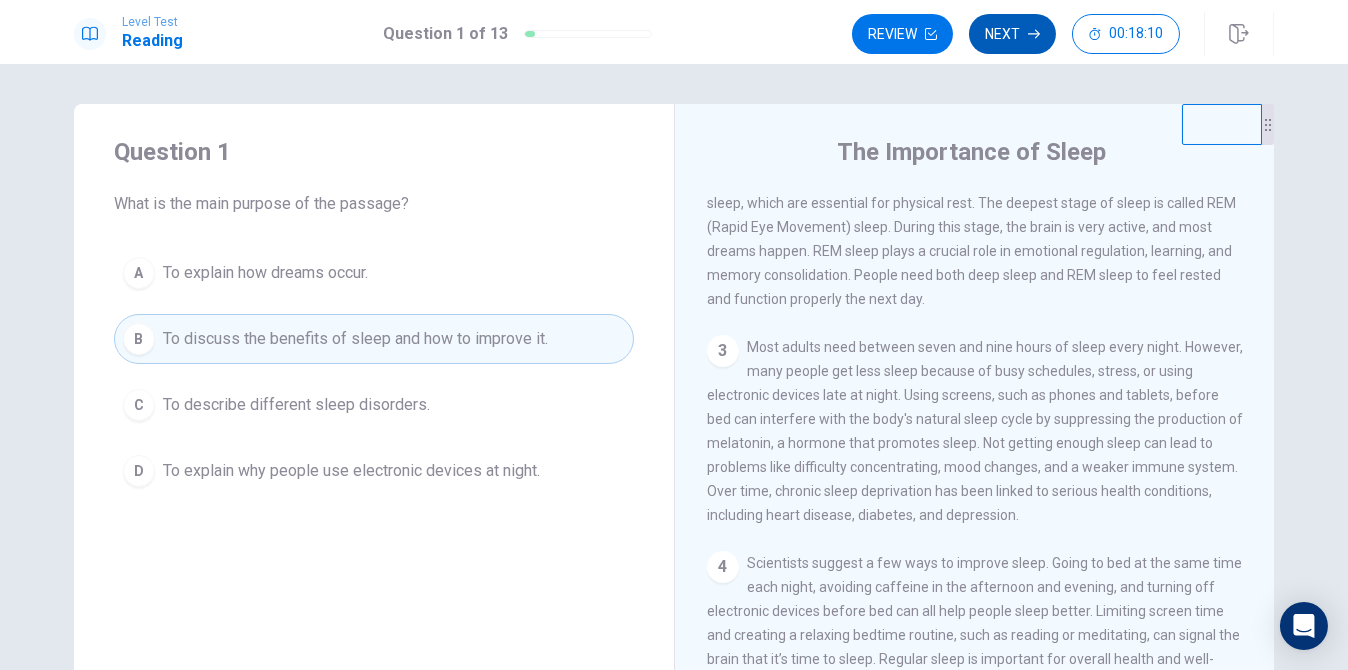 click on "Next" at bounding box center (1012, 34) 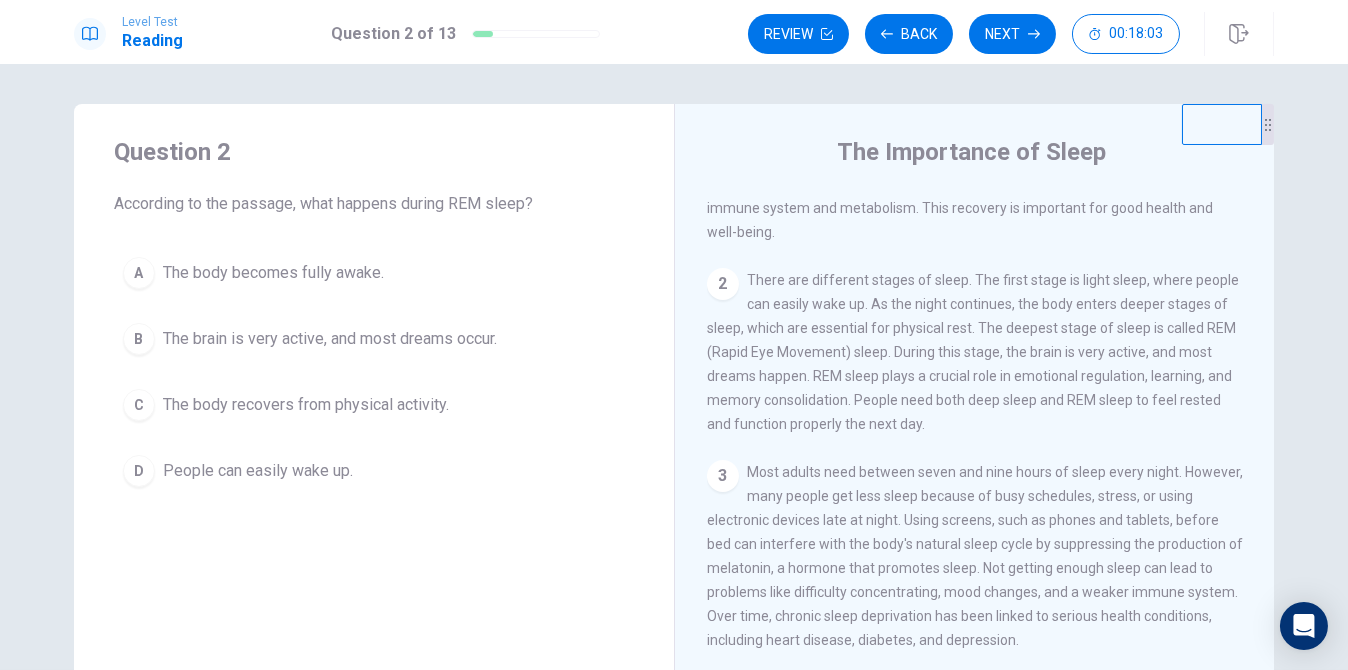 scroll, scrollTop: 162, scrollLeft: 0, axis: vertical 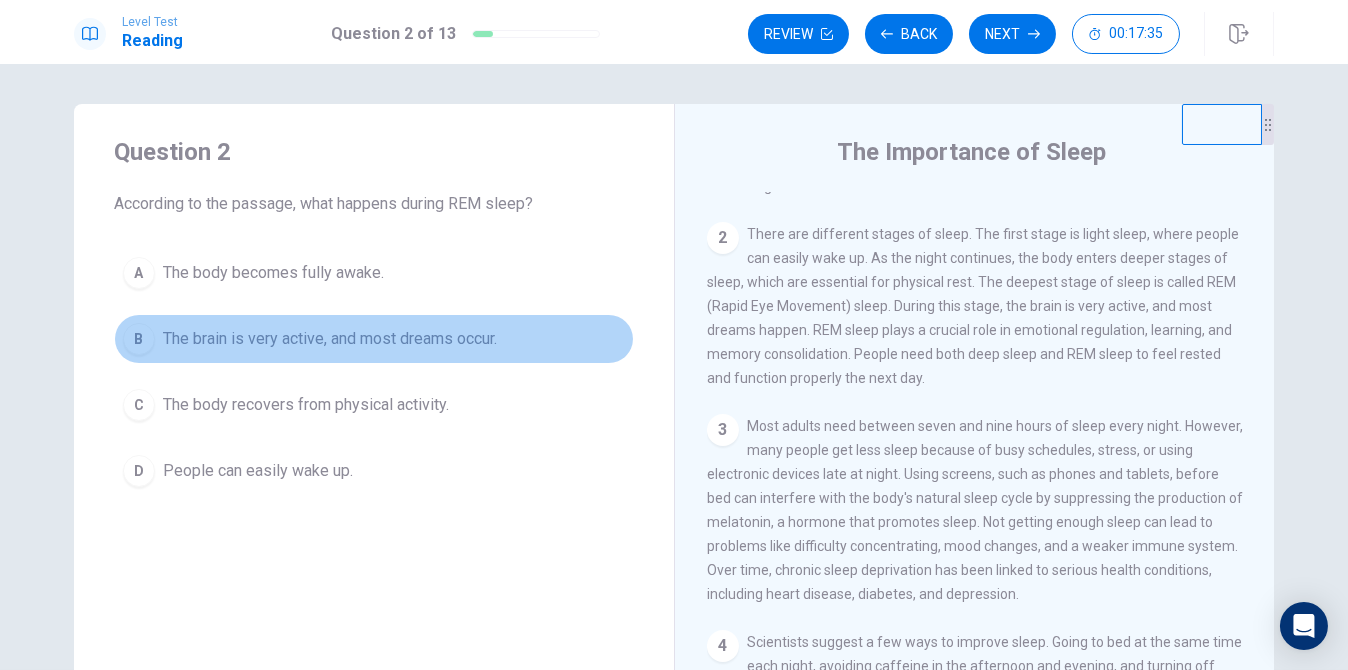 click on "B" at bounding box center (139, 339) 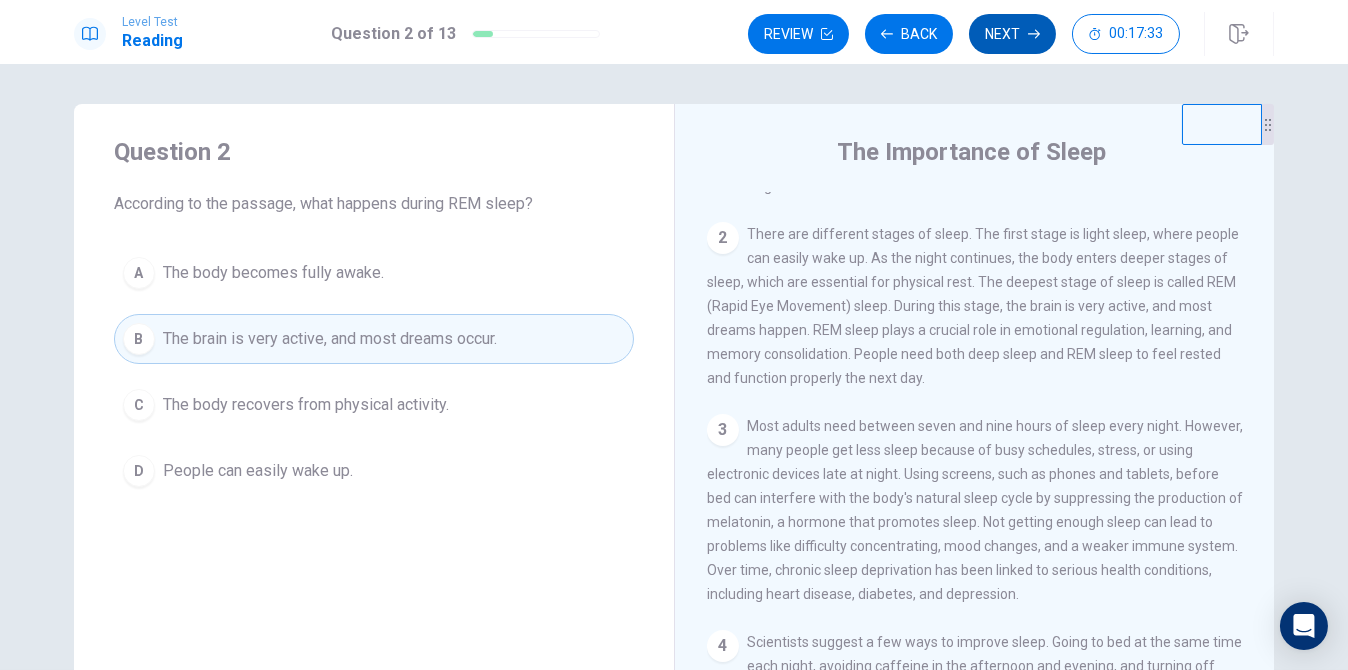 click on "Next" at bounding box center (1012, 34) 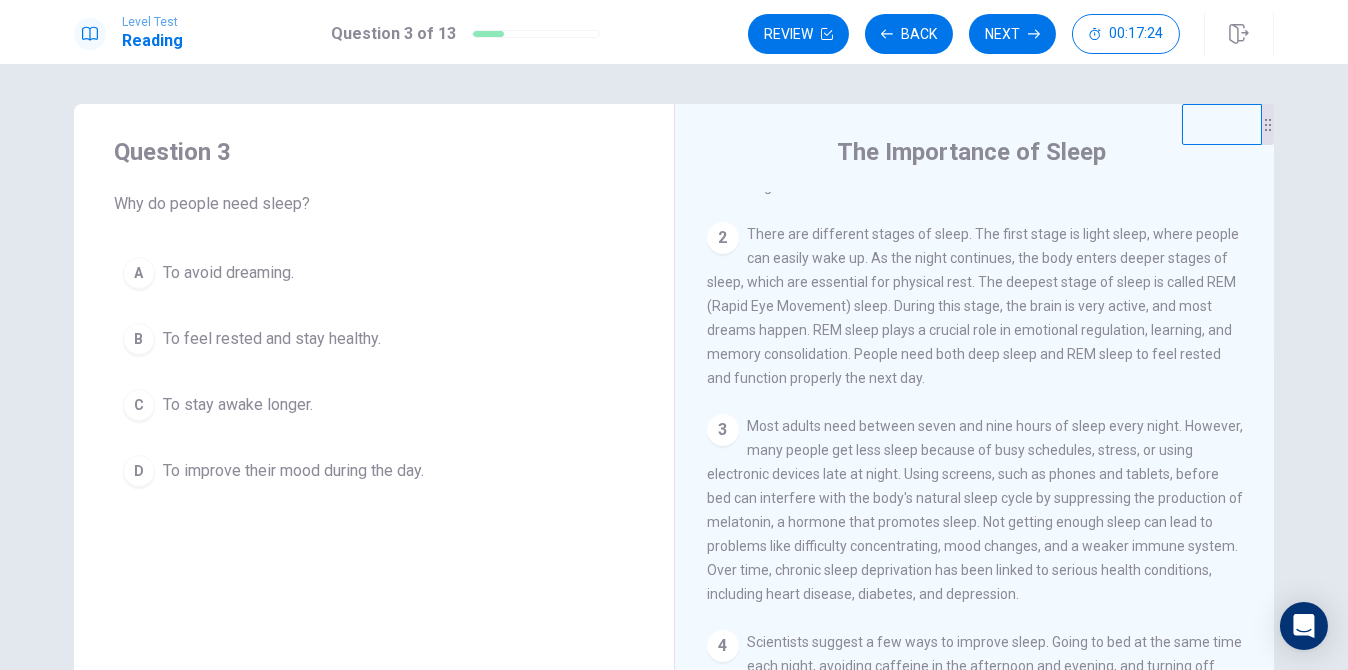 click on "B" at bounding box center [139, 339] 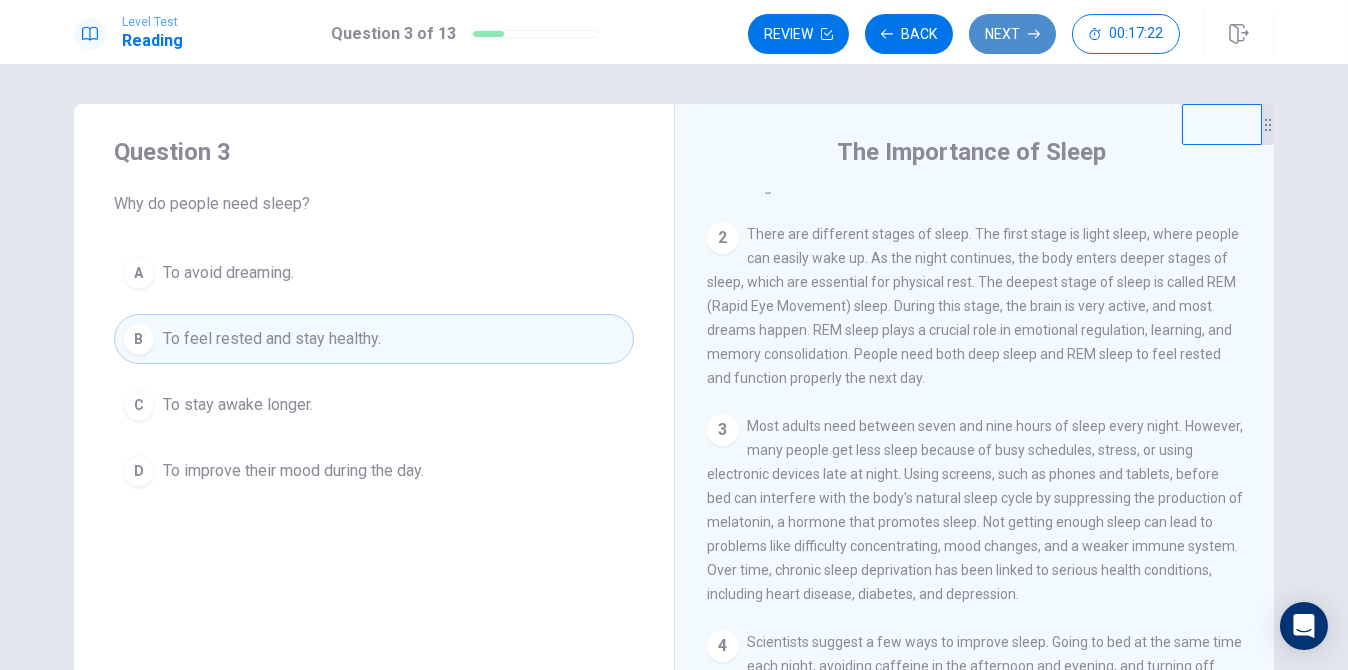 click on "Next" at bounding box center [1012, 34] 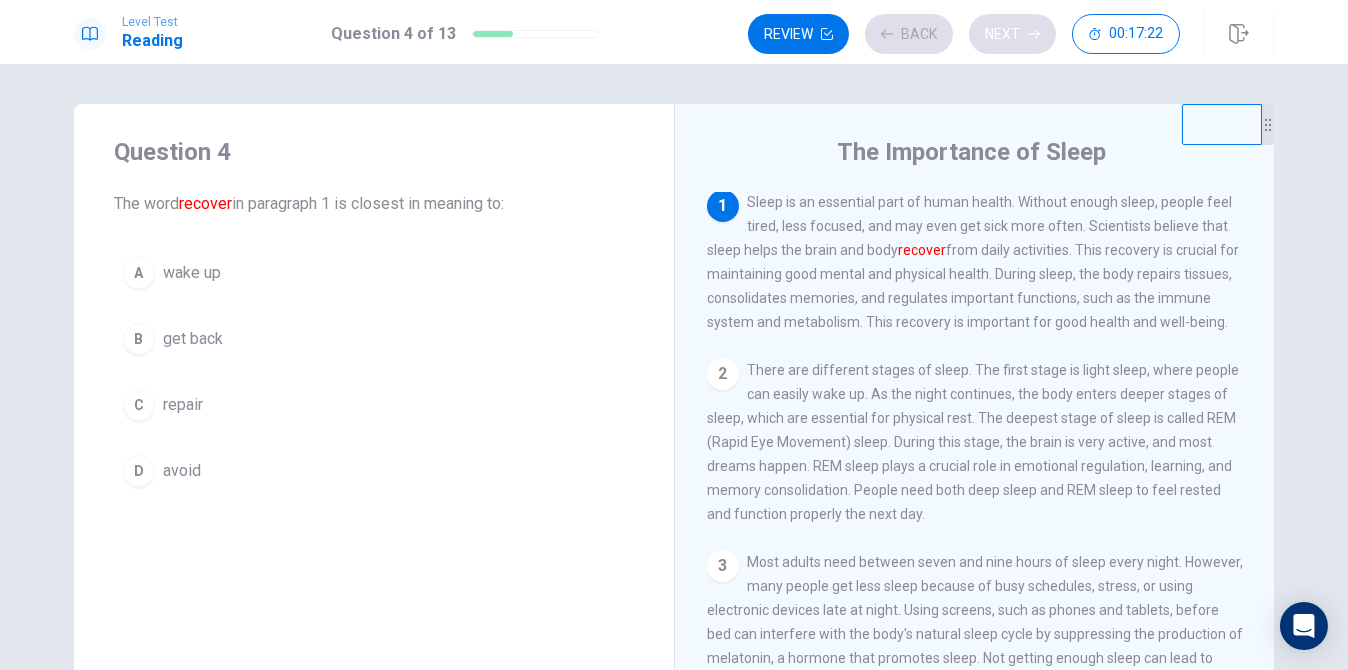scroll, scrollTop: 0, scrollLeft: 0, axis: both 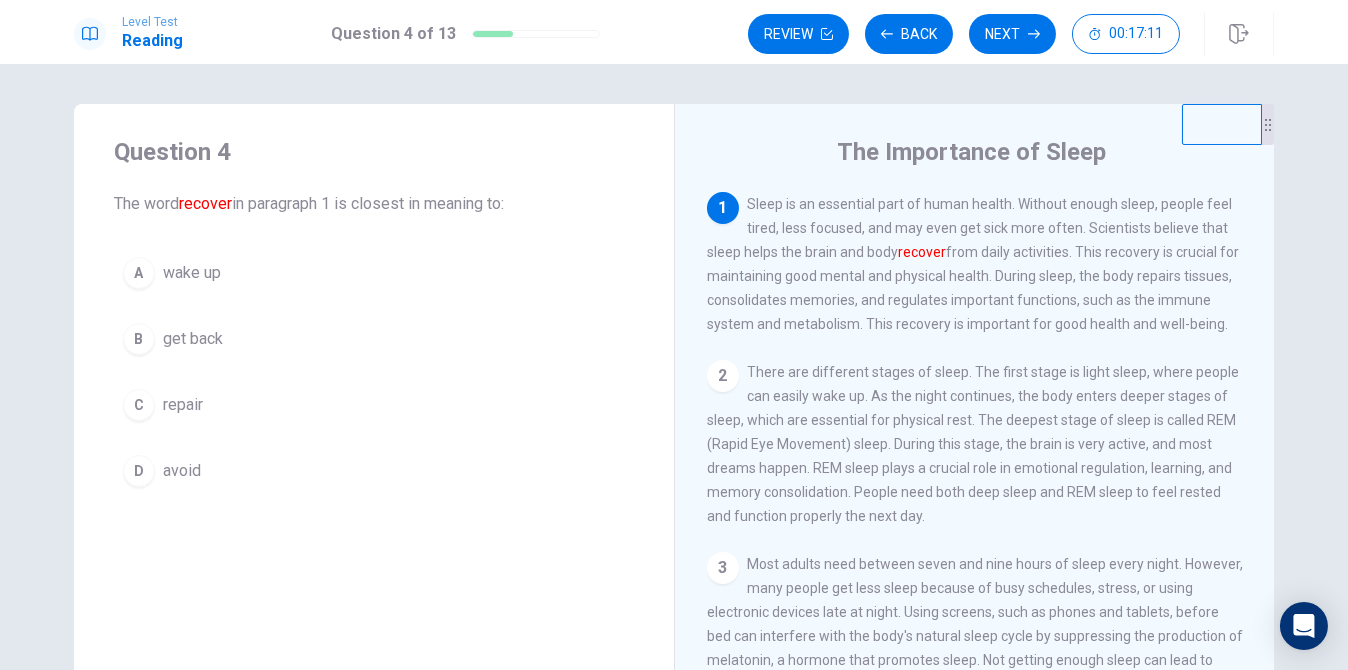 click on "C" at bounding box center (139, 405) 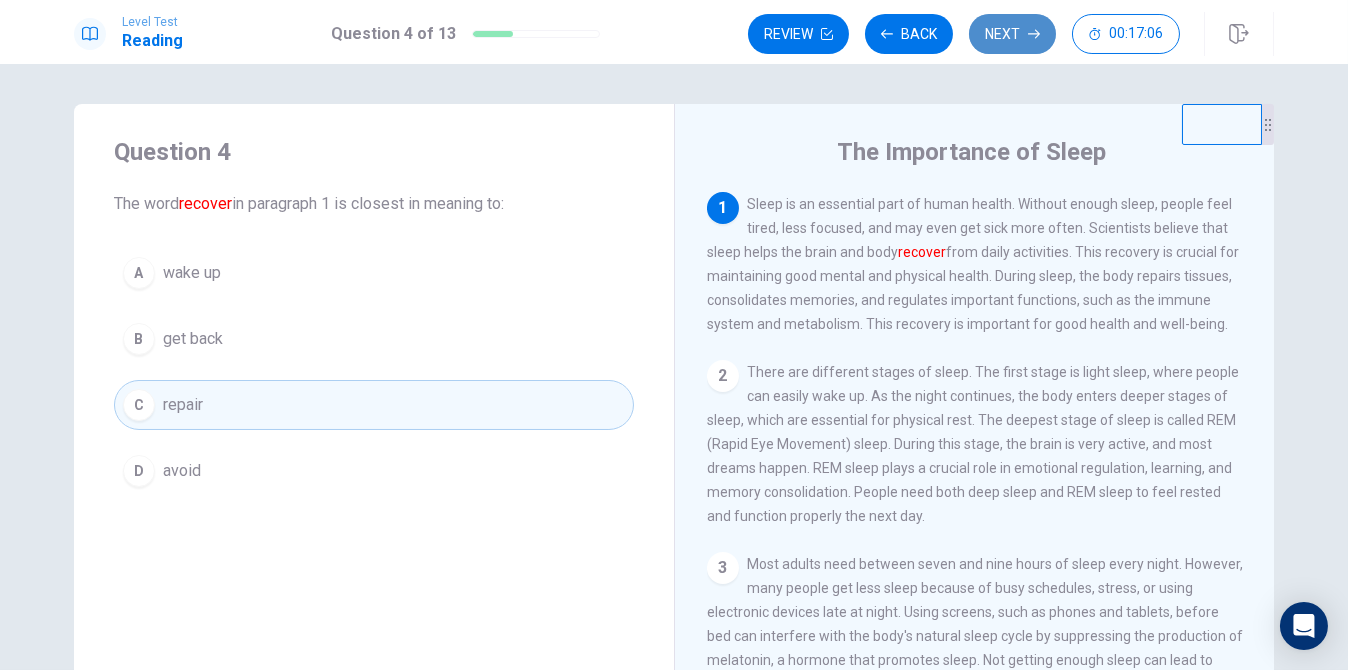 click on "Next" at bounding box center (1012, 34) 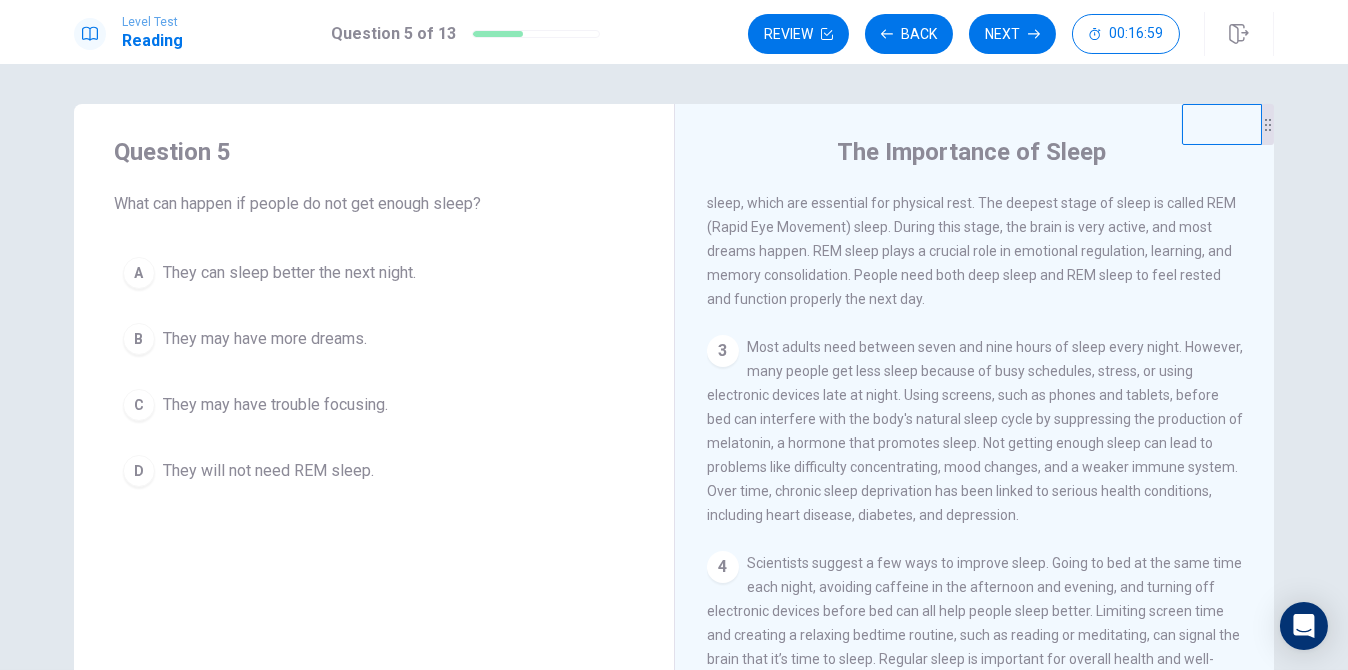 scroll, scrollTop: 261, scrollLeft: 0, axis: vertical 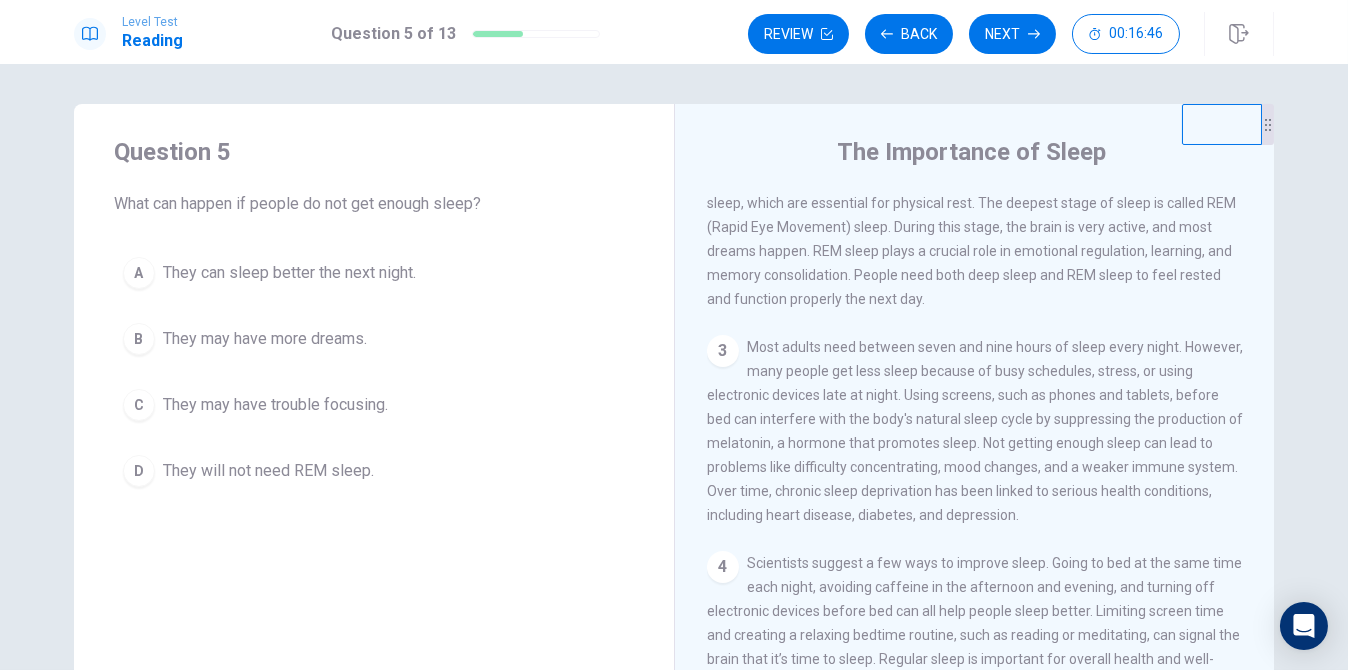 click on "C" at bounding box center [139, 405] 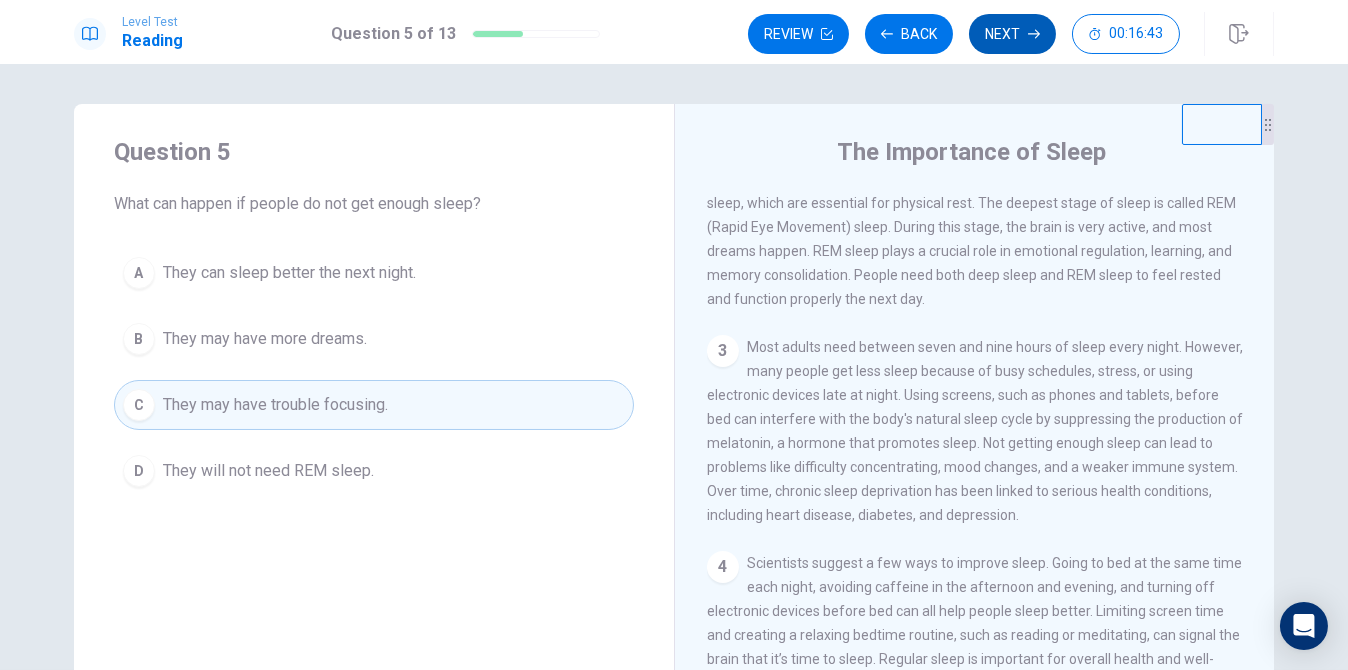 click on "Next" at bounding box center [1012, 34] 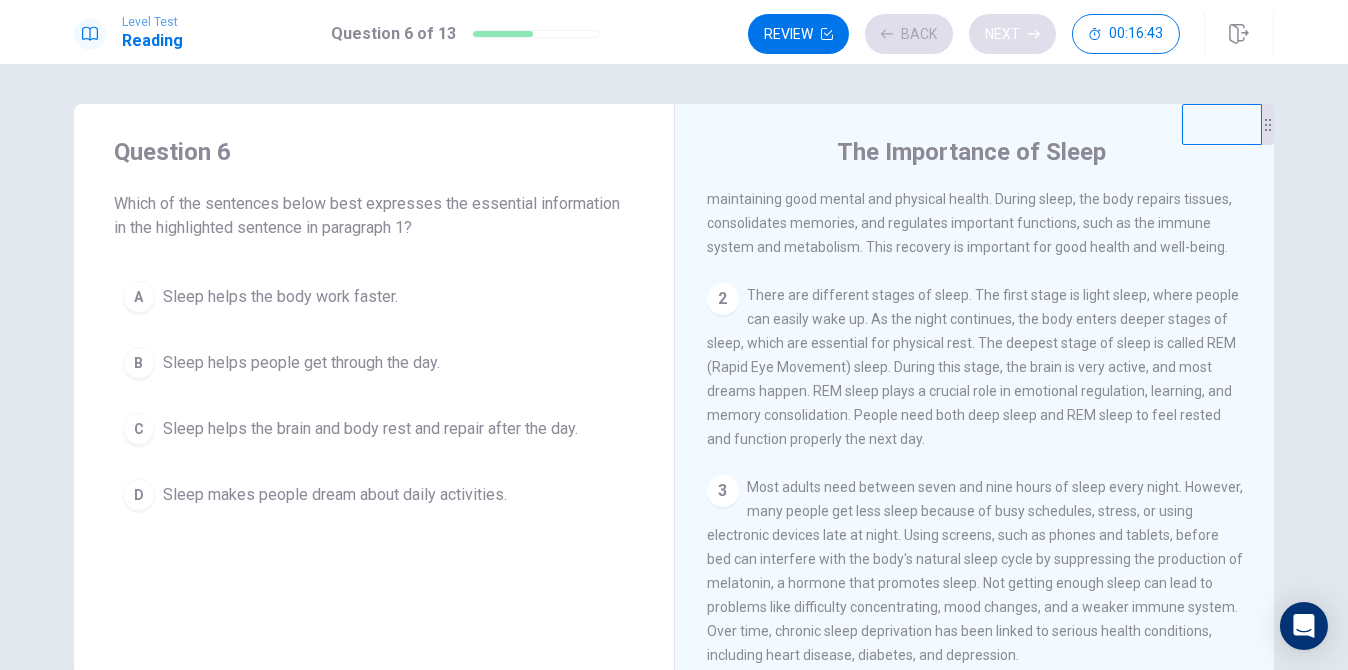 scroll, scrollTop: 0, scrollLeft: 0, axis: both 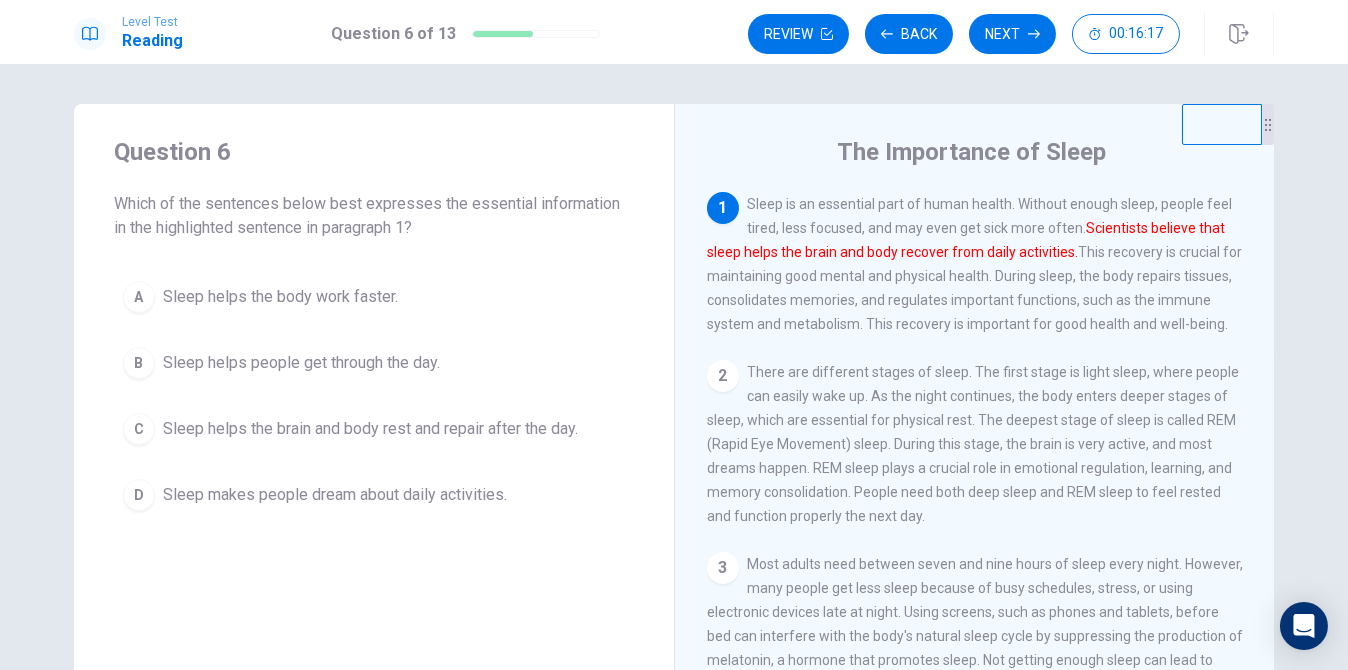 click on "C" at bounding box center [139, 429] 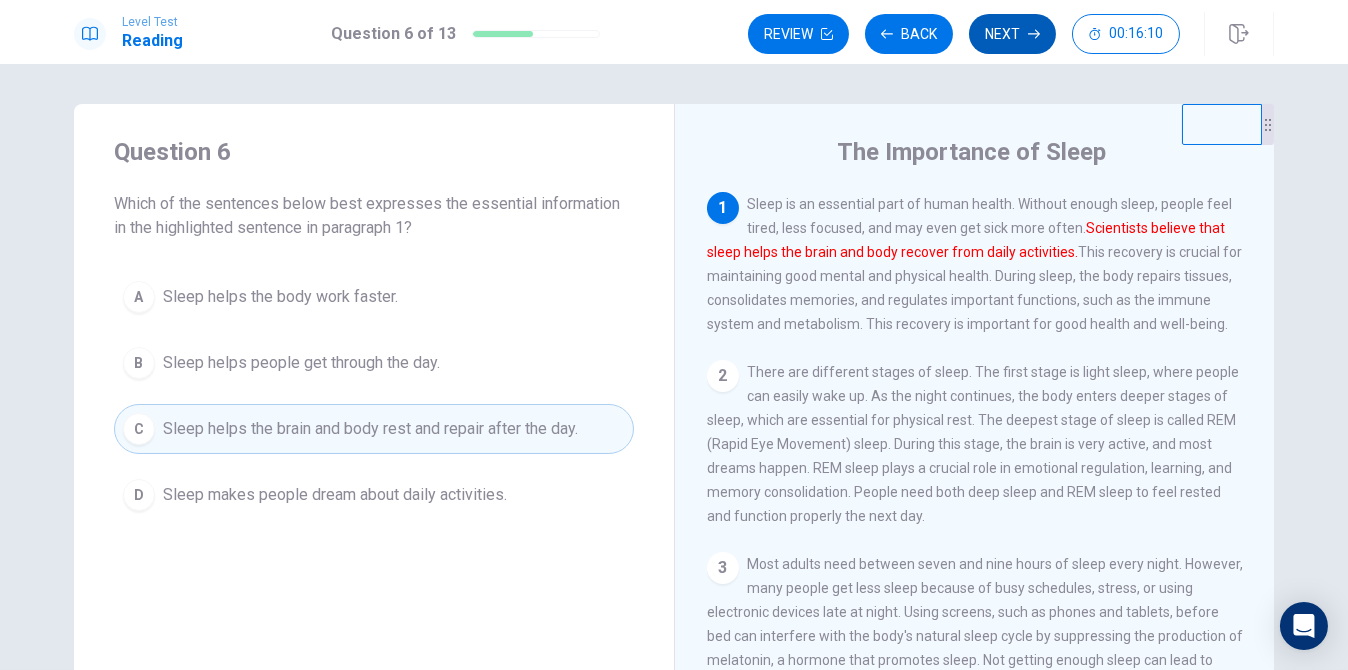 click on "Next" at bounding box center (1012, 34) 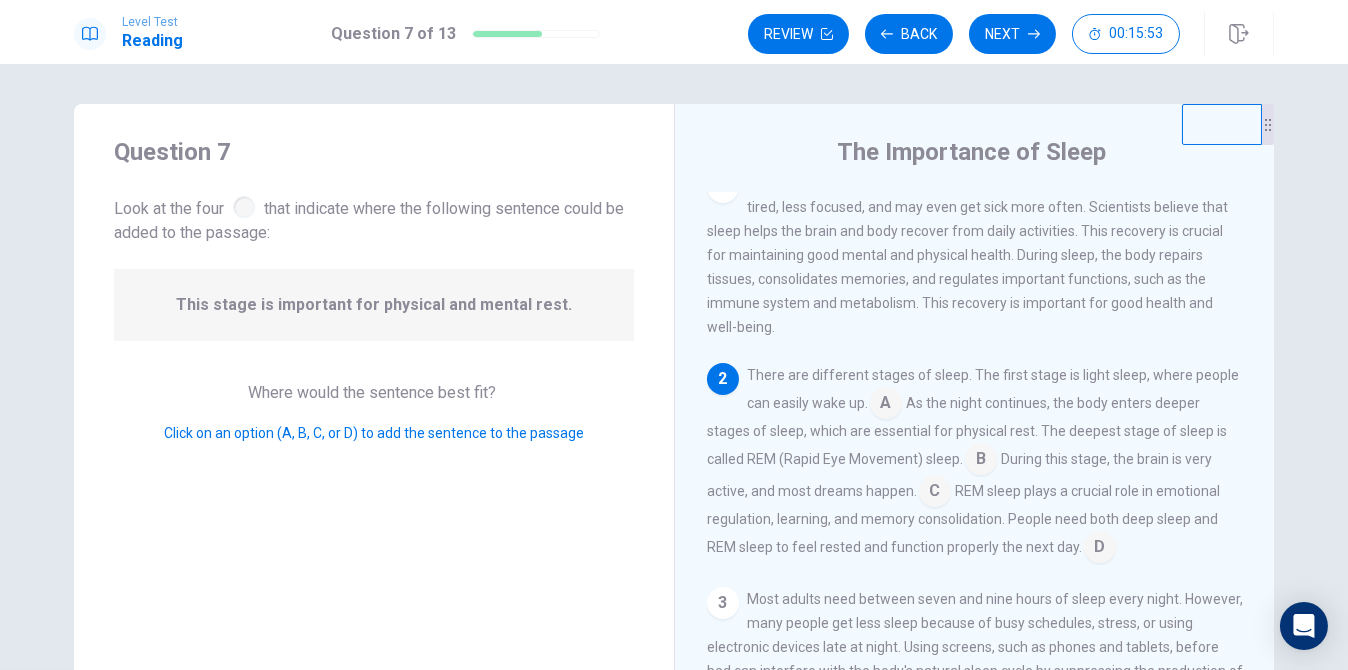 scroll, scrollTop: 122, scrollLeft: 0, axis: vertical 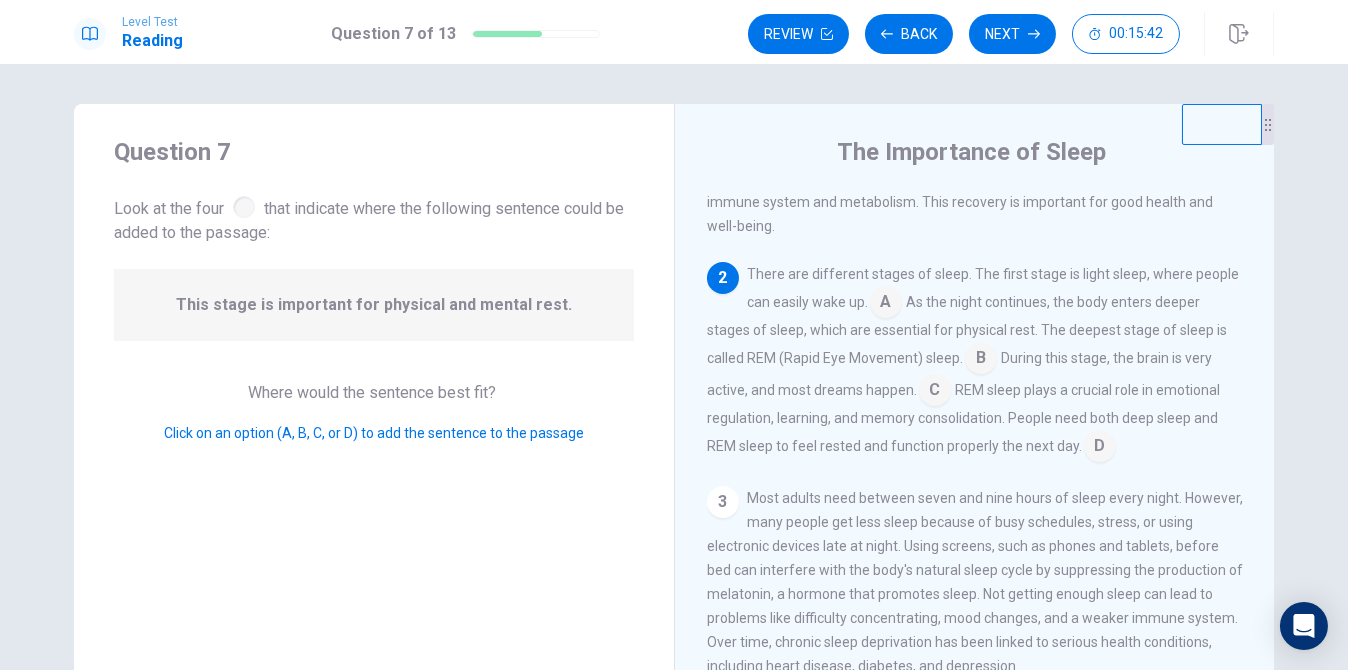 click at bounding box center [935, 392] 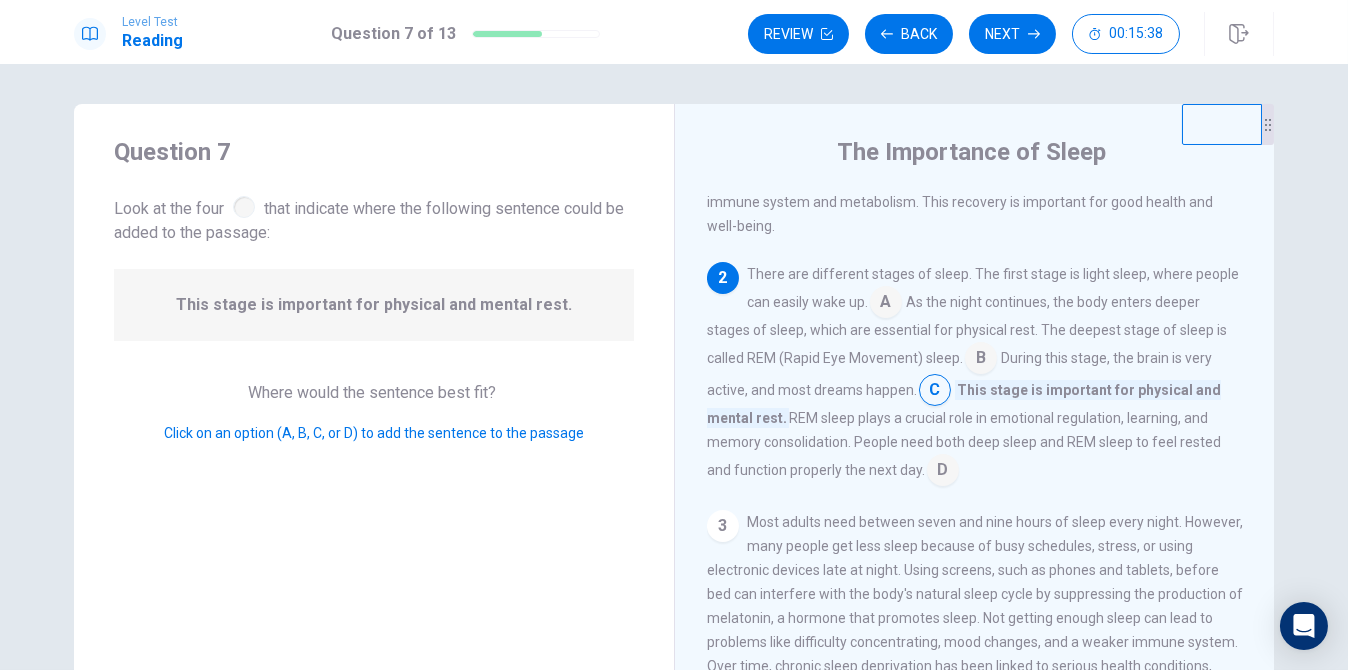 click at bounding box center [943, 472] 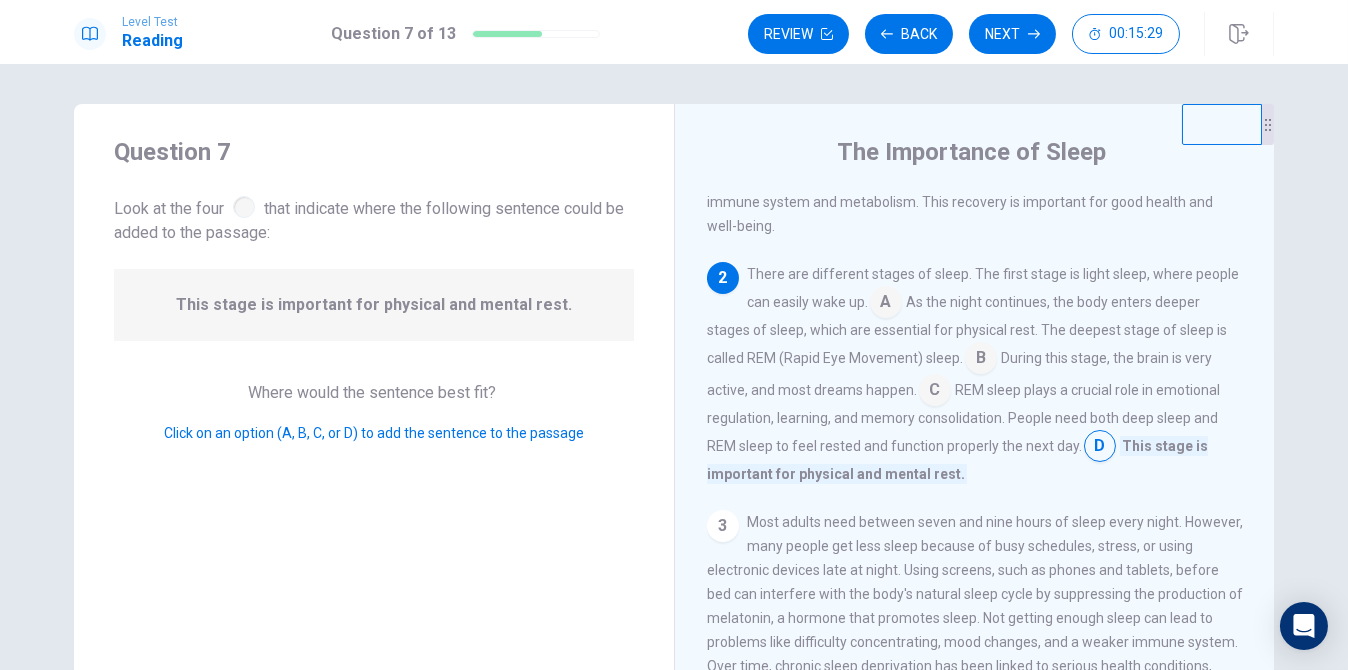 click at bounding box center (1100, 448) 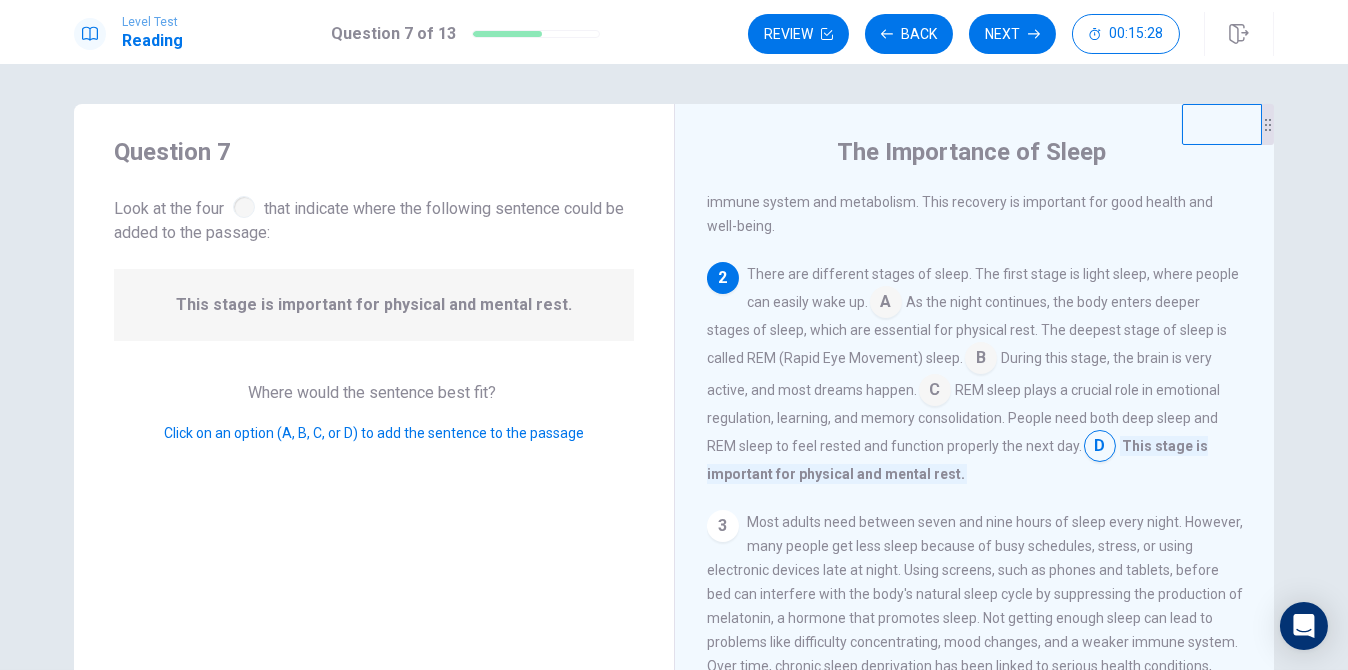 click at bounding box center (886, 304) 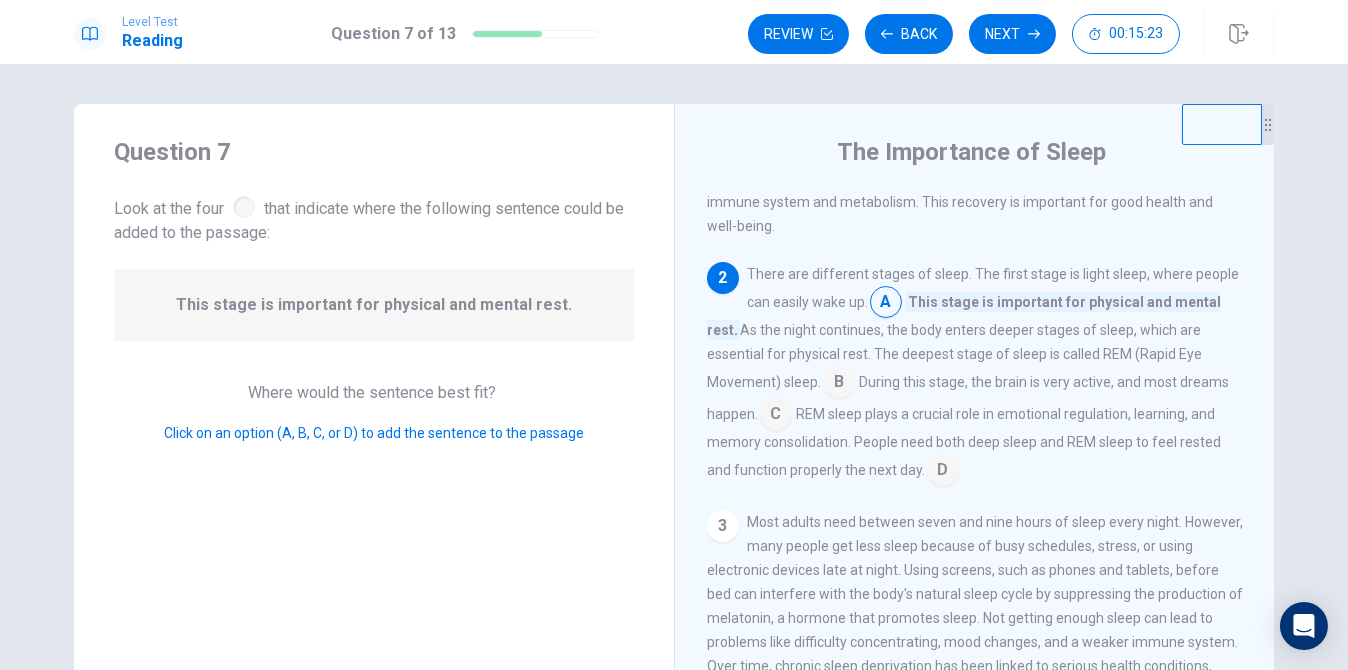 click at bounding box center [776, 416] 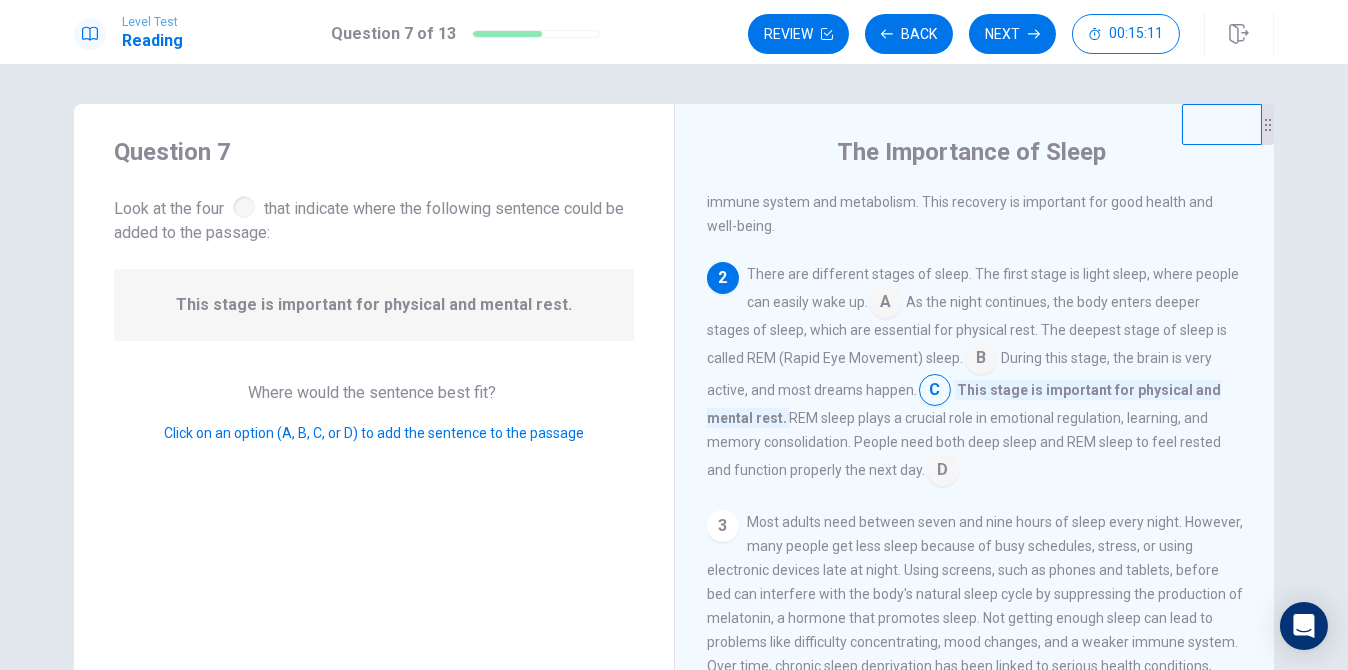 click at bounding box center (943, 472) 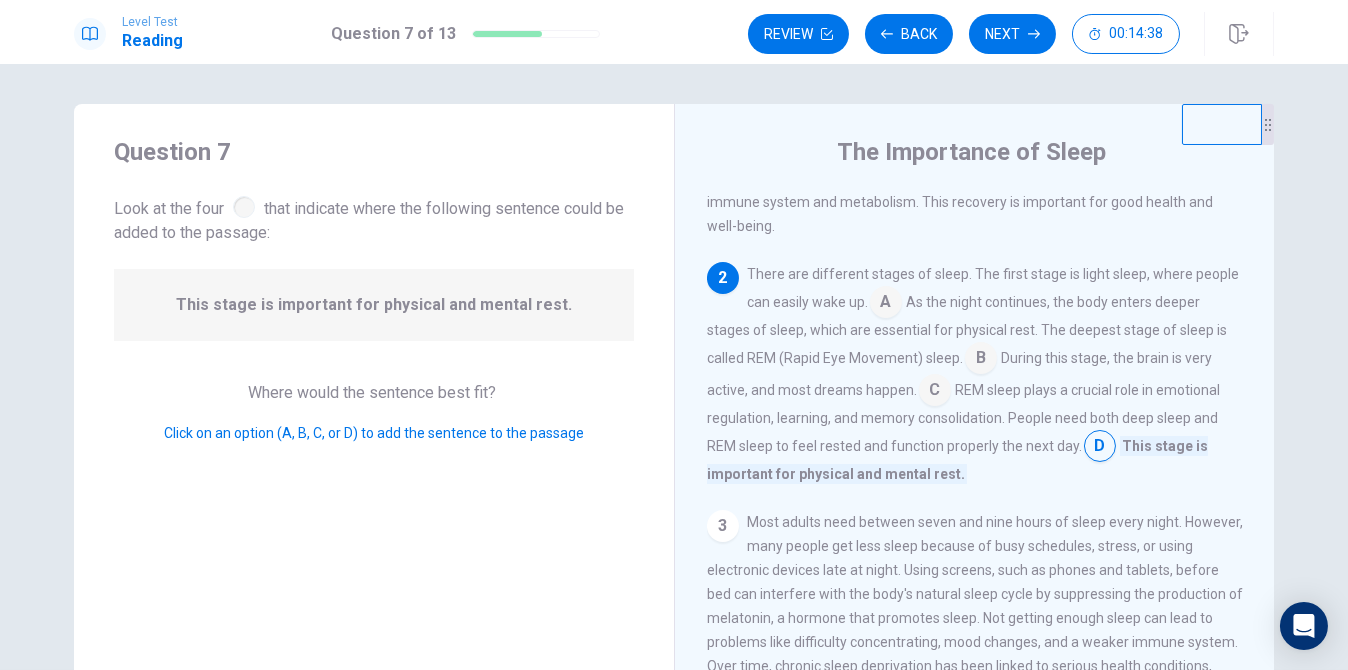 click at bounding box center (981, 360) 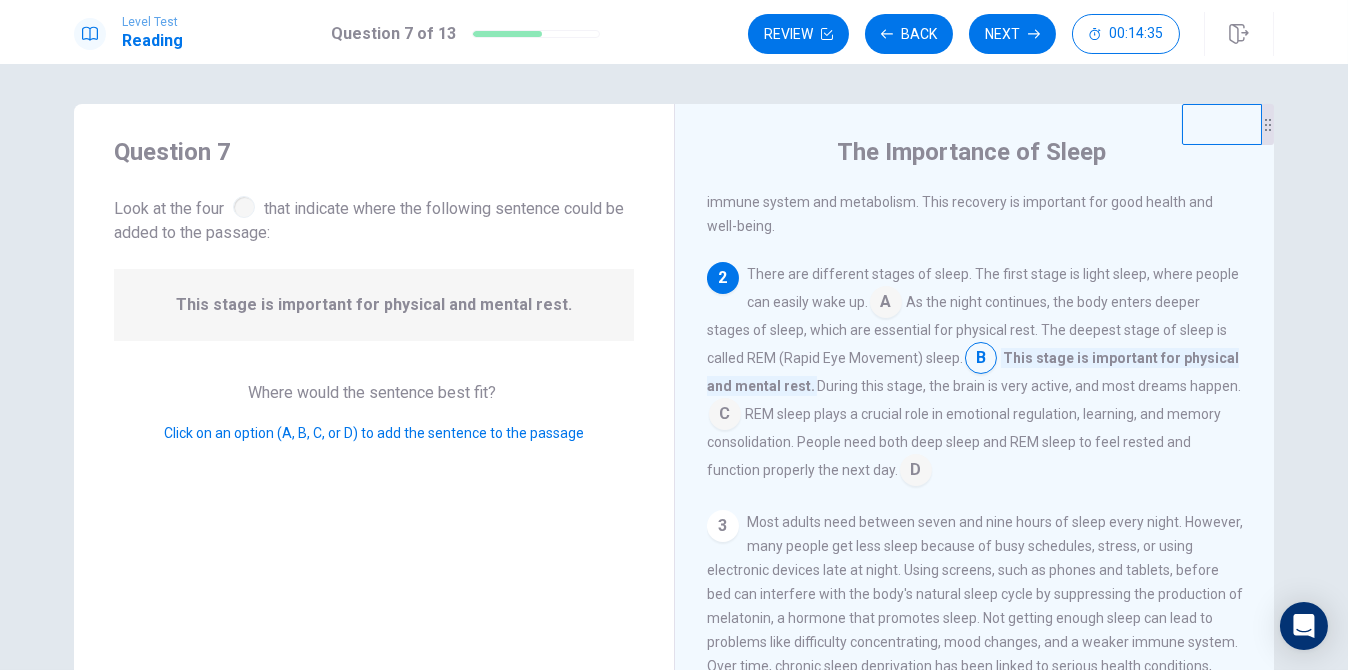 click at bounding box center [916, 472] 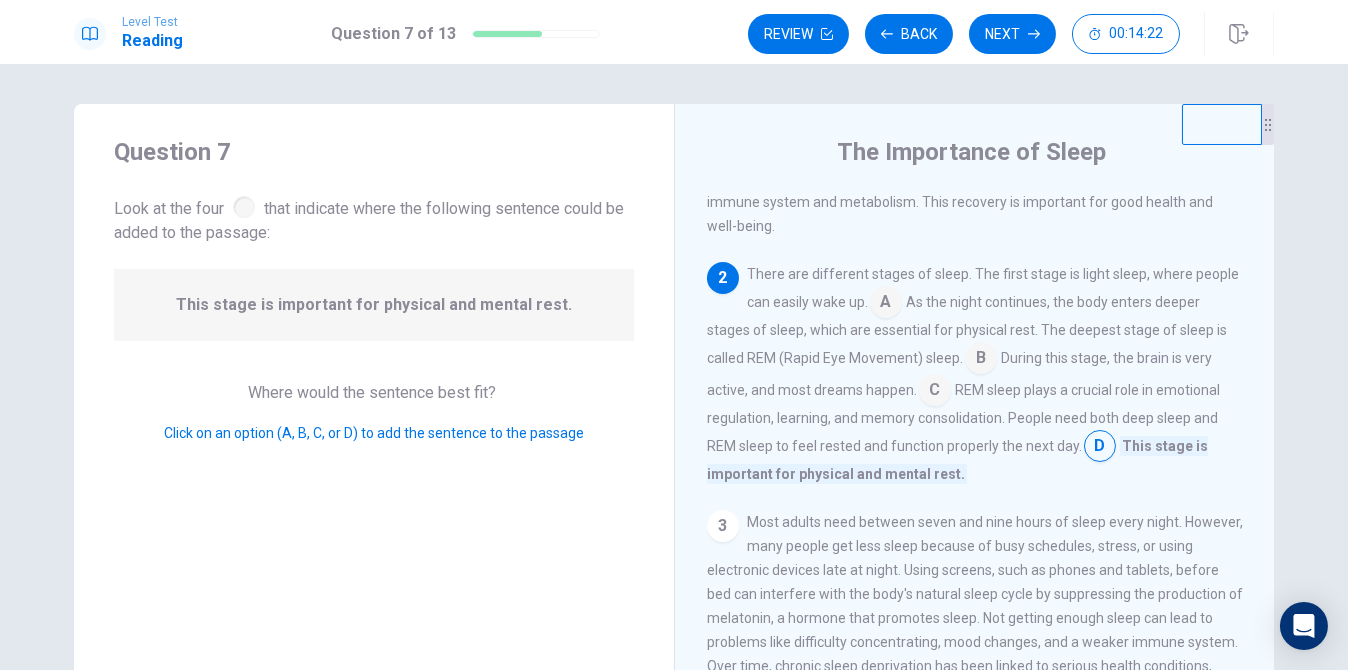 click at bounding box center (935, 392) 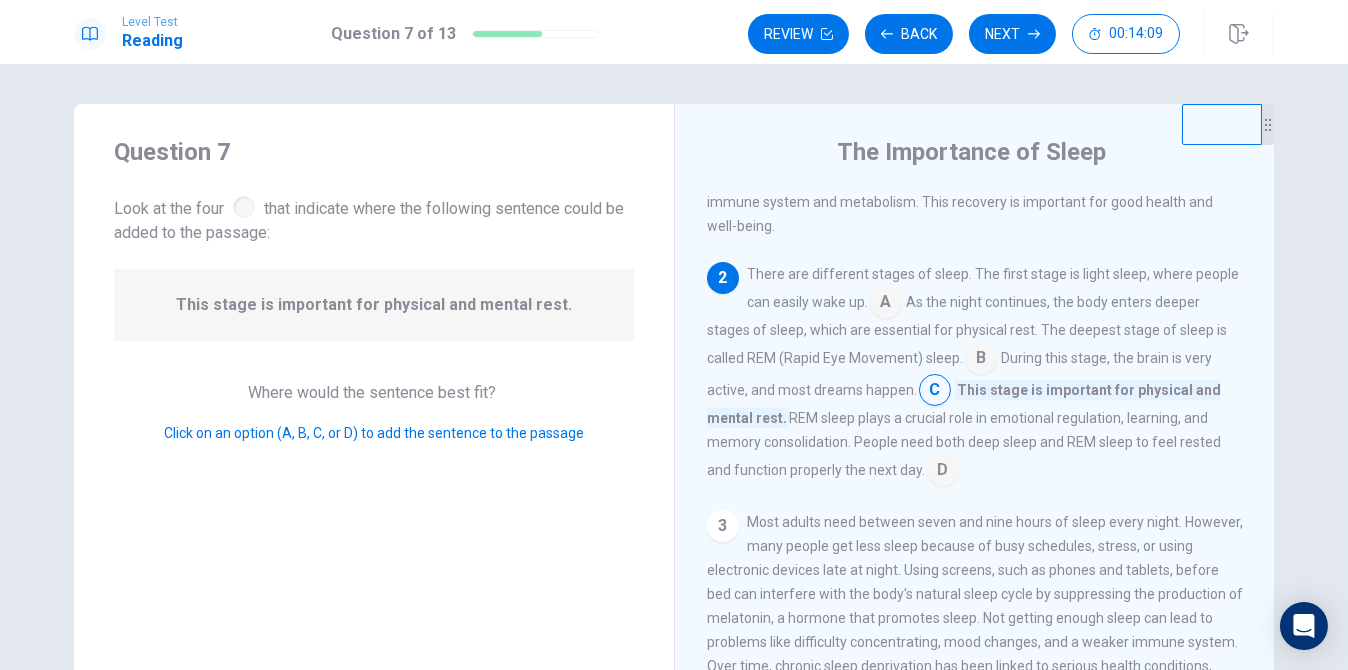 click at bounding box center [943, 472] 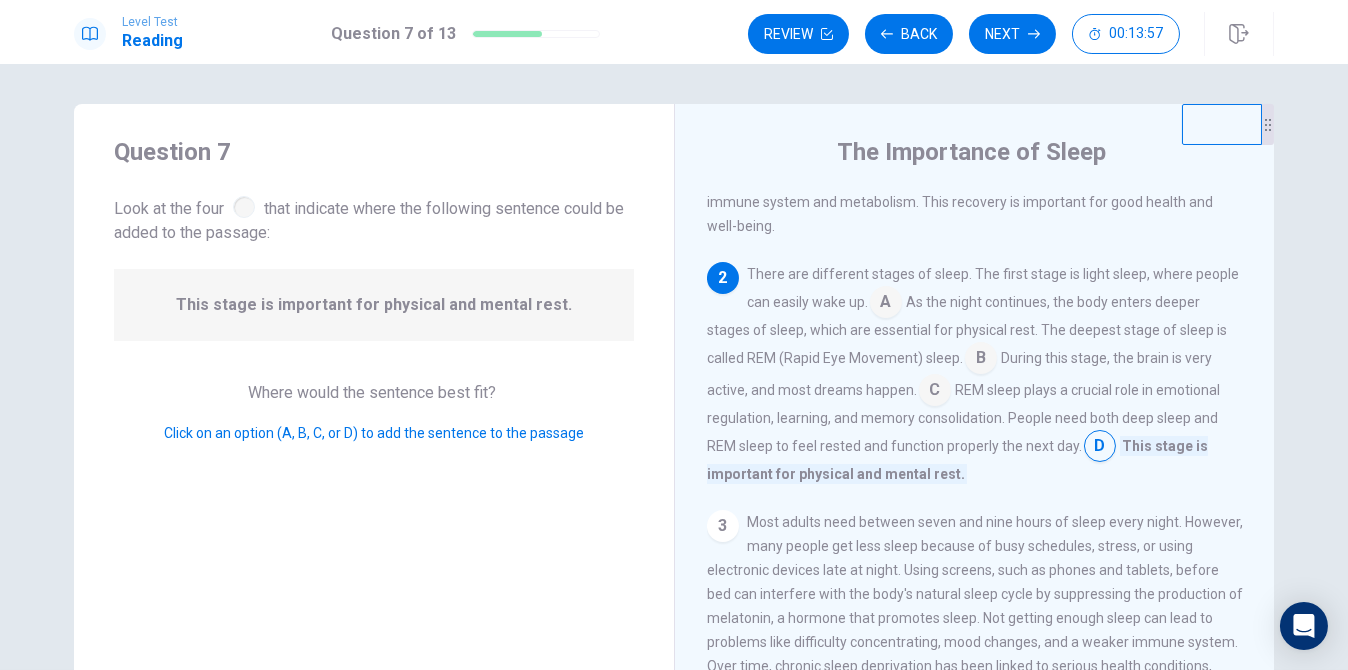 click at bounding box center (935, 392) 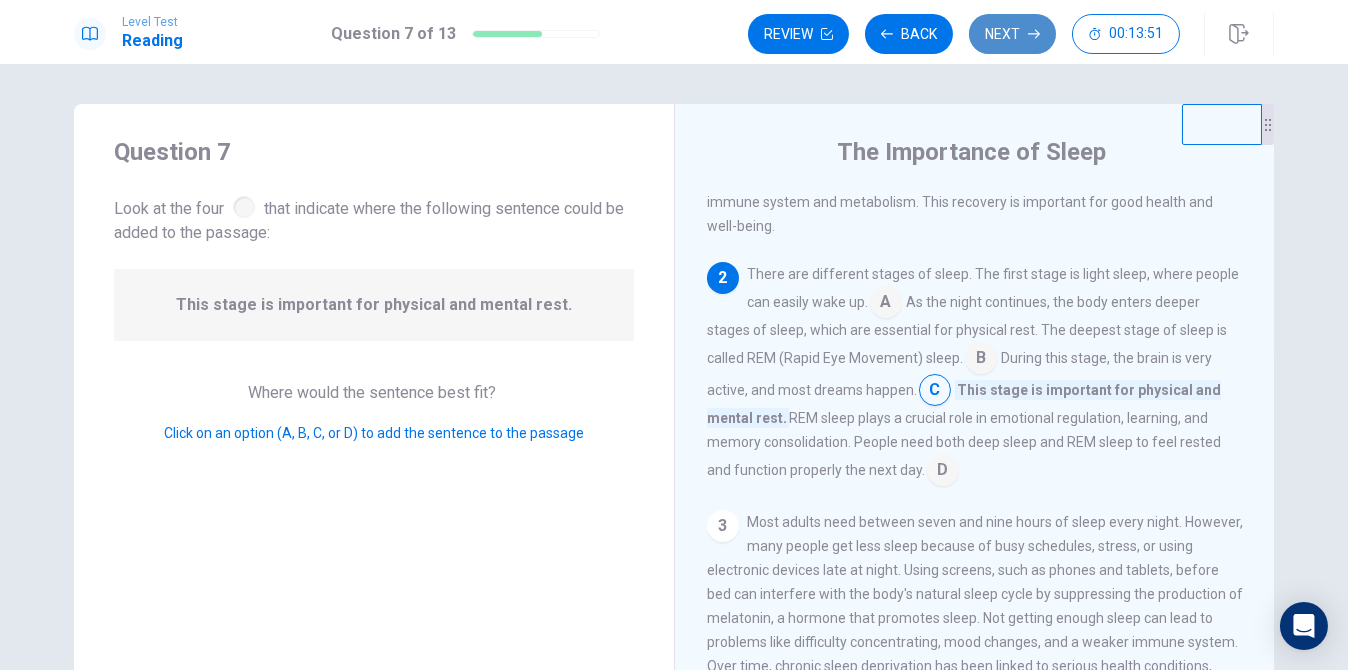 click on "Next" at bounding box center [1012, 34] 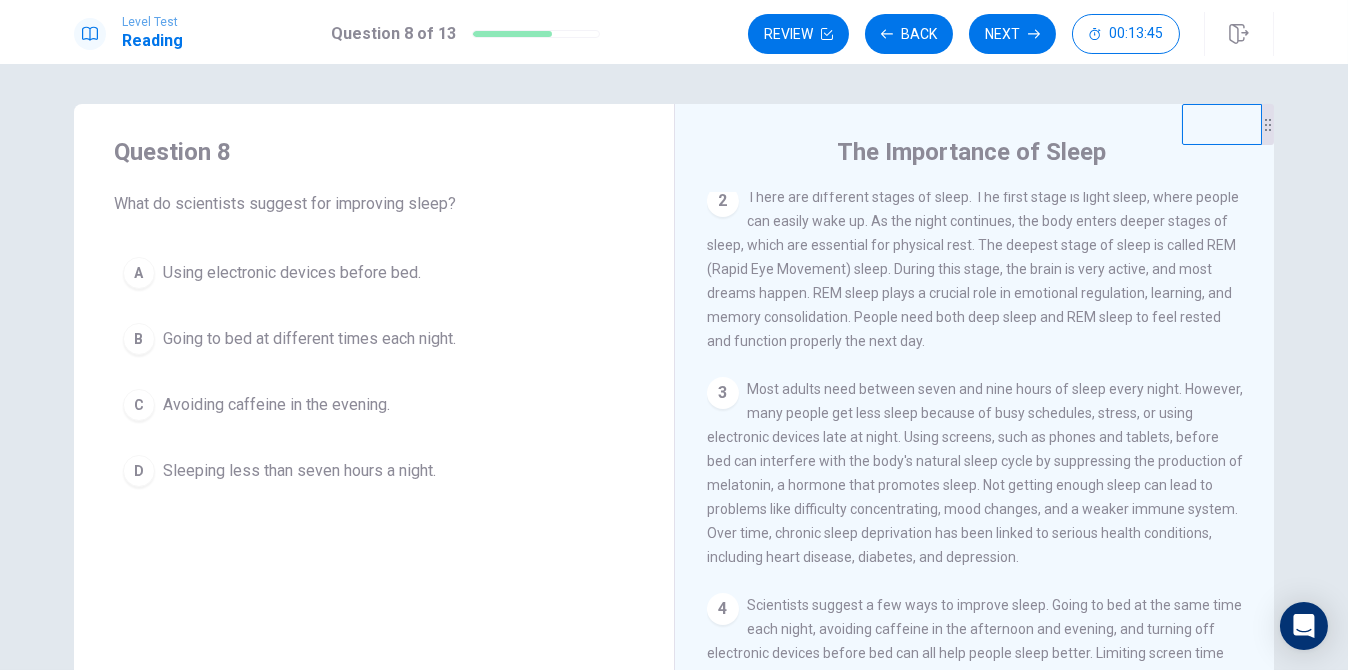 scroll, scrollTop: 261, scrollLeft: 0, axis: vertical 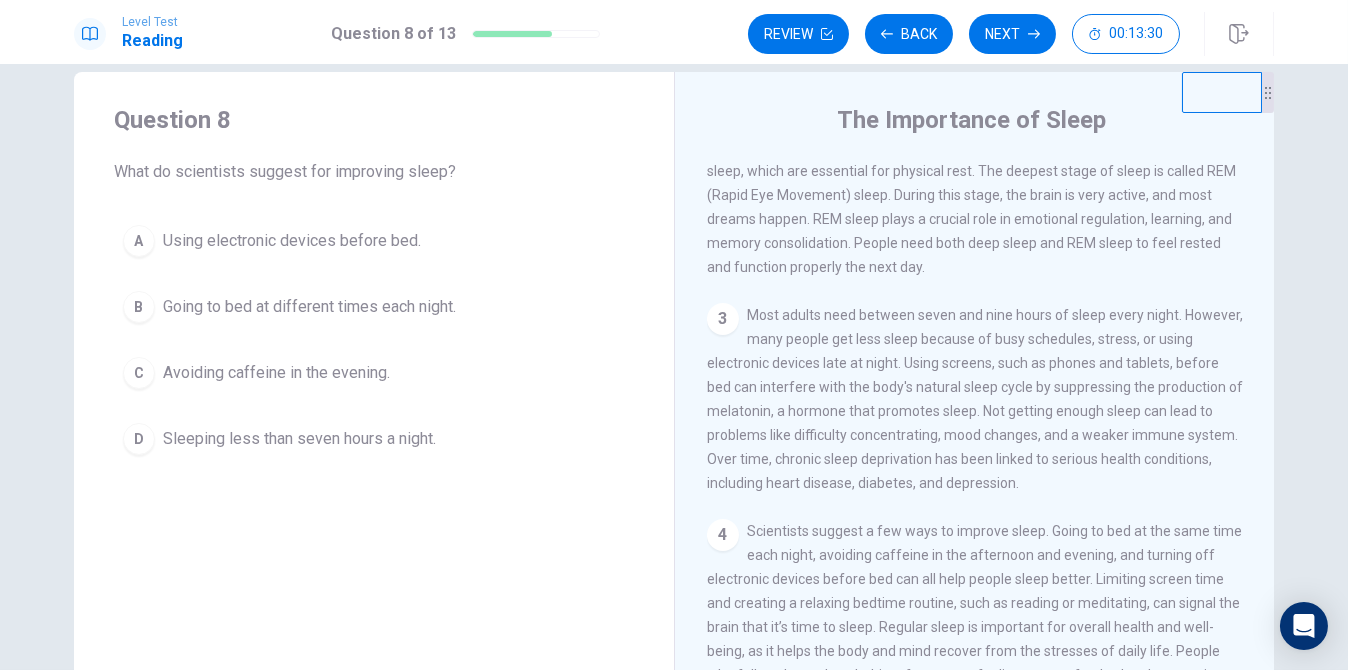 click on "C" at bounding box center [139, 373] 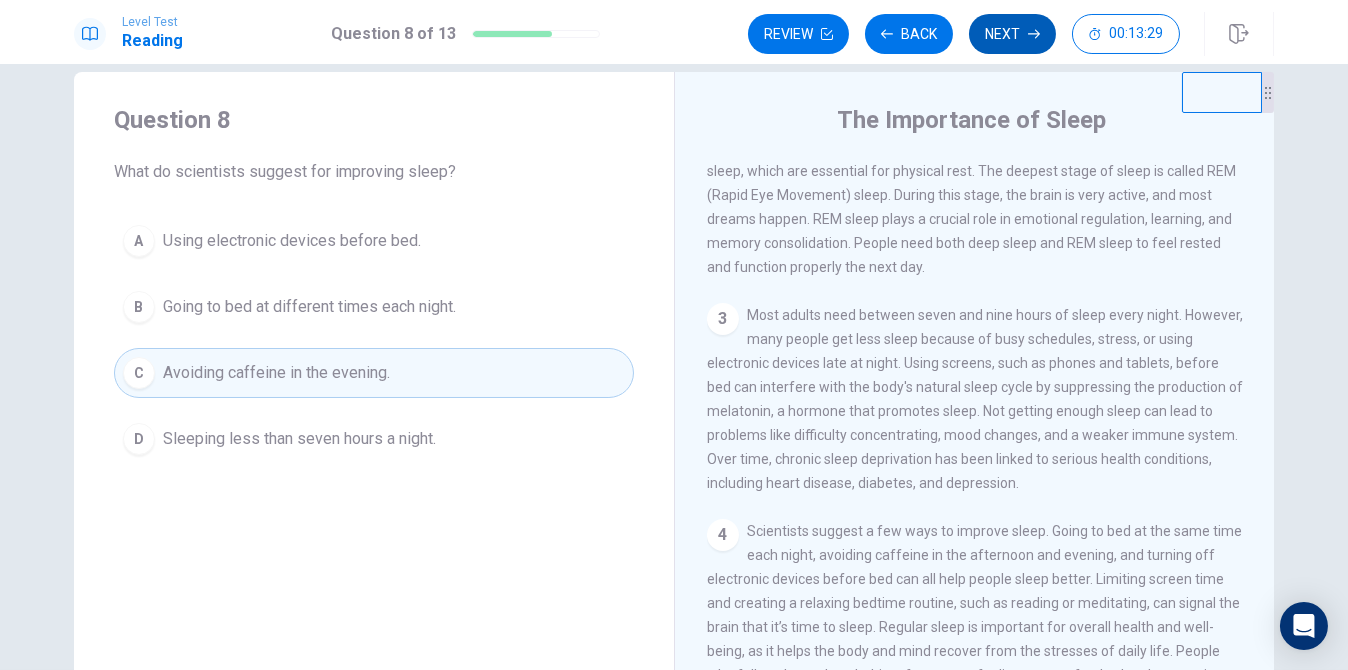 click on "Next" at bounding box center (1012, 34) 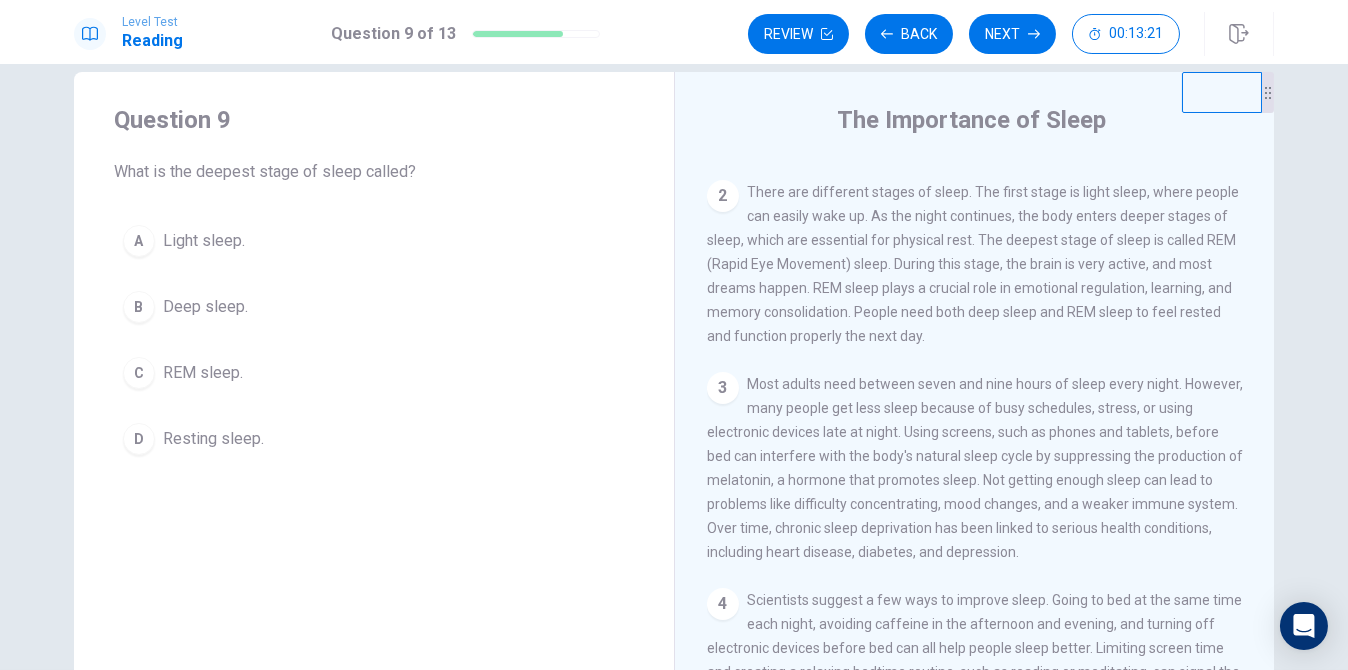 scroll, scrollTop: 162, scrollLeft: 0, axis: vertical 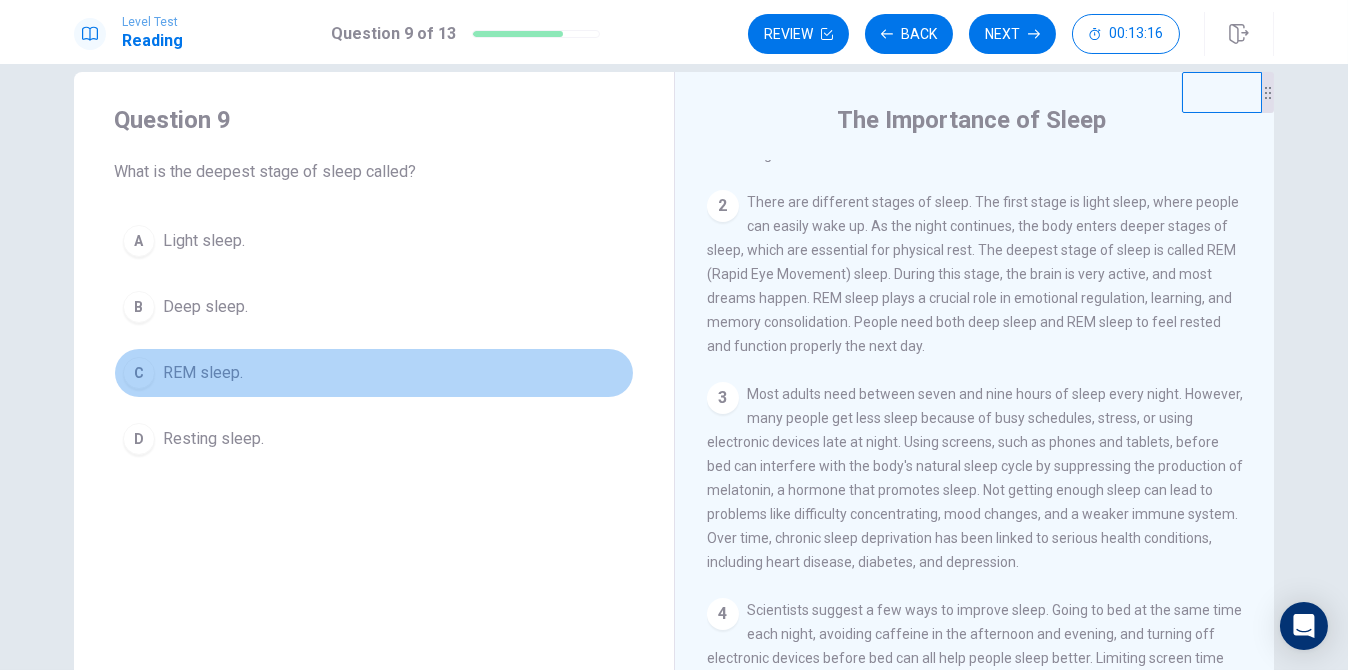 click on "C" at bounding box center (139, 373) 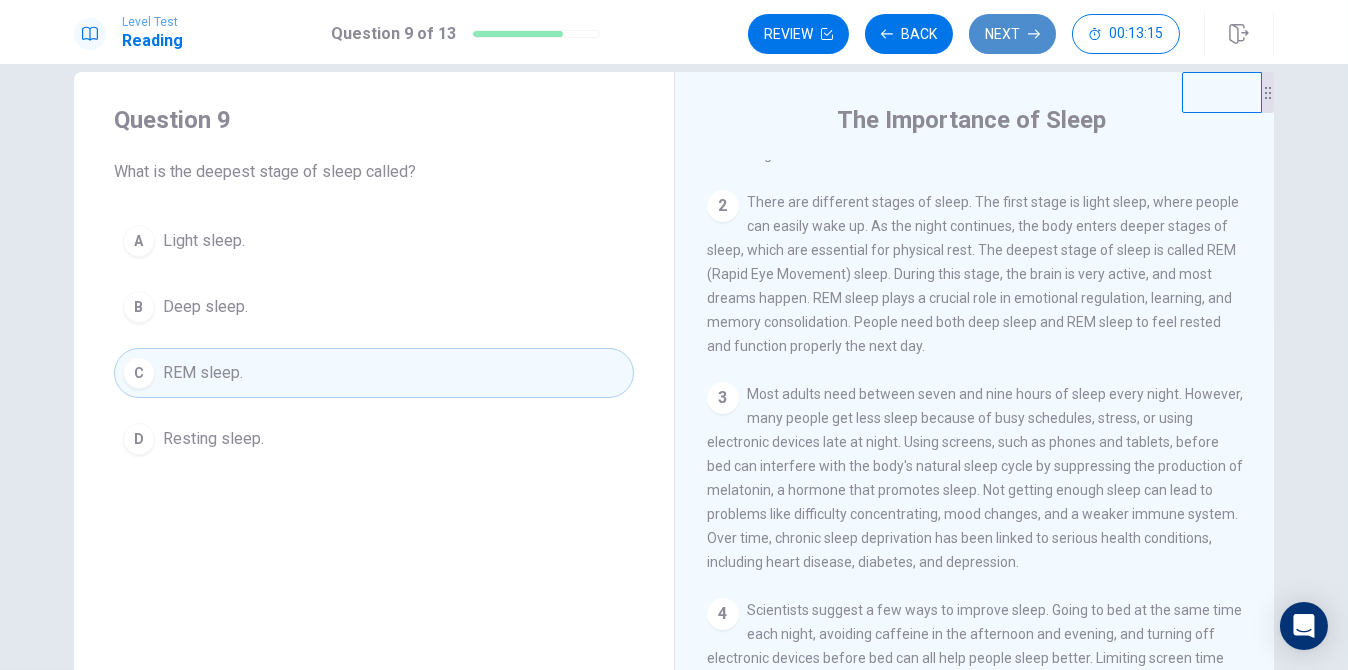 click on "Next" at bounding box center [1012, 34] 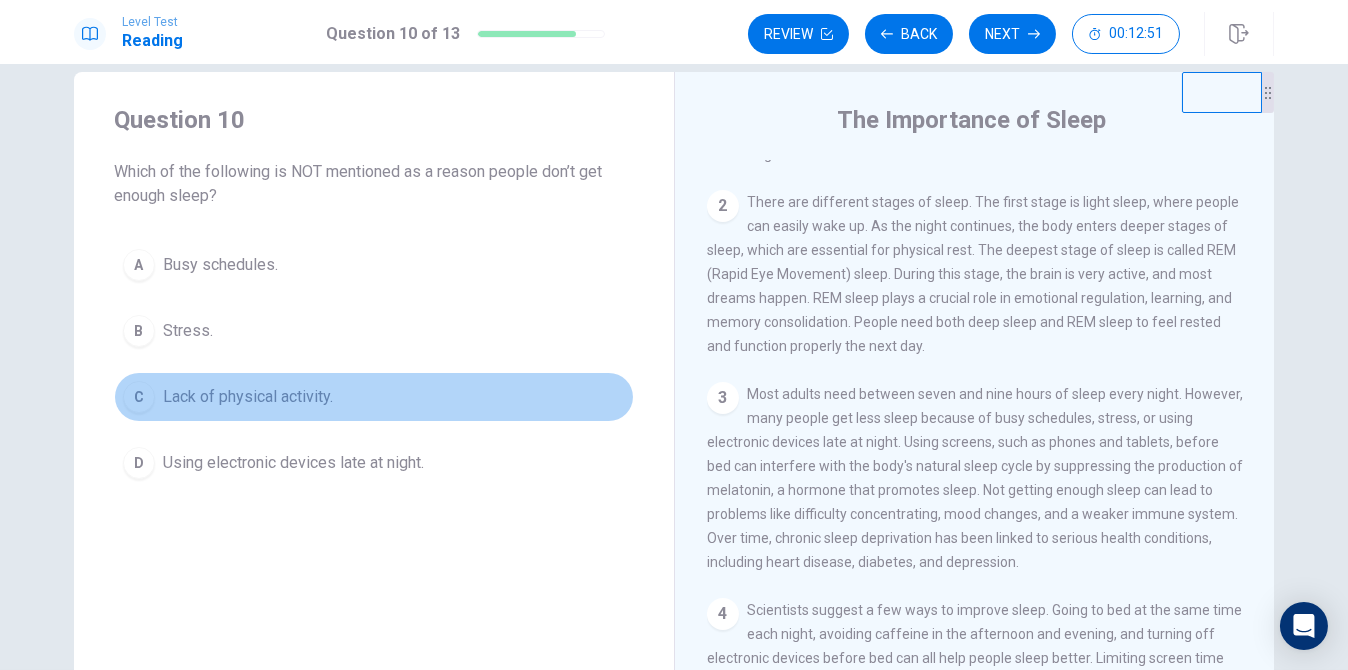 click on "C" at bounding box center [139, 397] 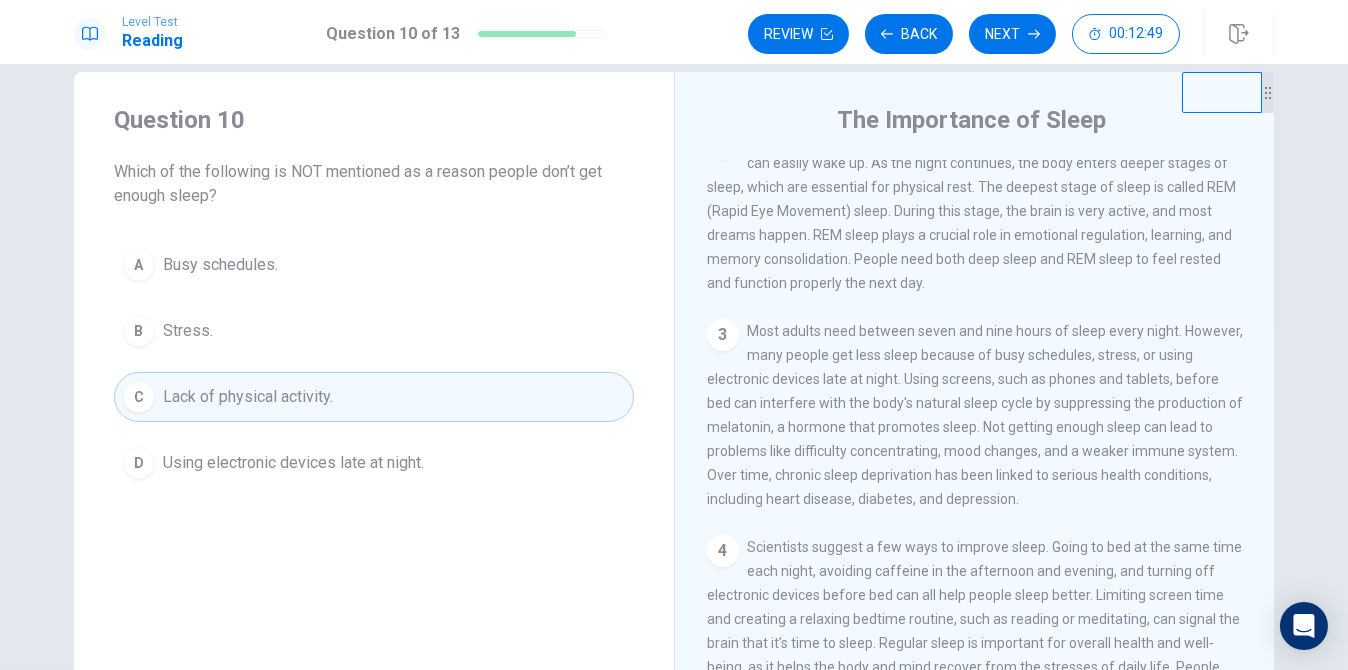 scroll, scrollTop: 261, scrollLeft: 0, axis: vertical 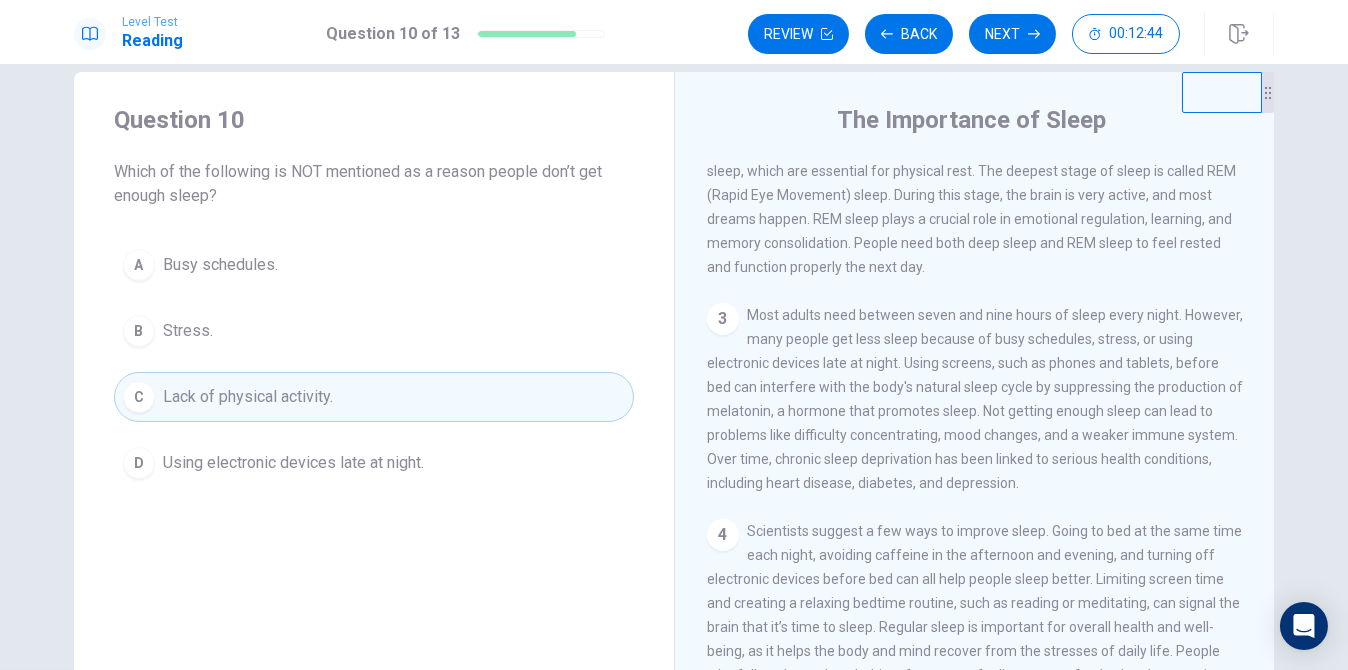 click 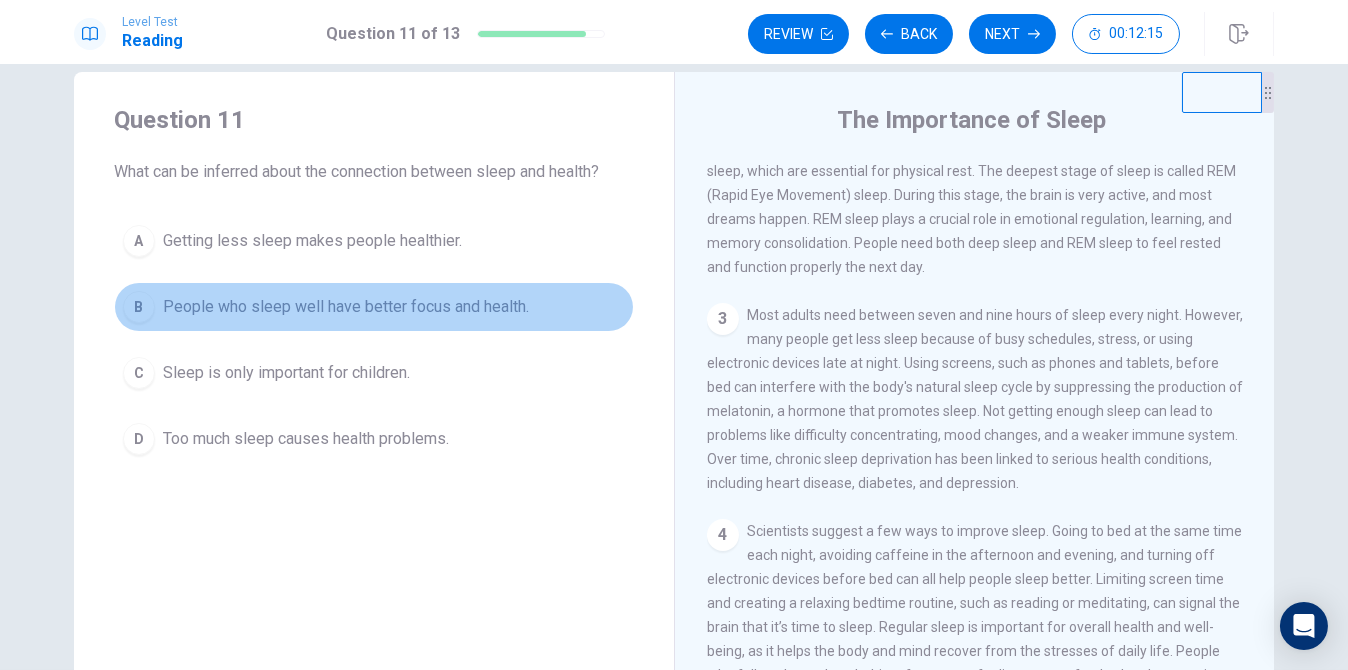 click on "B" at bounding box center [139, 307] 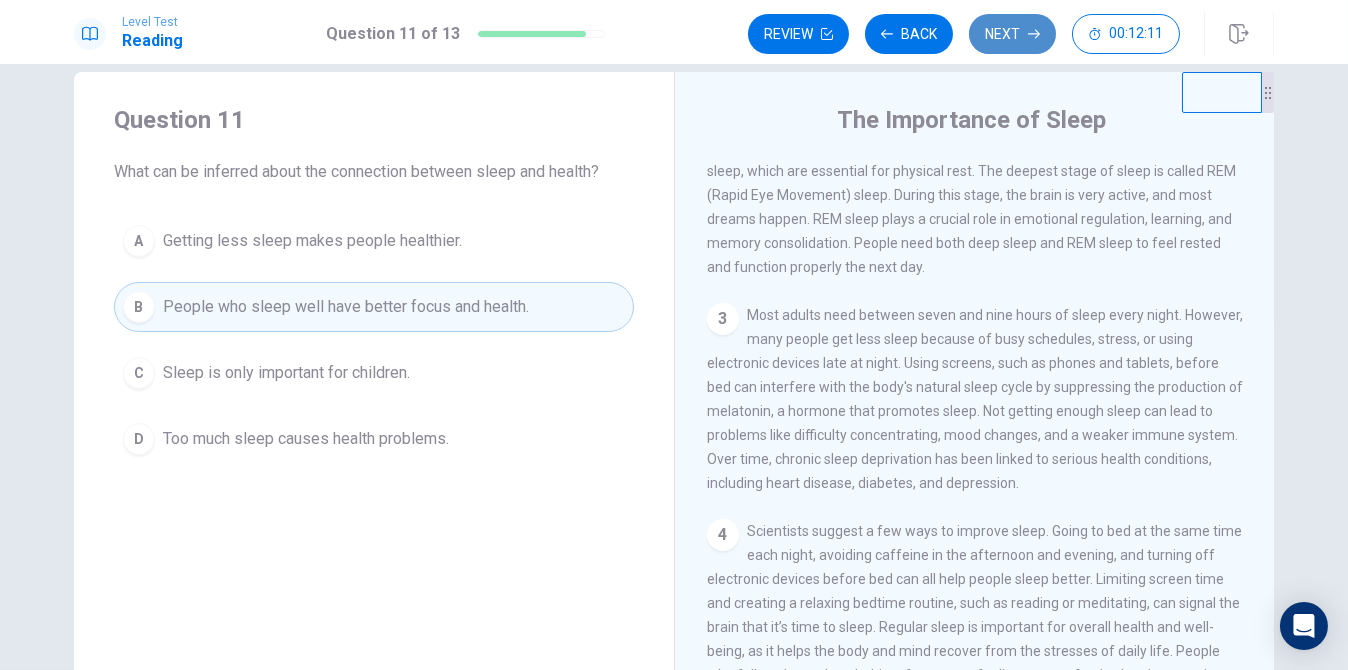 click on "Next" at bounding box center [1012, 34] 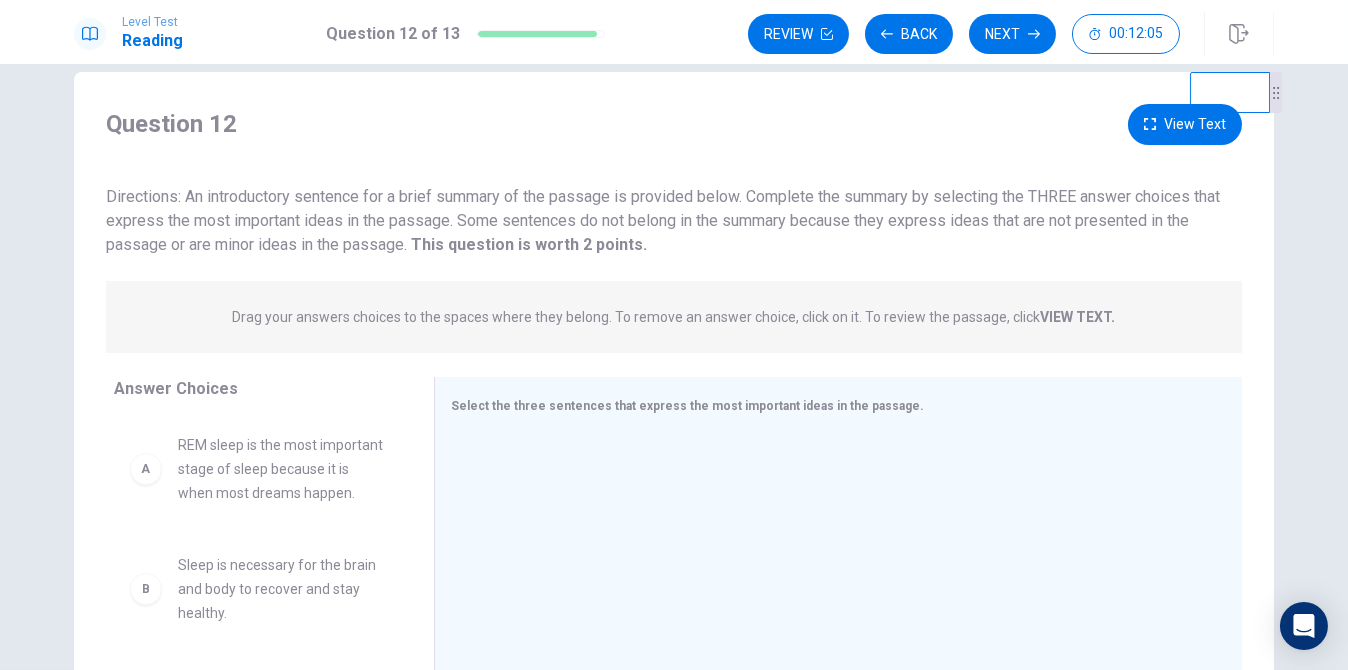 drag, startPoint x: 1267, startPoint y: 85, endPoint x: 1290, endPoint y: 84, distance: 23.021729 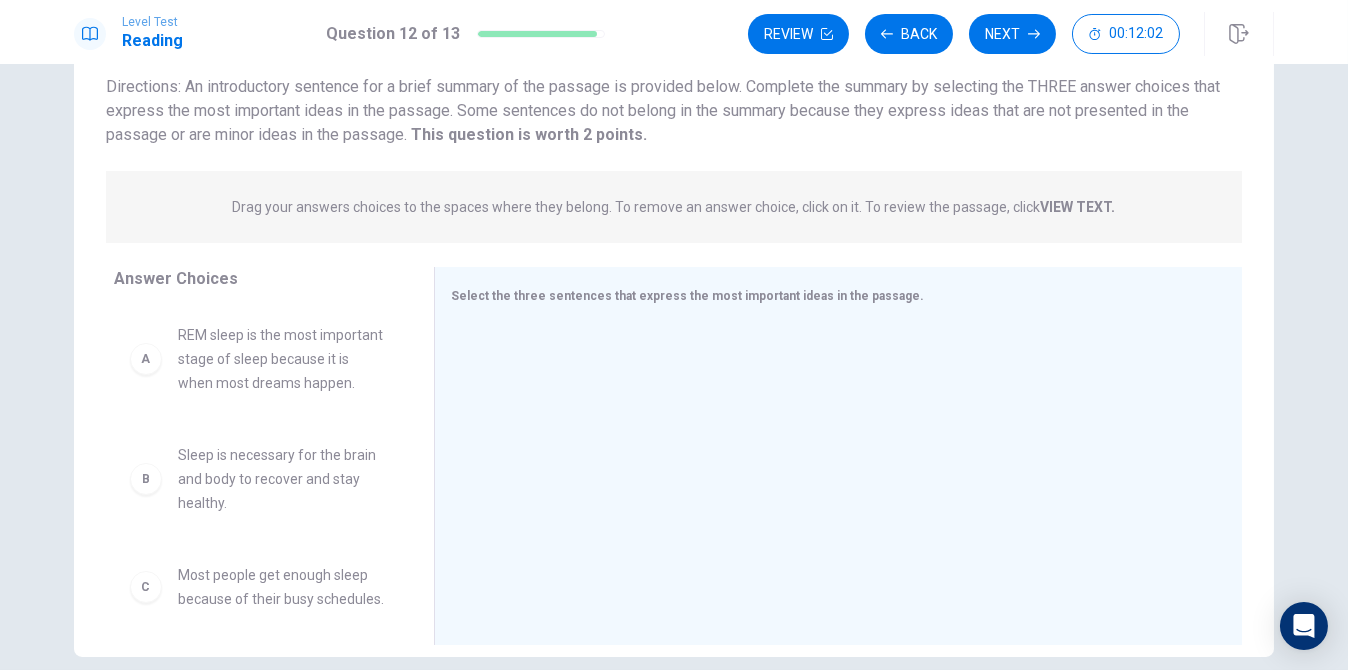 scroll, scrollTop: 0, scrollLeft: 0, axis: both 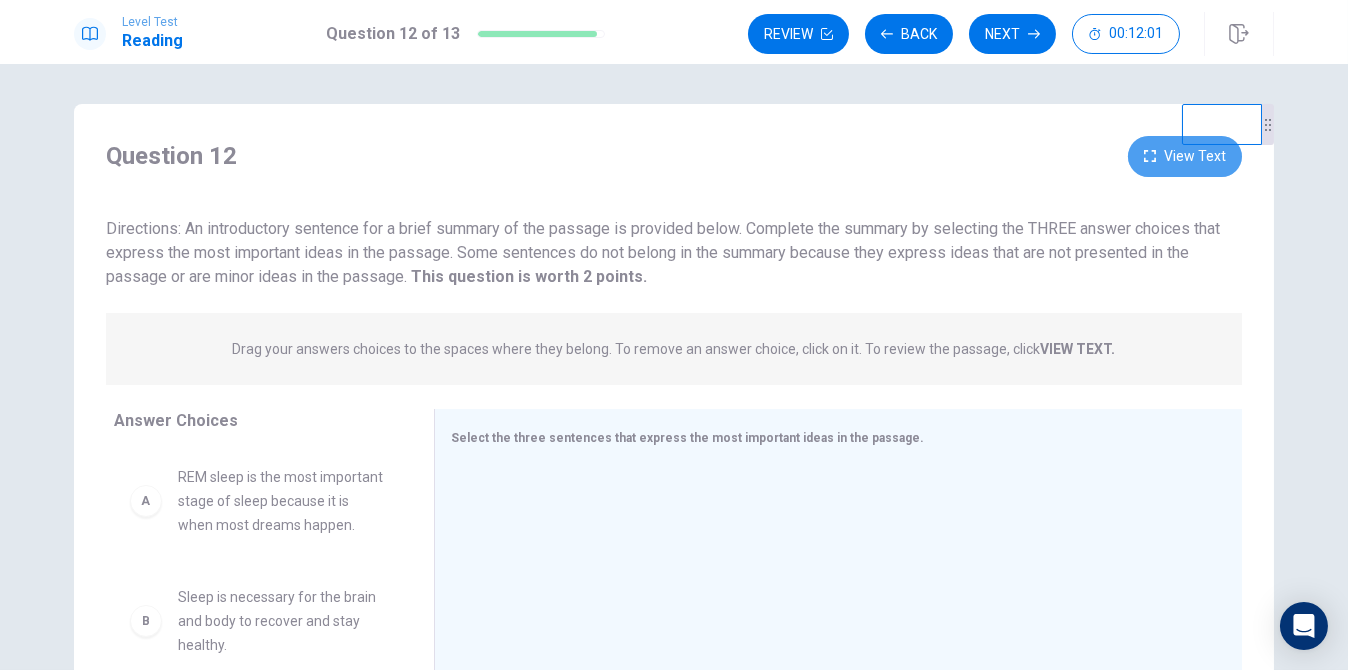 click on "View Text" at bounding box center [1185, 156] 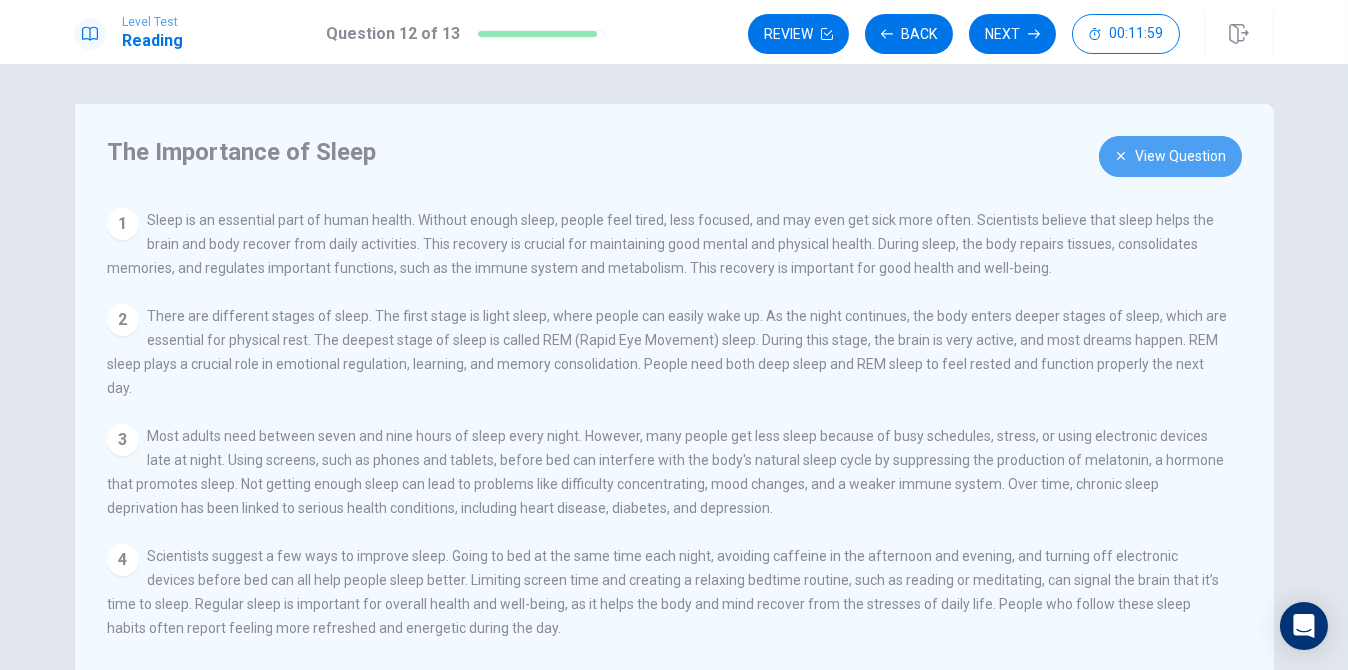 click on "View Question" at bounding box center (1170, 156) 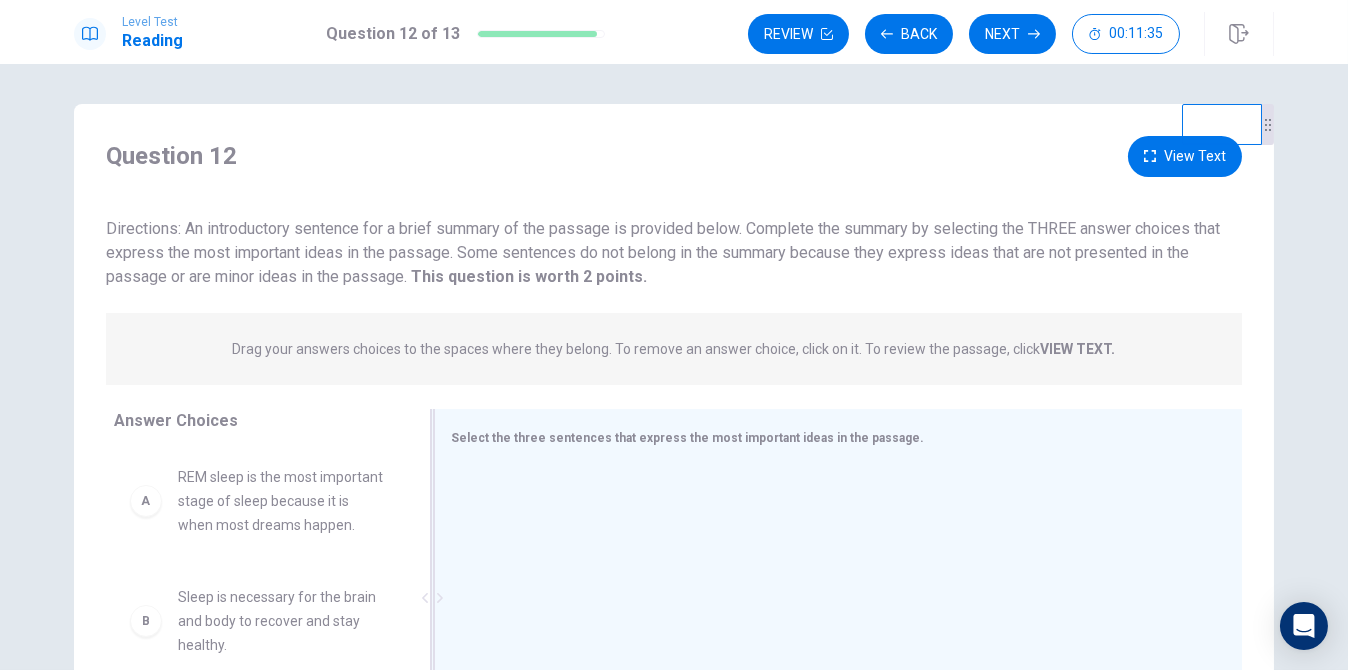 scroll, scrollTop: 200, scrollLeft: 0, axis: vertical 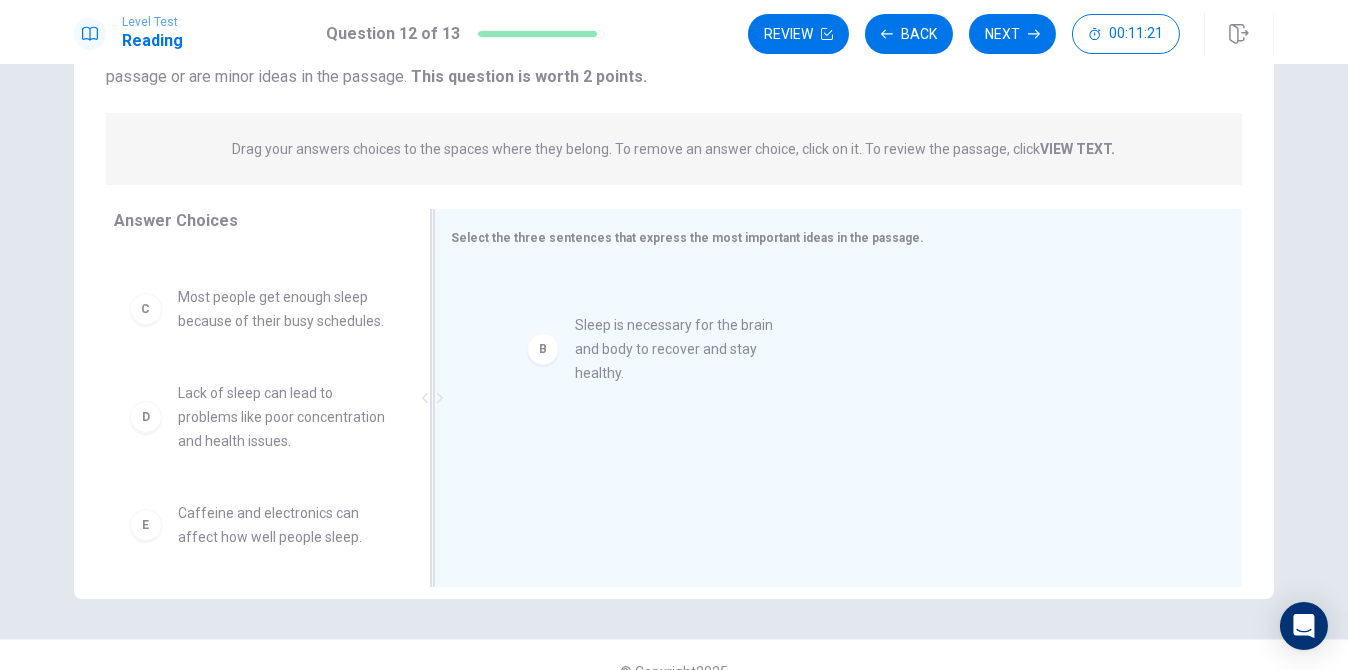 drag, startPoint x: 132, startPoint y: 345, endPoint x: 565, endPoint y: 350, distance: 433.02887 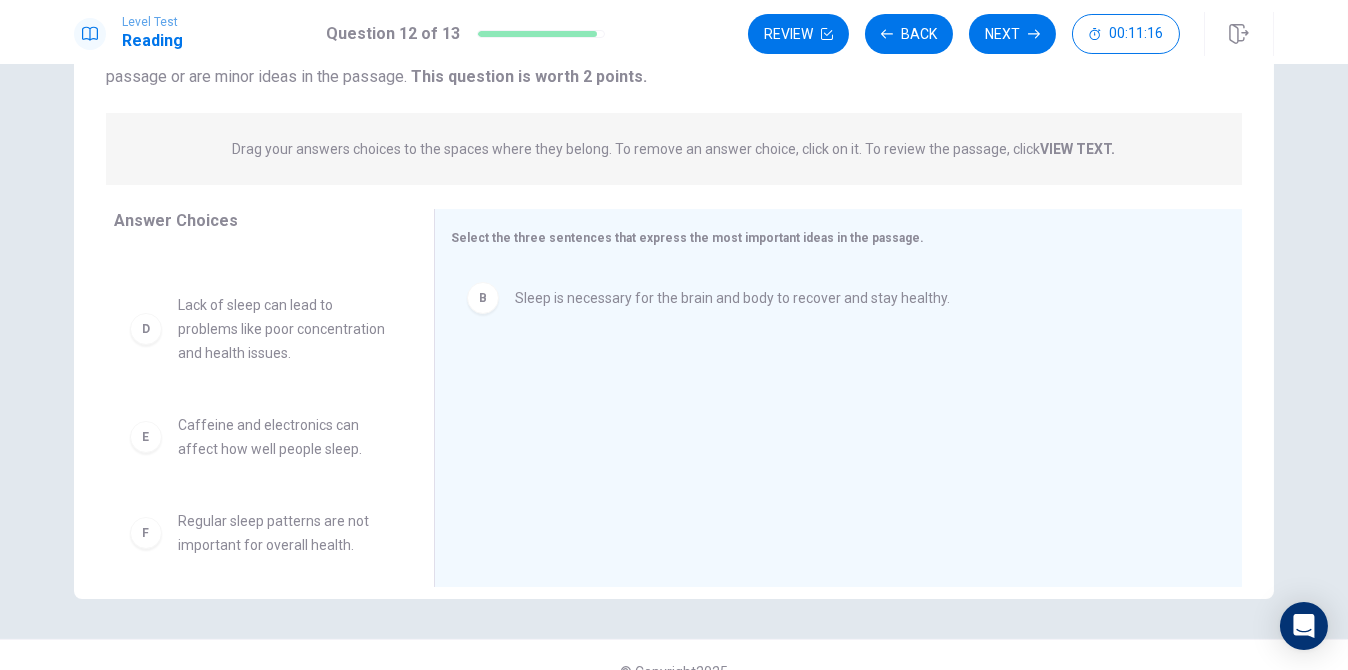 scroll, scrollTop: 200, scrollLeft: 0, axis: vertical 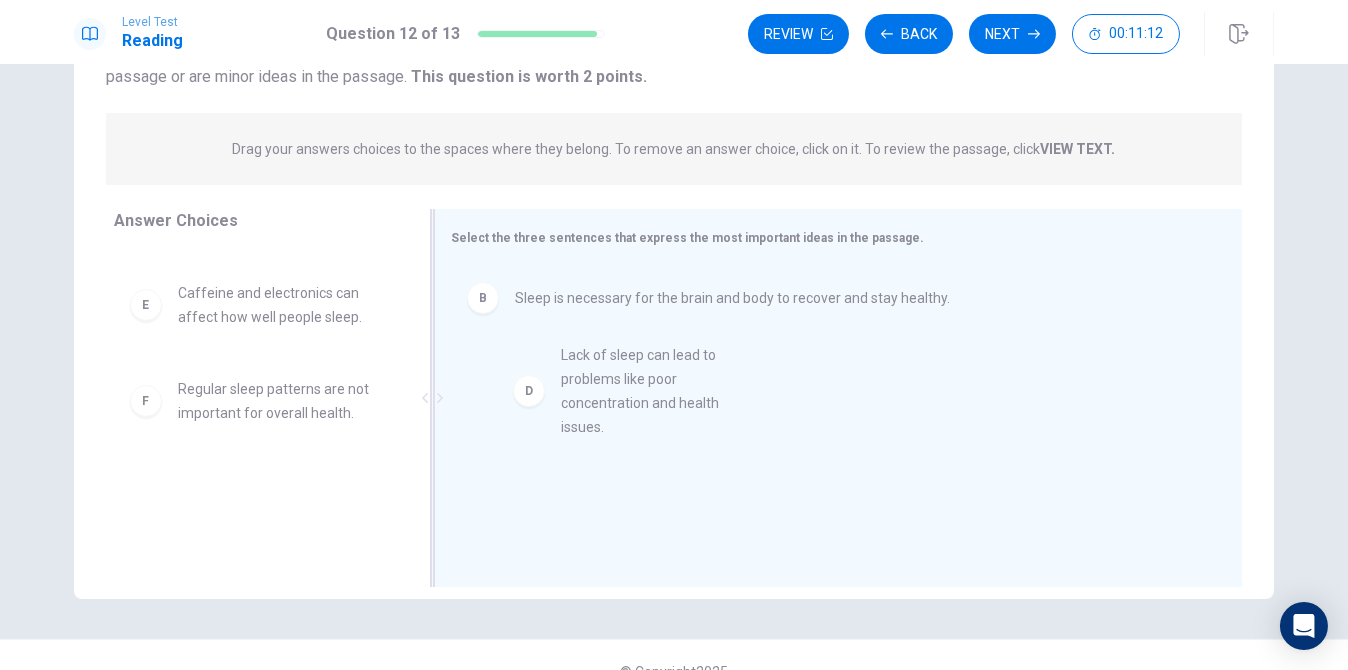 drag, startPoint x: 148, startPoint y: 385, endPoint x: 543, endPoint y: 400, distance: 395.2847 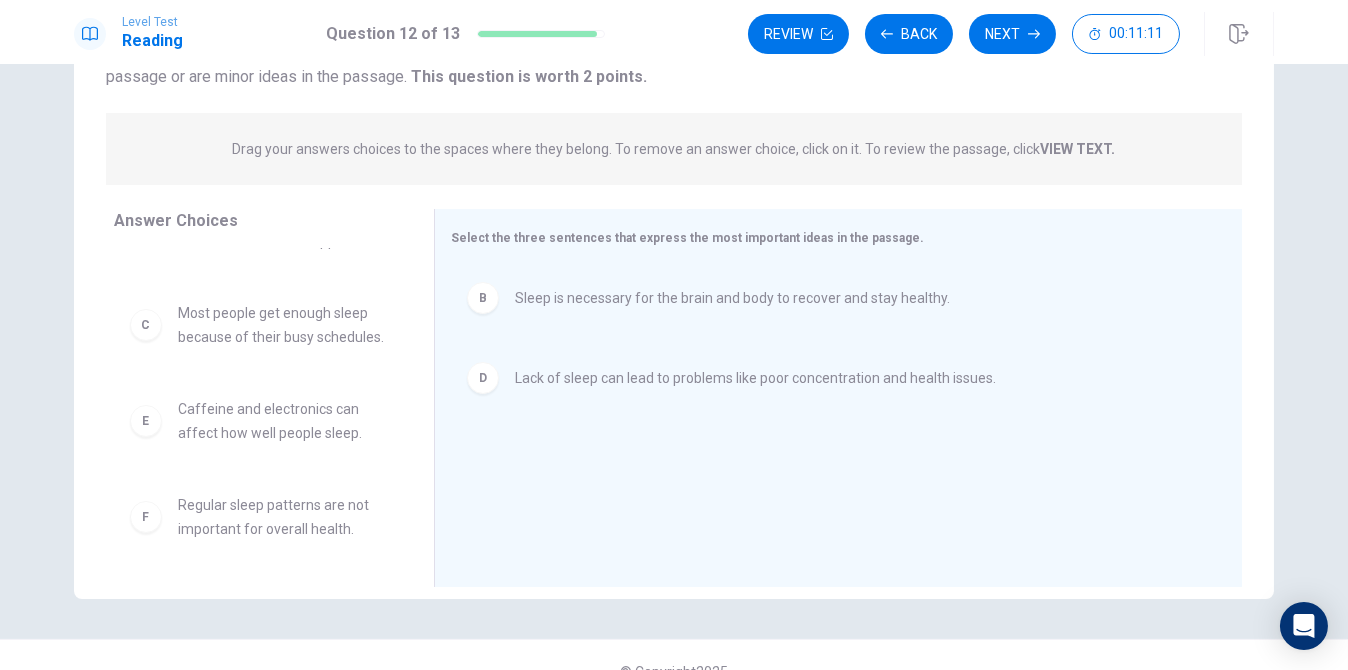 scroll, scrollTop: 131, scrollLeft: 0, axis: vertical 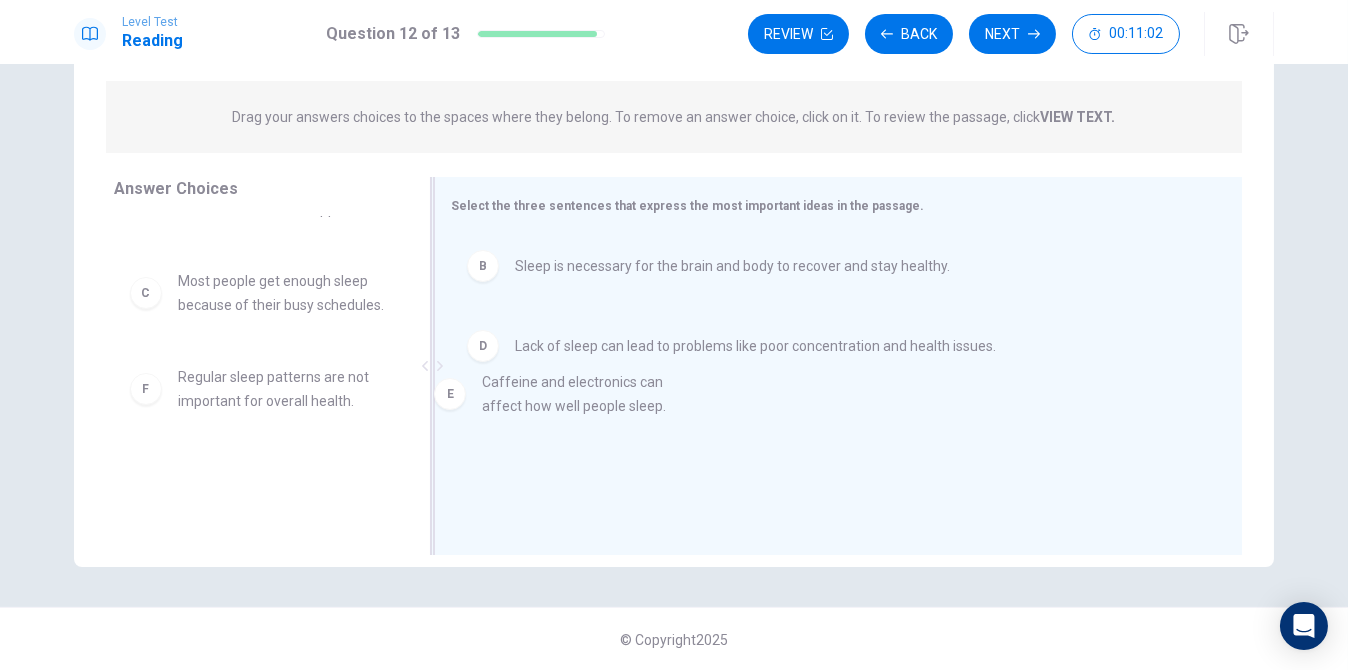 drag, startPoint x: 143, startPoint y: 395, endPoint x: 468, endPoint y: 401, distance: 325.0554 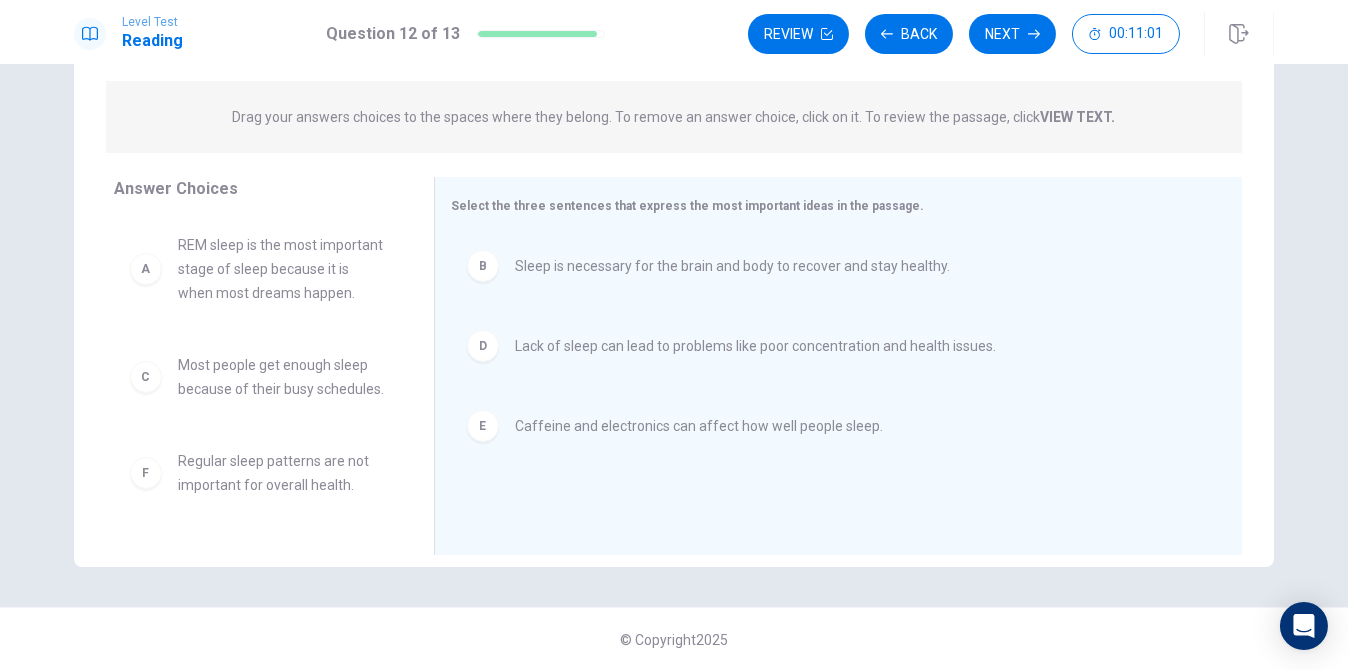 scroll, scrollTop: 0, scrollLeft: 0, axis: both 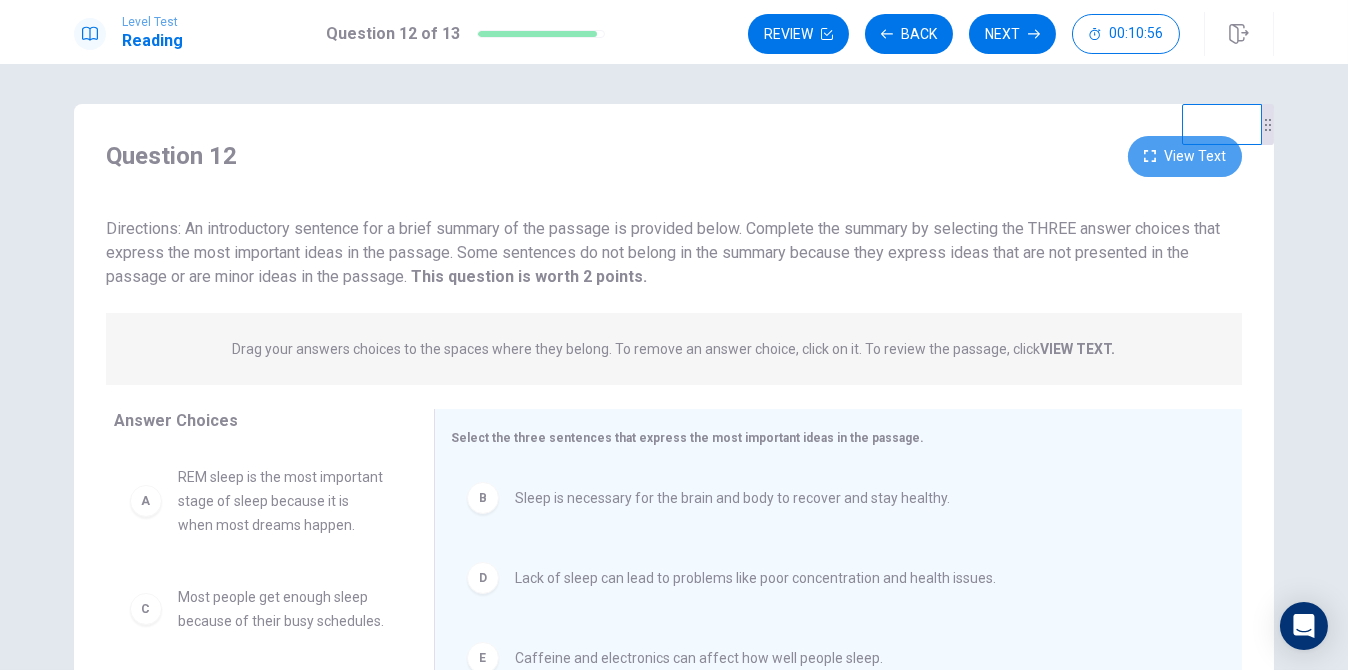 click 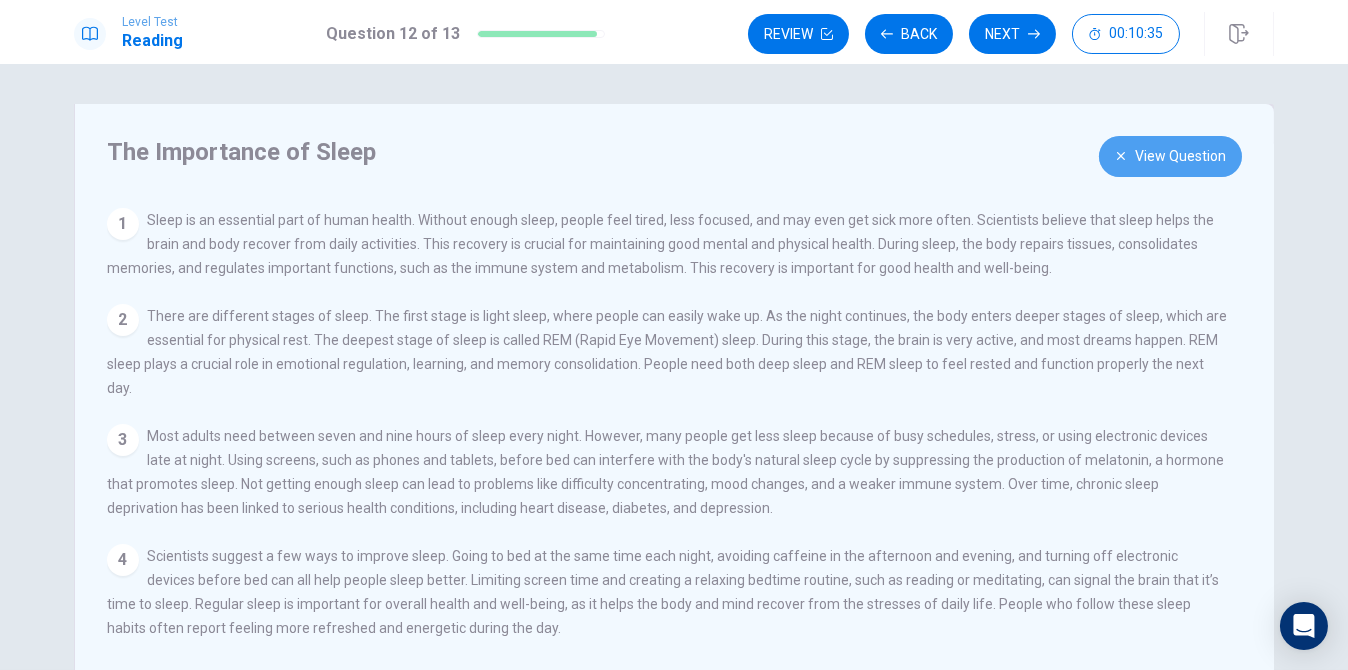 click 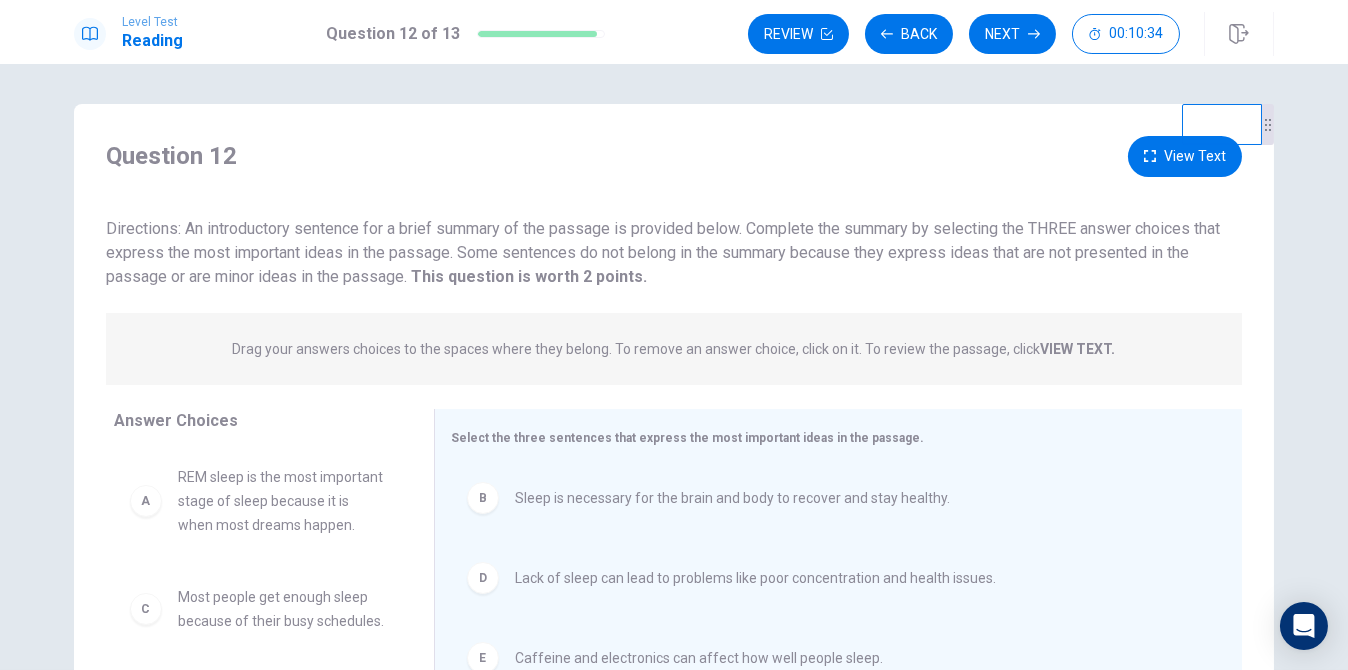 scroll, scrollTop: 35, scrollLeft: 0, axis: vertical 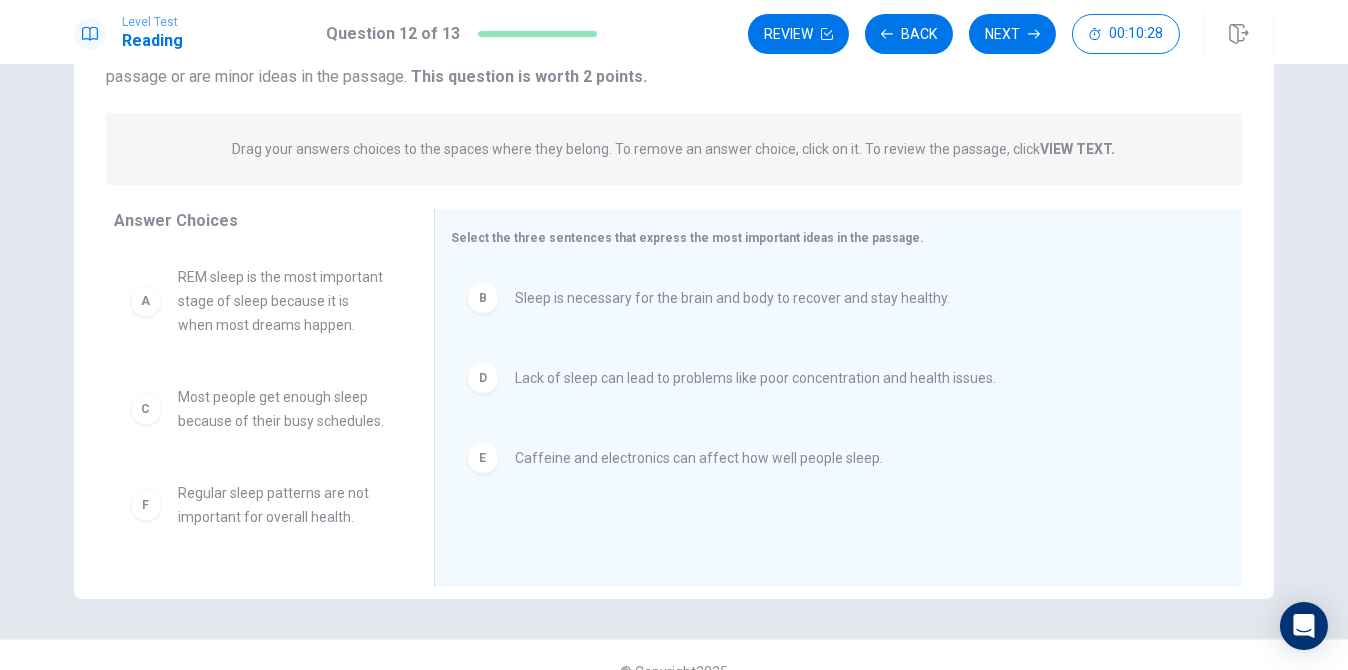 click on "Next" at bounding box center (1012, 34) 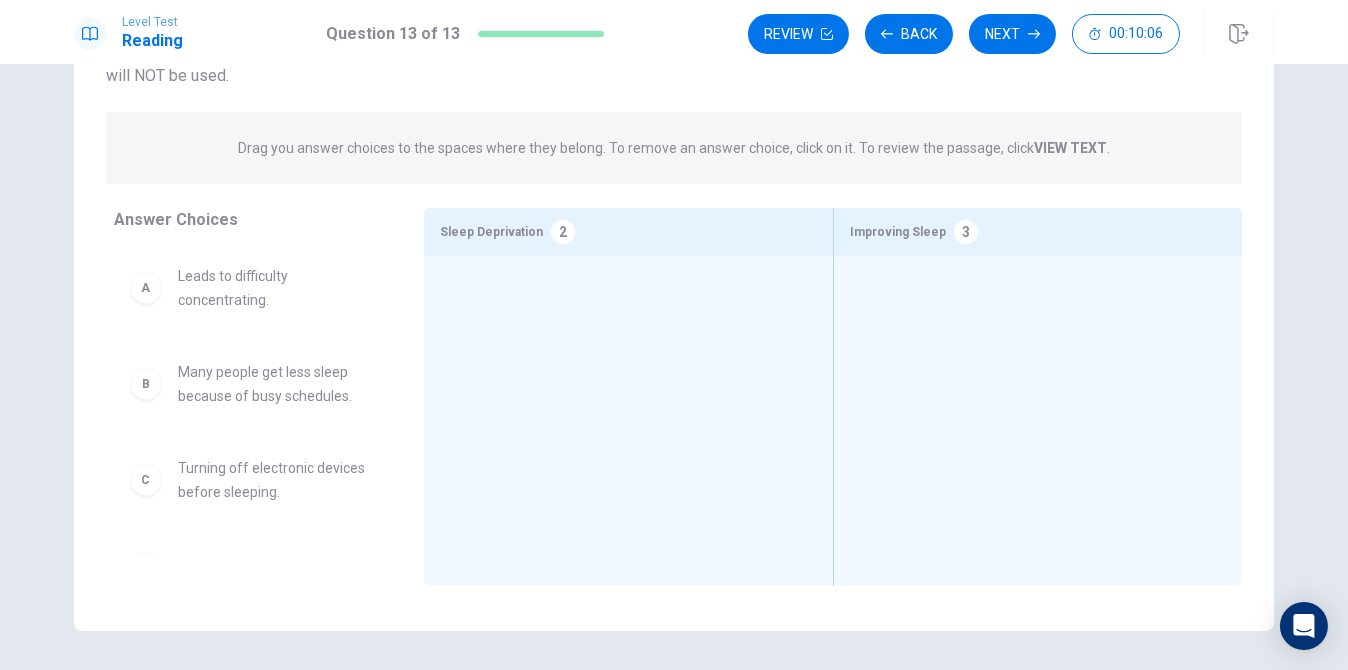 scroll, scrollTop: 232, scrollLeft: 0, axis: vertical 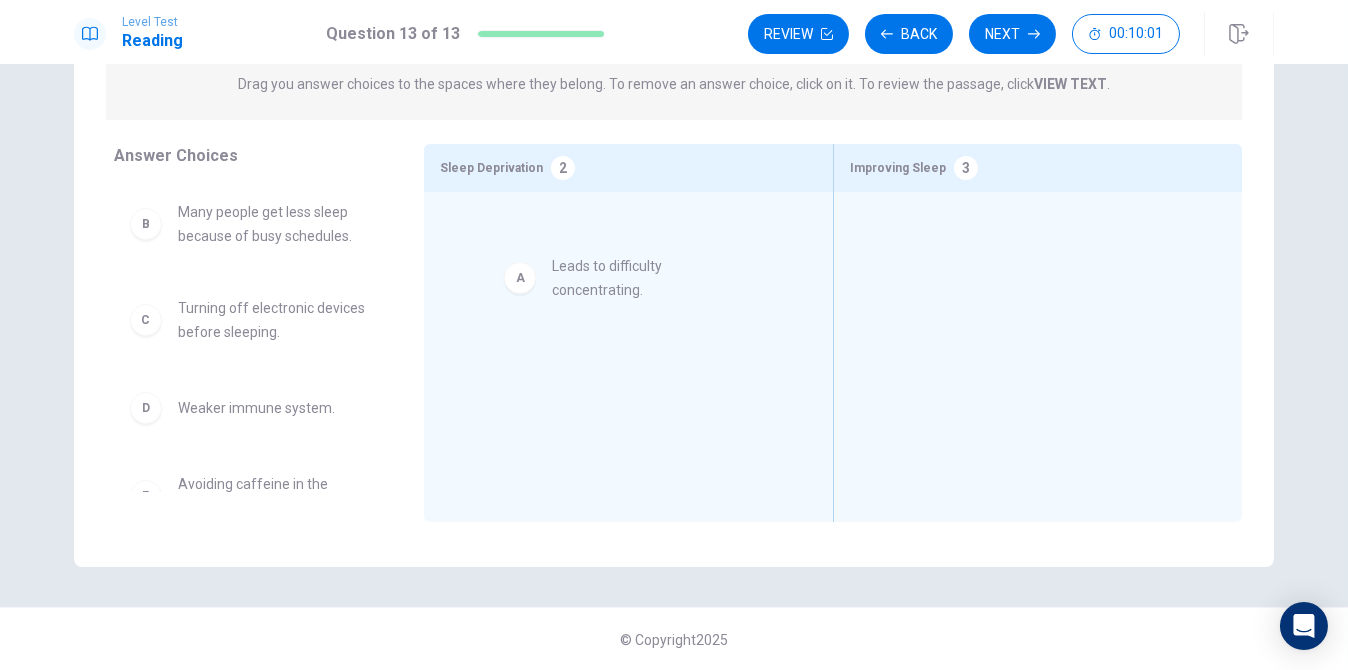 drag, startPoint x: 147, startPoint y: 231, endPoint x: 545, endPoint y: 275, distance: 400.42477 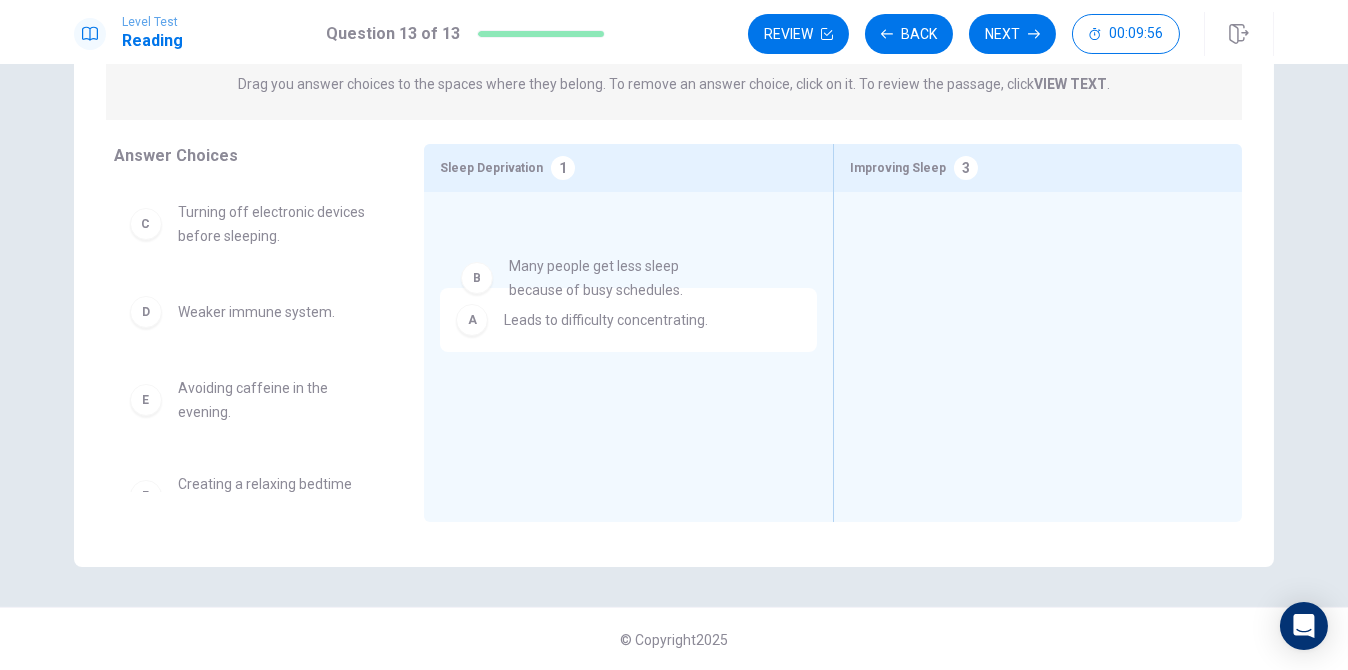 drag, startPoint x: 148, startPoint y: 227, endPoint x: 500, endPoint y: 285, distance: 356.7464 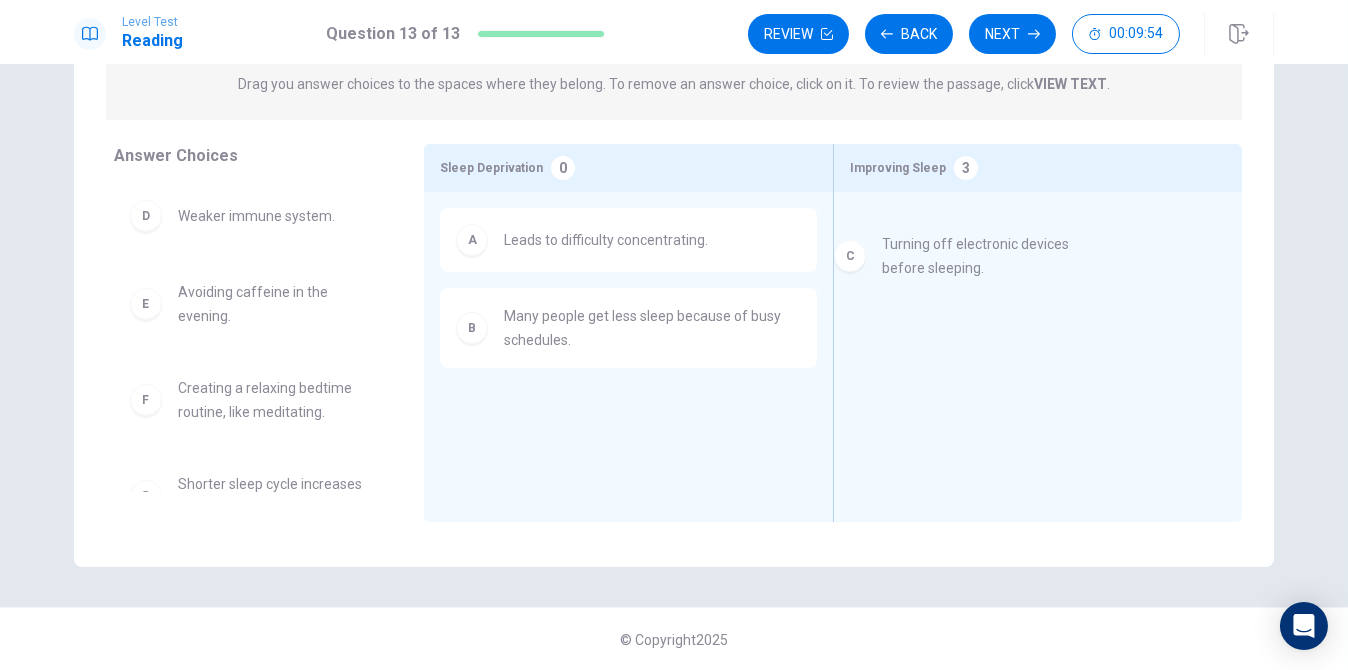 drag, startPoint x: 184, startPoint y: 228, endPoint x: 864, endPoint y: 261, distance: 680.8003 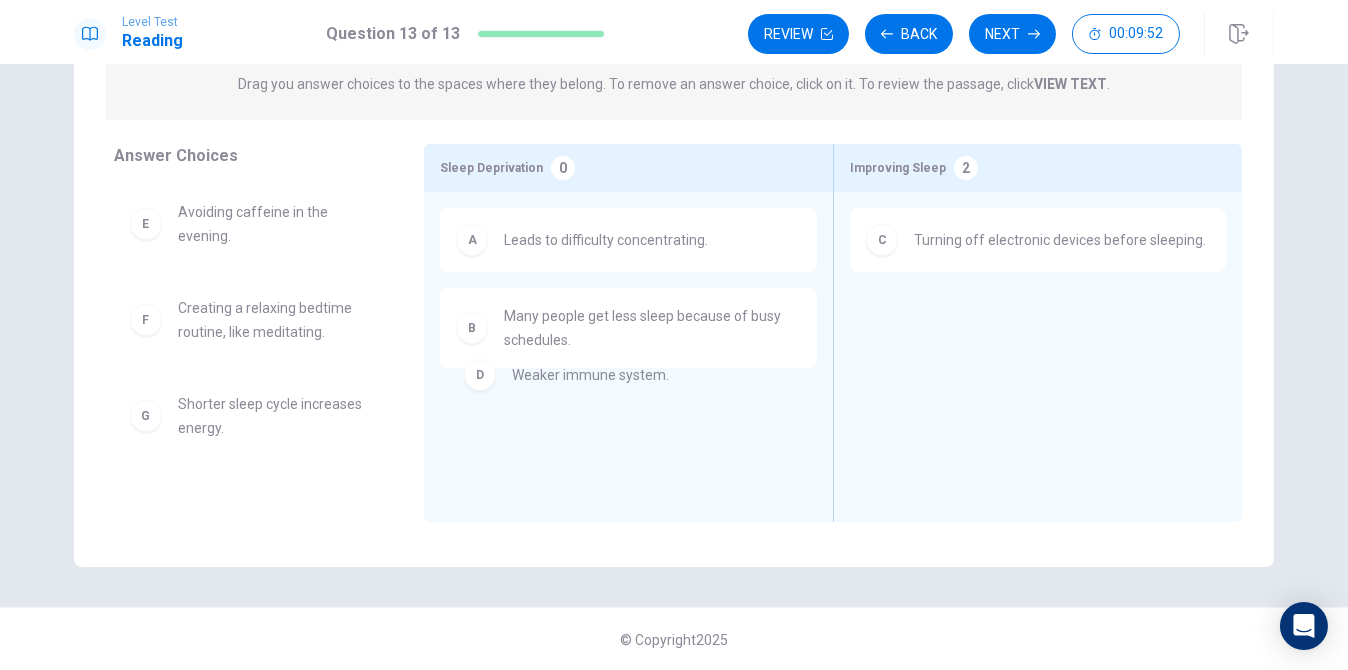 drag, startPoint x: 142, startPoint y: 224, endPoint x: 503, endPoint y: 386, distance: 395.68295 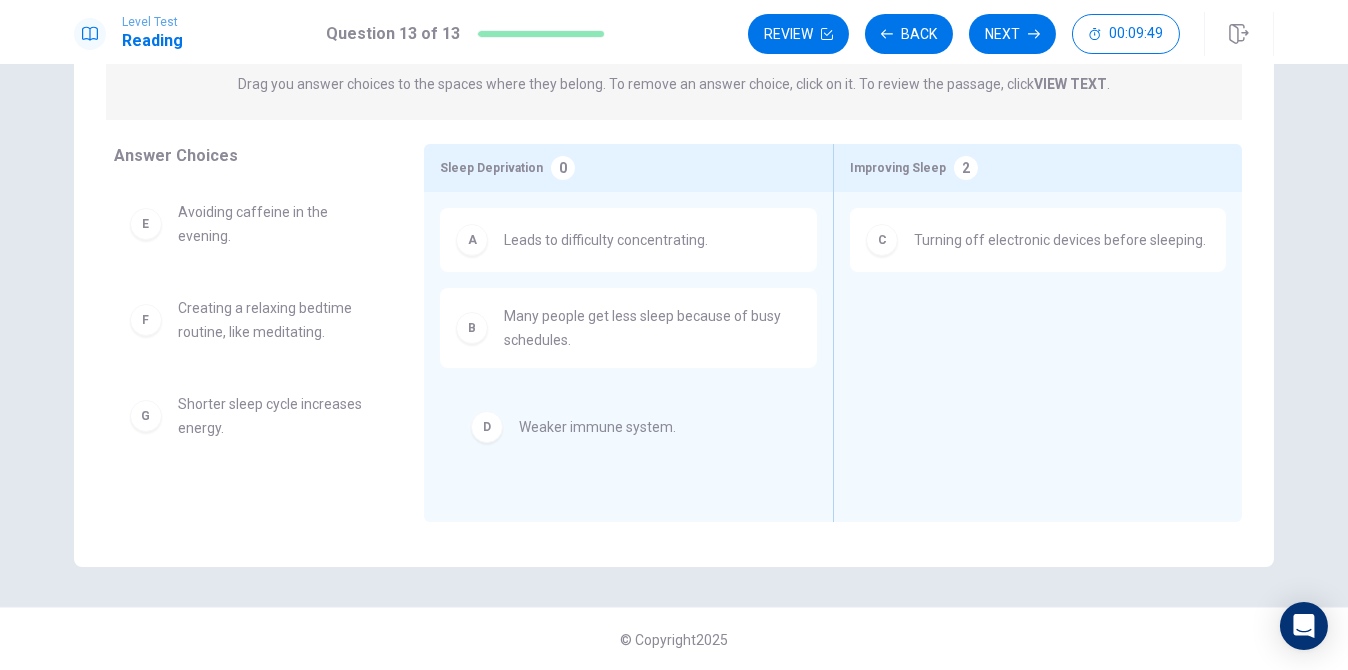 drag, startPoint x: 140, startPoint y: 216, endPoint x: 504, endPoint y: 435, distance: 424.8023 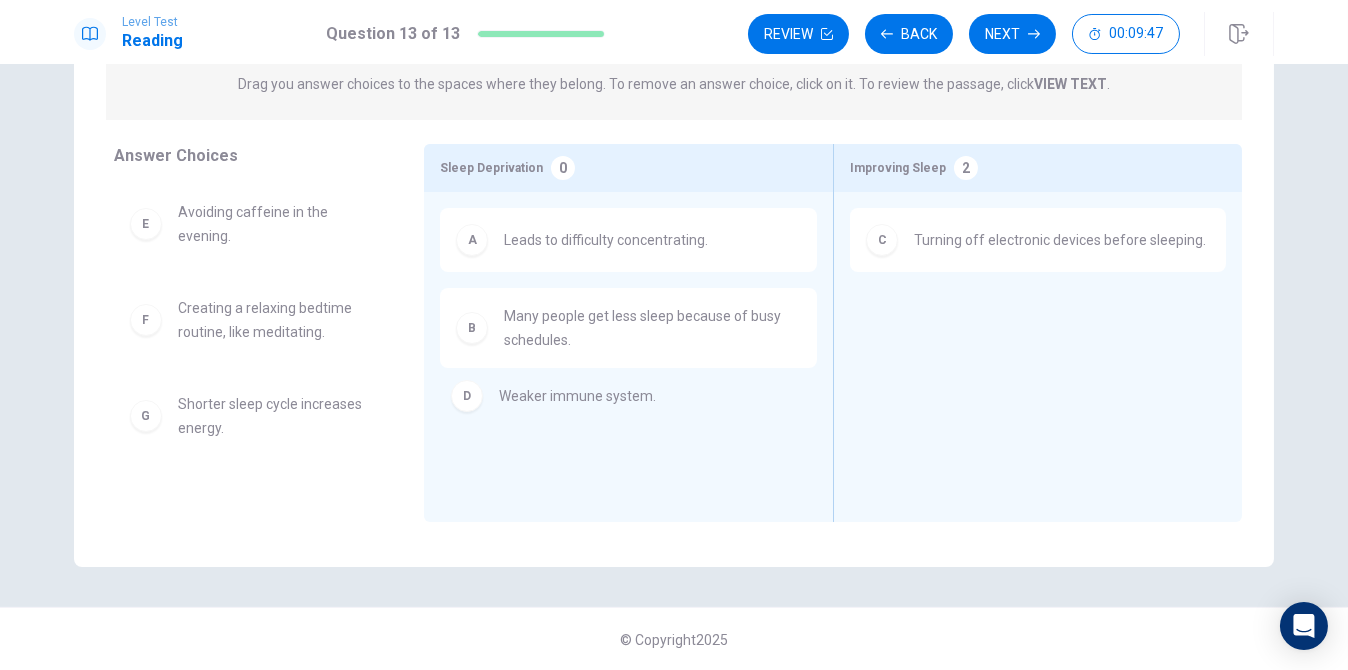 drag, startPoint x: 148, startPoint y: 219, endPoint x: 492, endPoint y: 418, distance: 397.41287 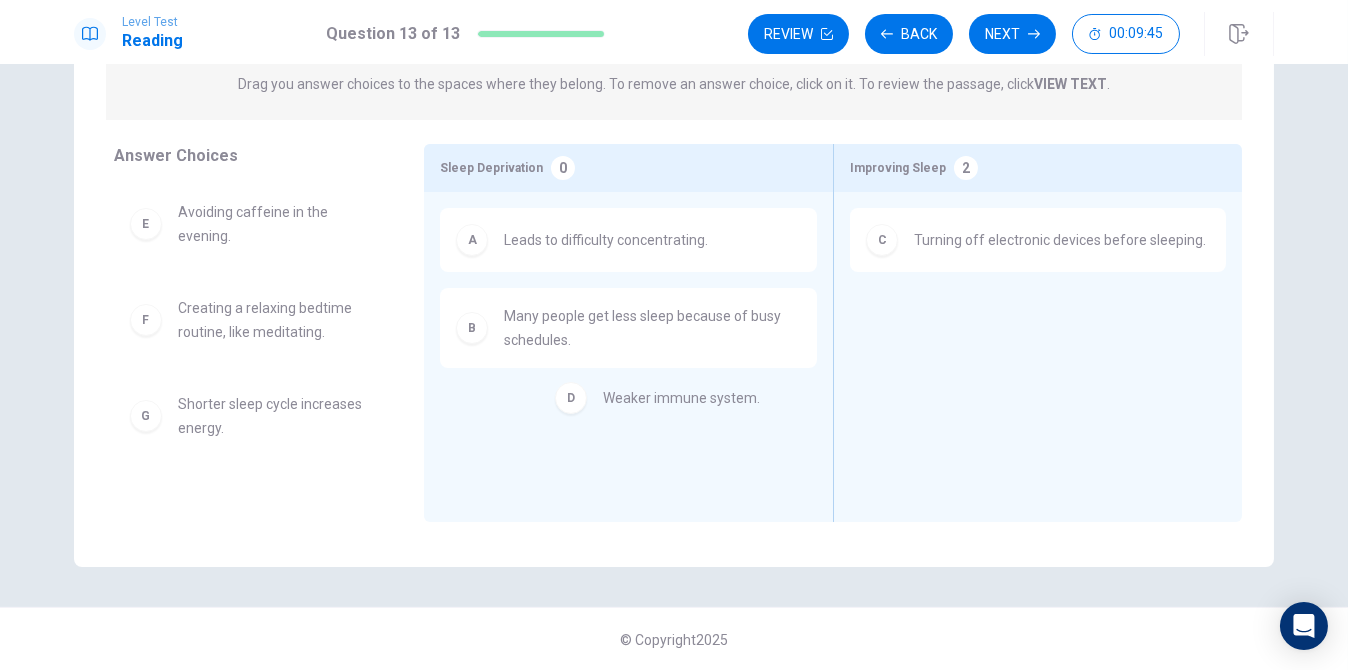 drag, startPoint x: 278, startPoint y: 282, endPoint x: 607, endPoint y: 418, distance: 356.0014 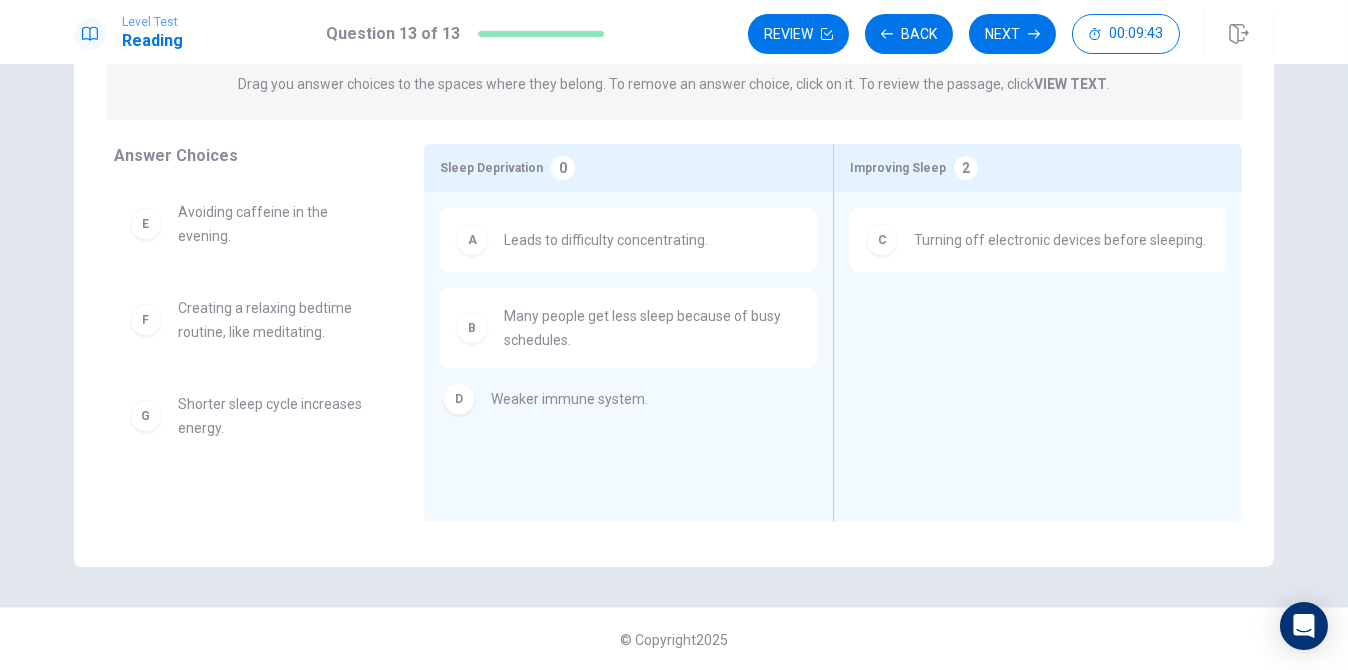 drag, startPoint x: 144, startPoint y: 221, endPoint x: 484, endPoint y: 420, distance: 393.95557 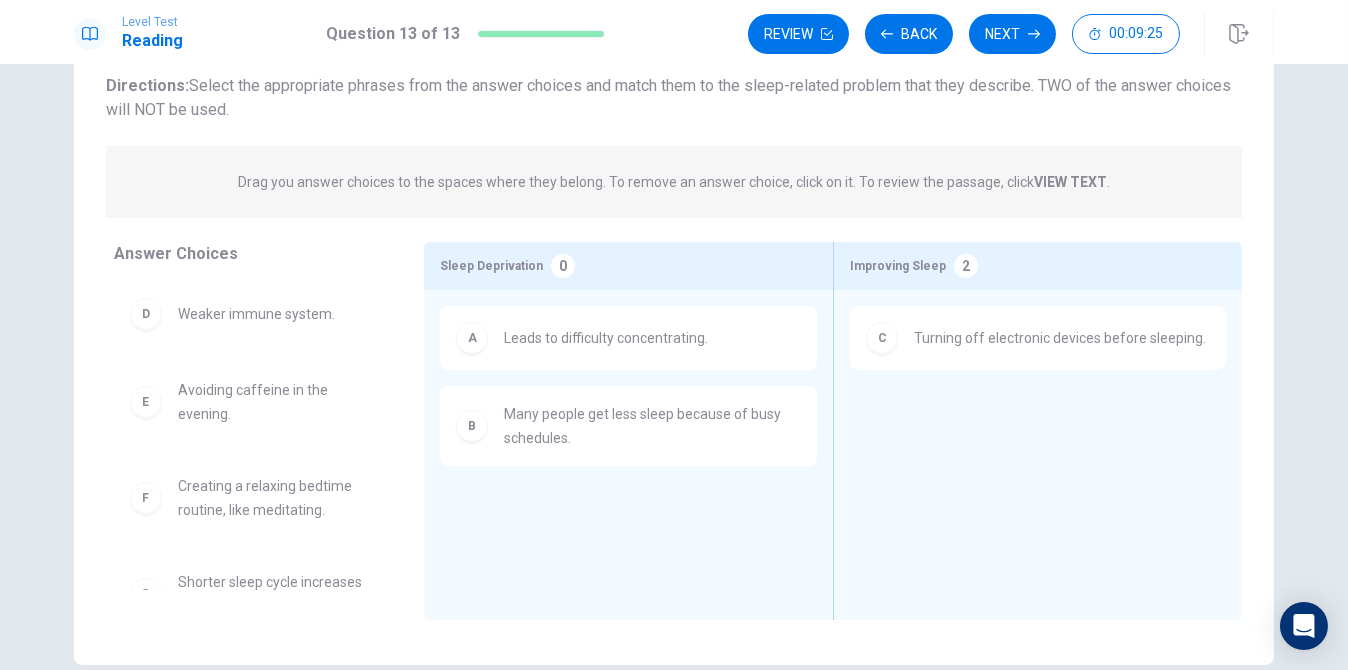 scroll, scrollTop: 200, scrollLeft: 0, axis: vertical 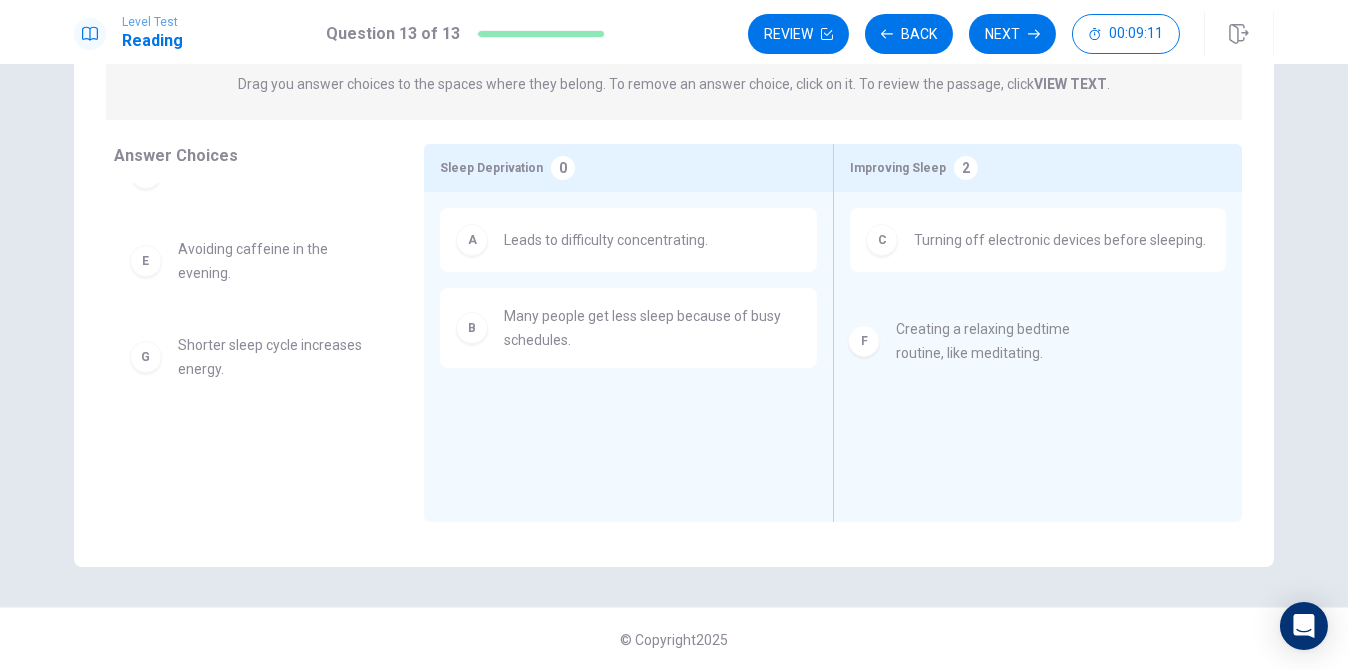 drag, startPoint x: 143, startPoint y: 355, endPoint x: 880, endPoint y: 341, distance: 737.13293 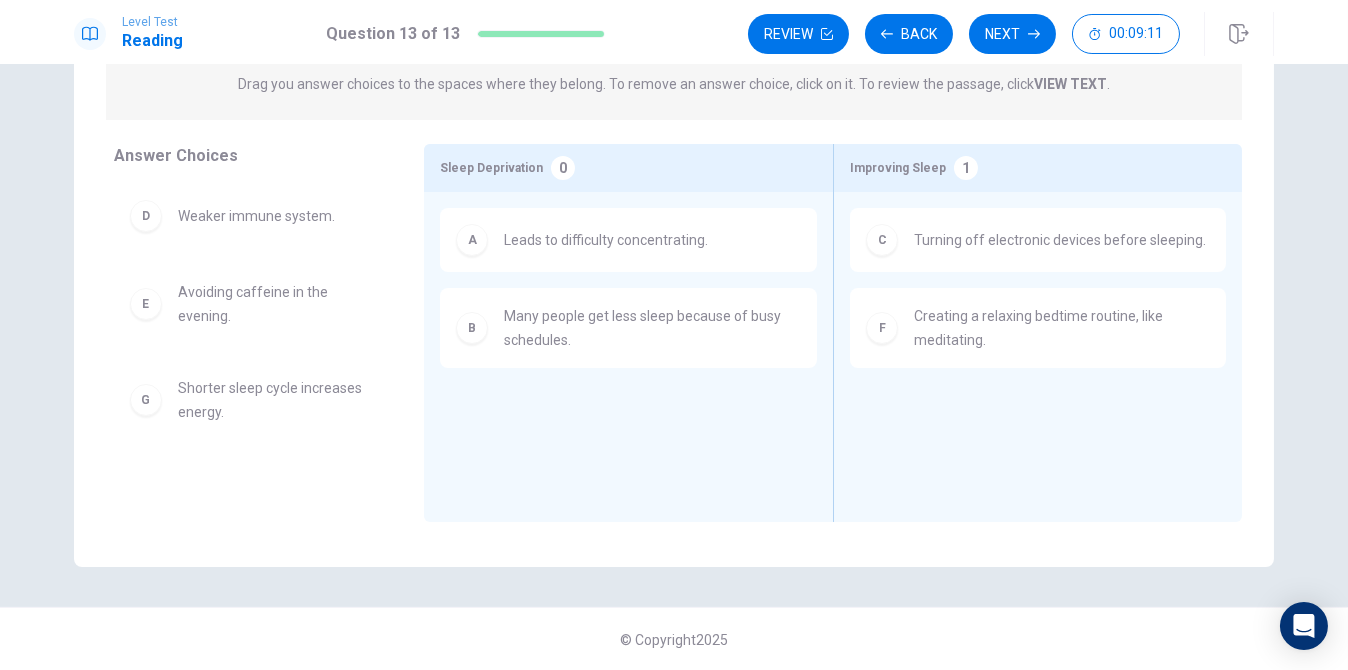 scroll, scrollTop: 0, scrollLeft: 0, axis: both 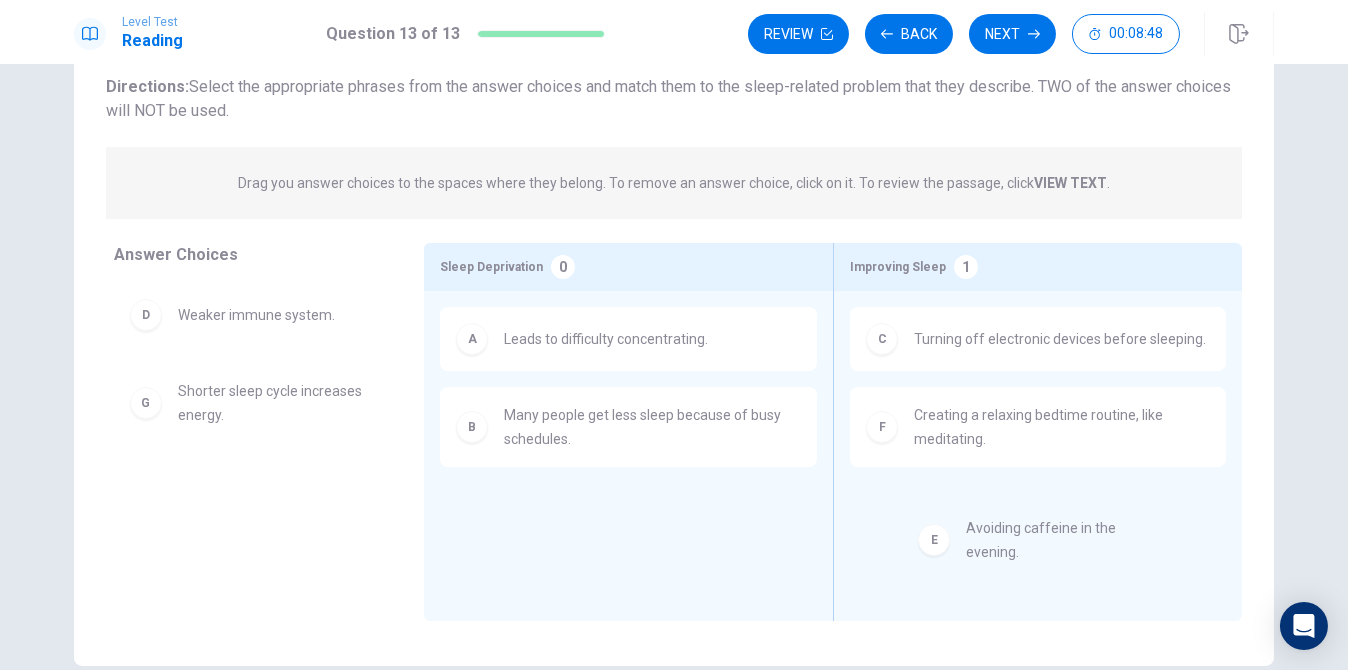 drag, startPoint x: 138, startPoint y: 412, endPoint x: 962, endPoint y: 564, distance: 837.90216 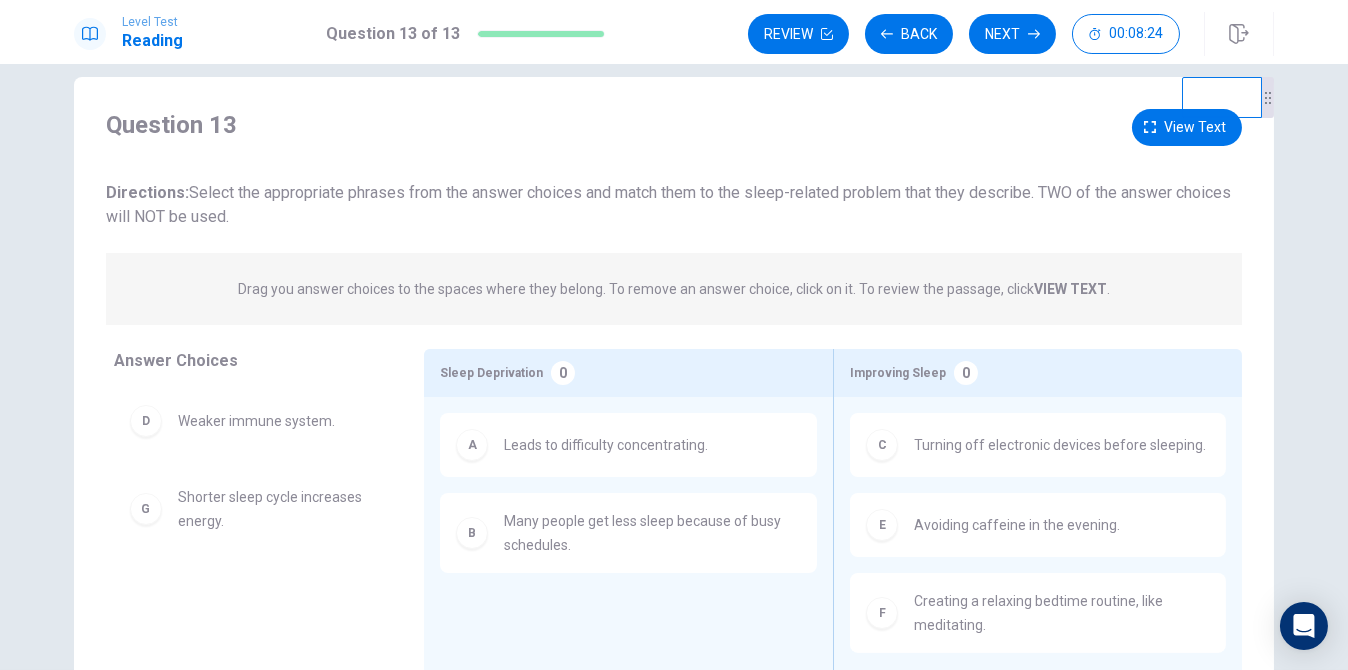 scroll, scrollTop: 0, scrollLeft: 0, axis: both 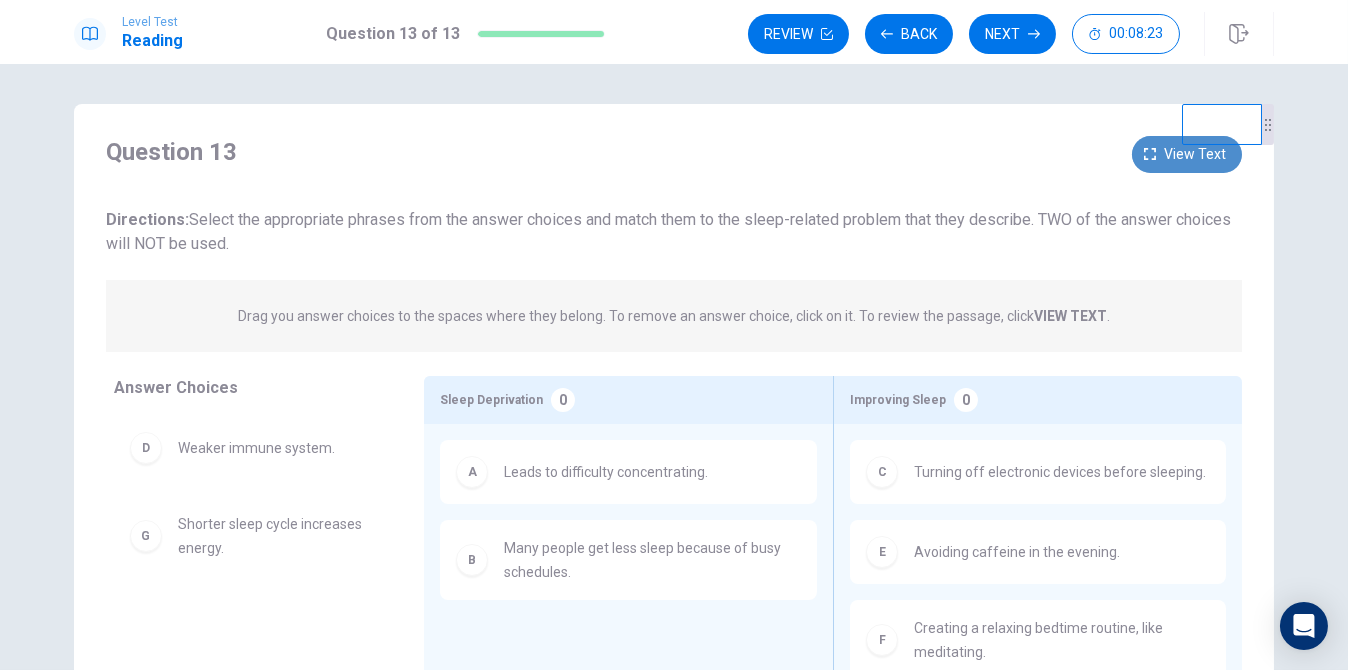 click 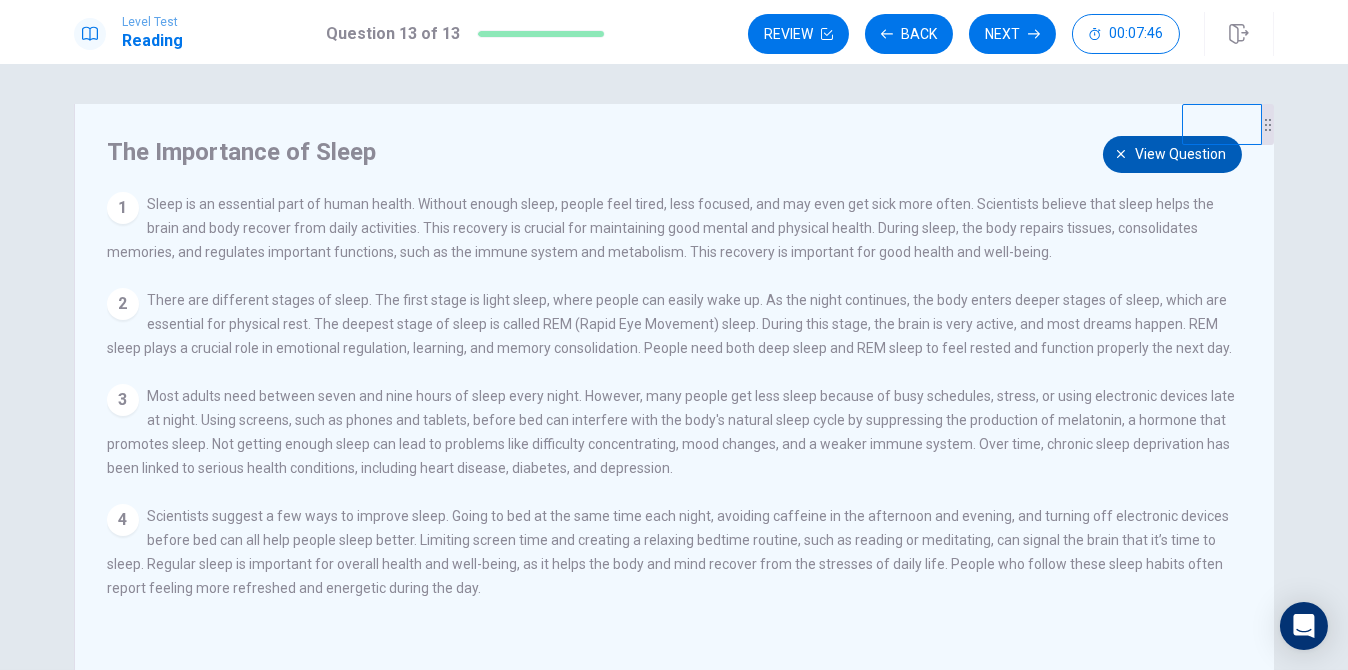 click on "View question" at bounding box center (1172, 154) 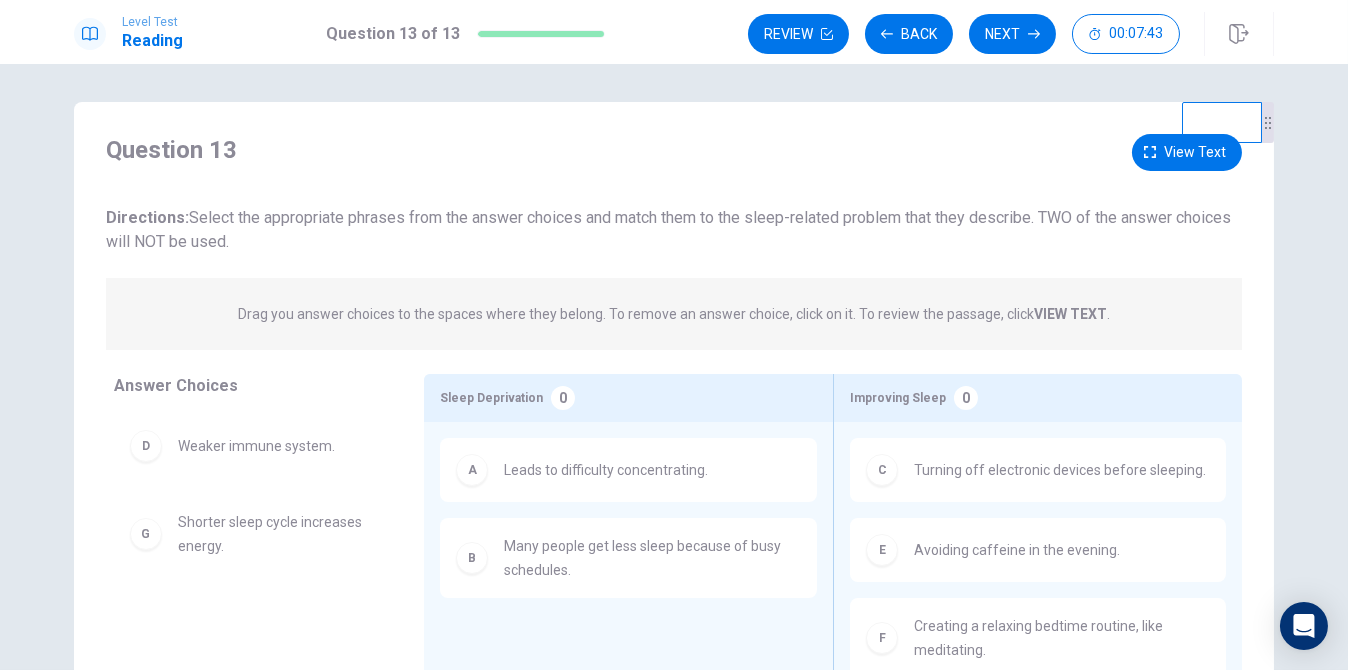 scroll, scrollTop: 0, scrollLeft: 0, axis: both 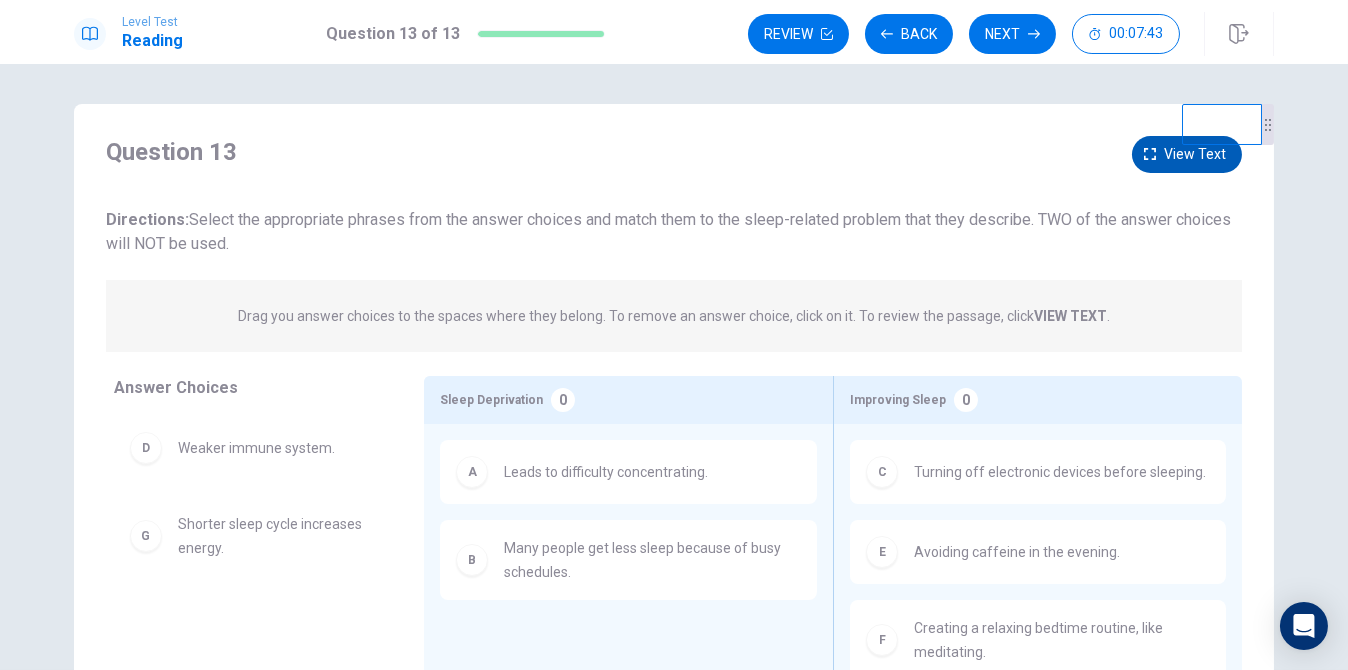 click on "View text" at bounding box center [1187, 154] 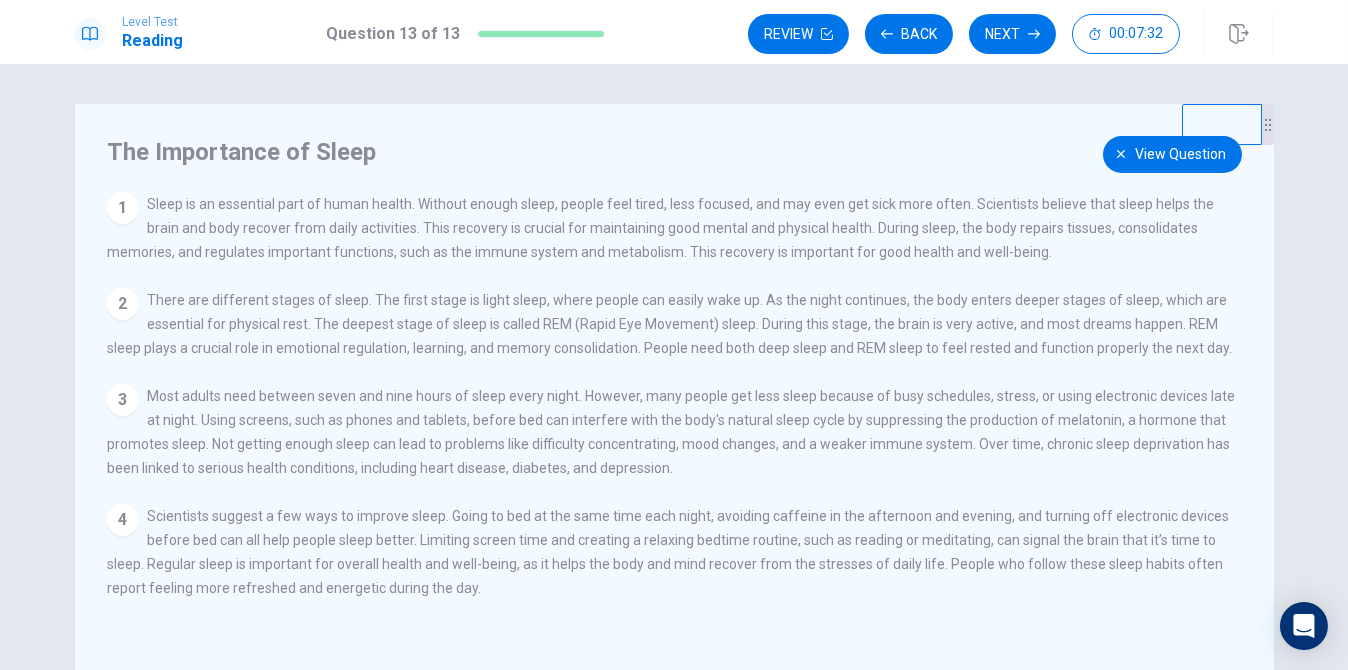 click 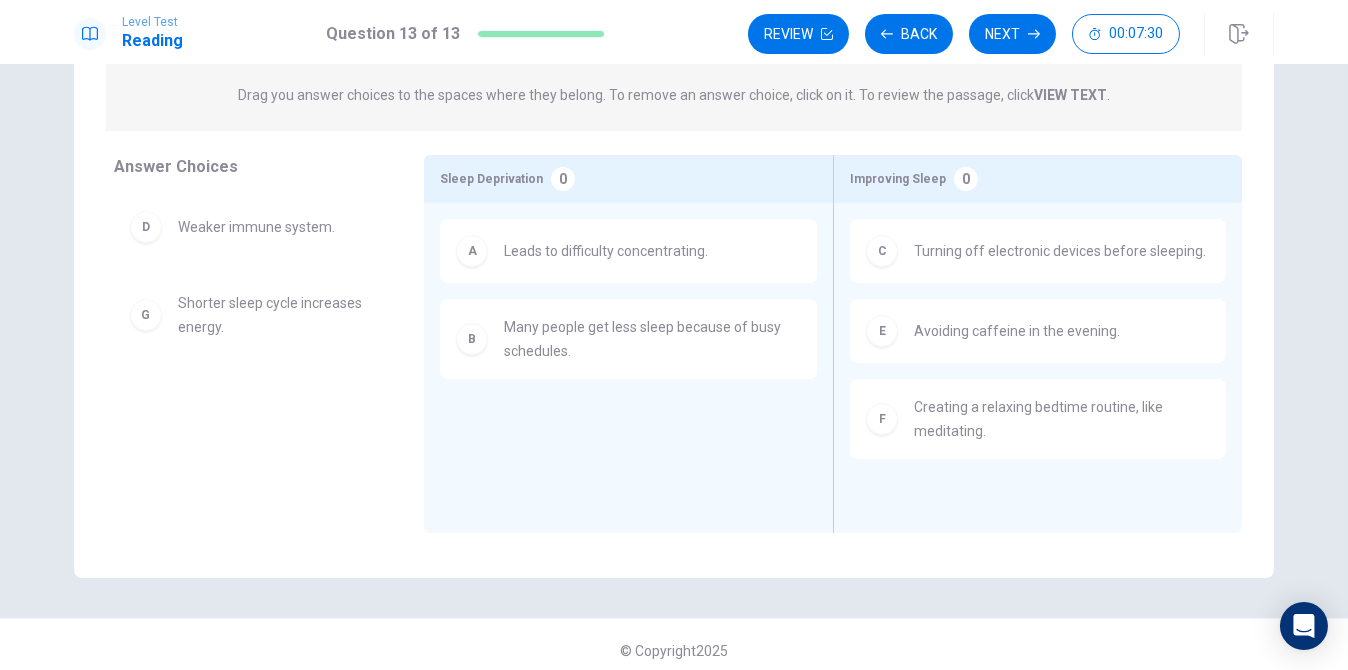 scroll, scrollTop: 232, scrollLeft: 0, axis: vertical 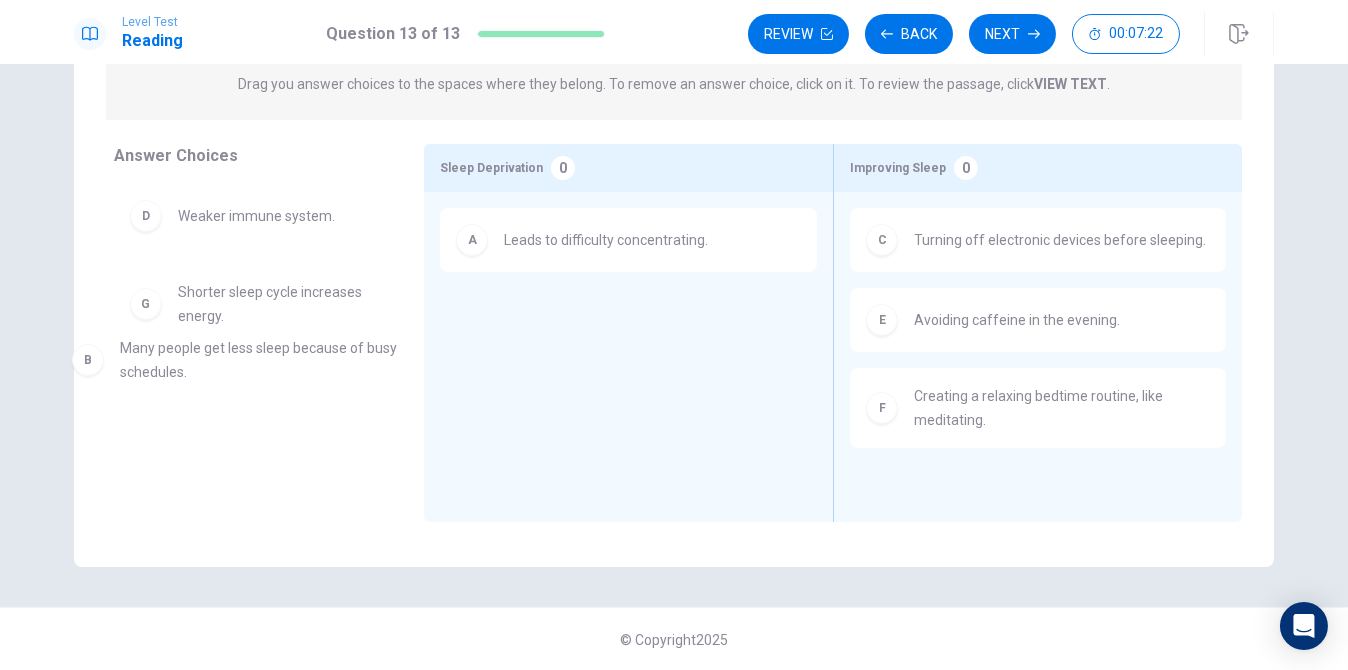 drag, startPoint x: 468, startPoint y: 331, endPoint x: 87, endPoint y: 370, distance: 382.99088 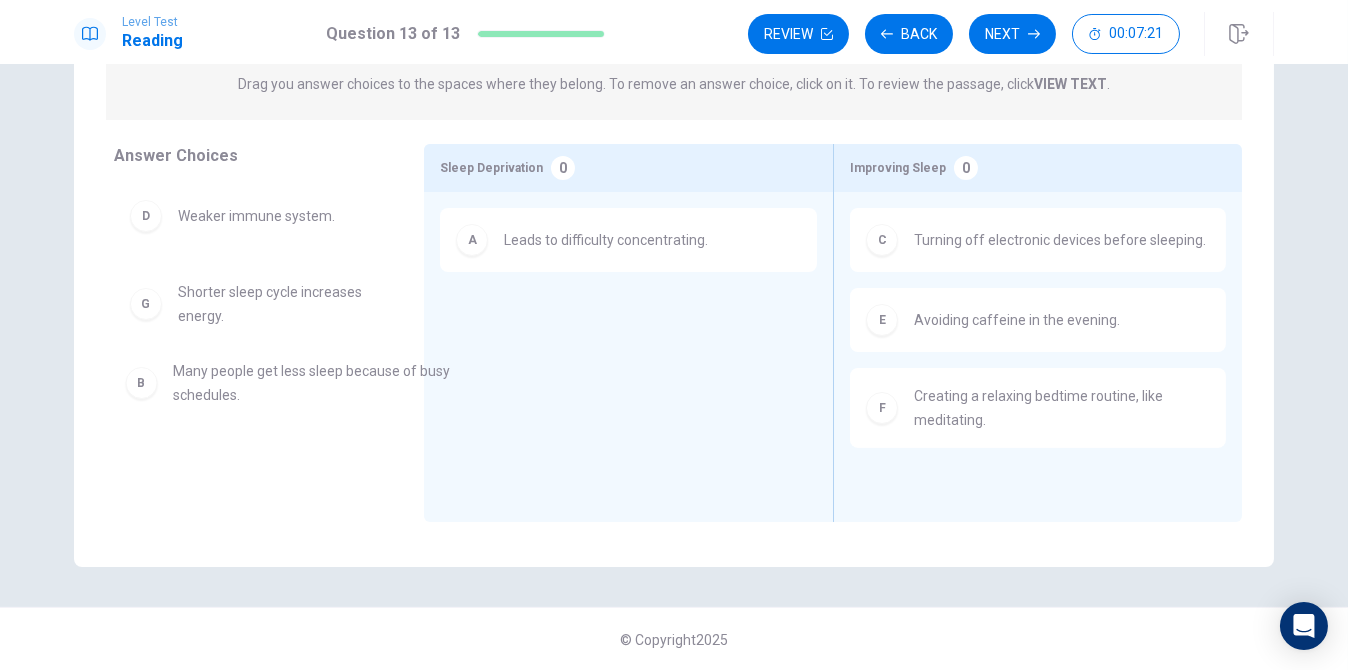 click on "Answer Choices D Weaker immune system.
G Shorter sleep cycle increases energy." at bounding box center [249, 333] 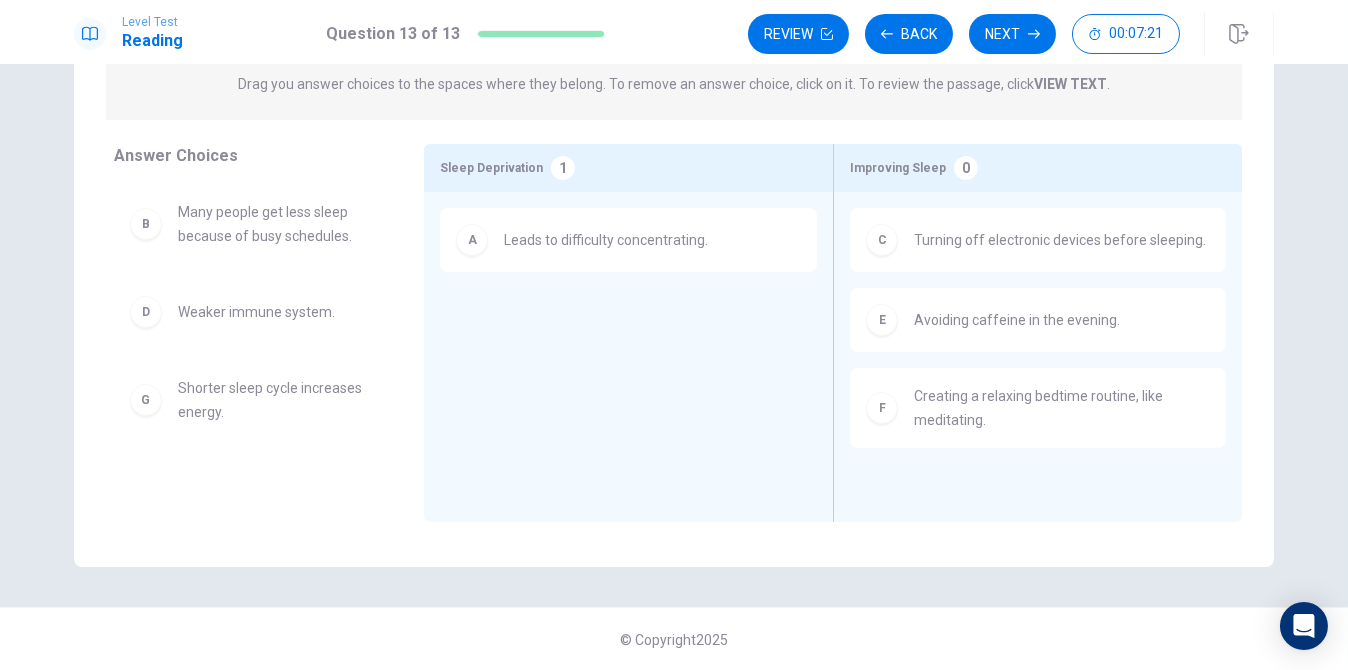 click on "B Many people get less sleep because of busy schedules. D Weaker immune system.
G Shorter sleep cycle increases energy." at bounding box center (253, 338) 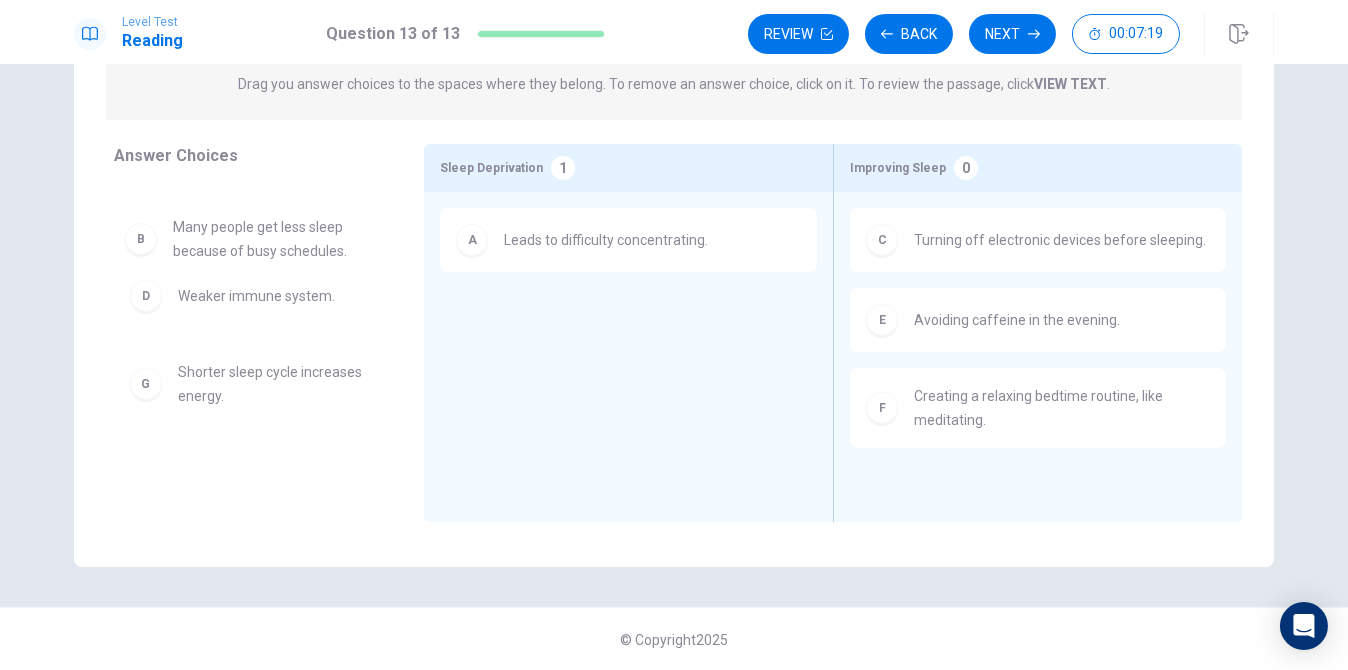 click on "D Weaker immune system.
G Shorter sleep cycle increases energy." at bounding box center [253, 338] 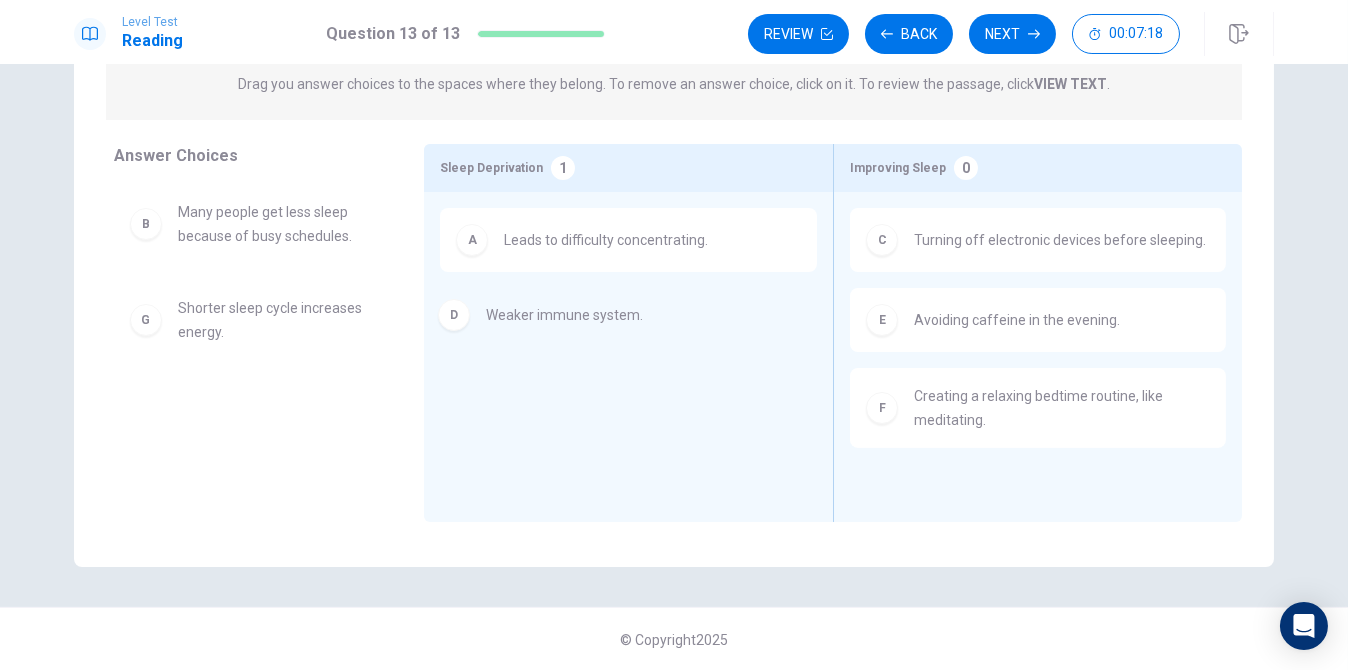 drag, startPoint x: 144, startPoint y: 298, endPoint x: 474, endPoint y: 310, distance: 330.2181 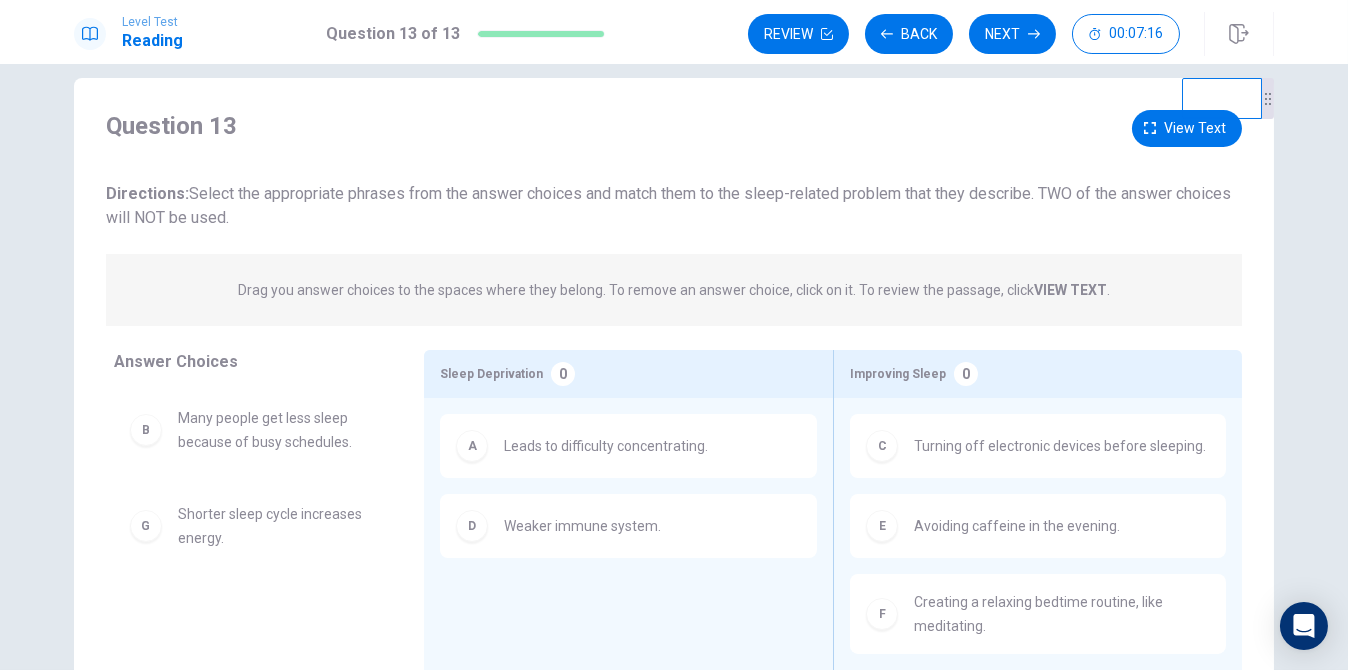 scroll, scrollTop: 0, scrollLeft: 0, axis: both 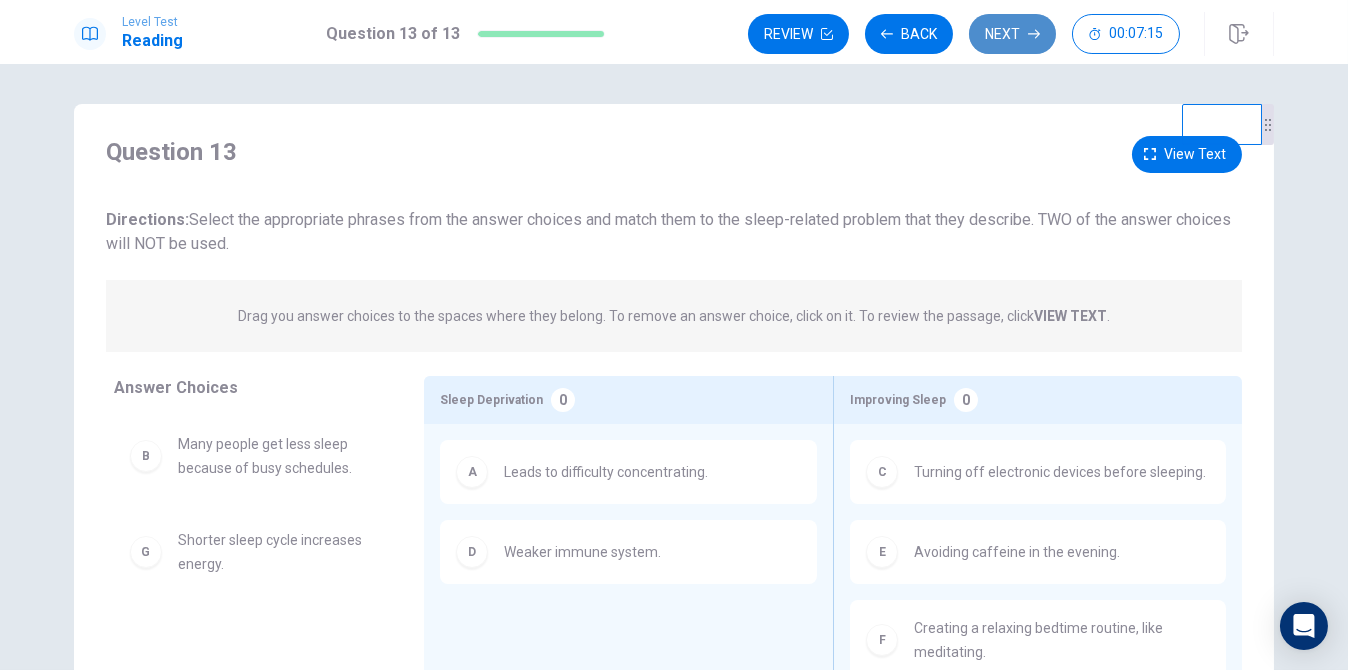 click on "Next" at bounding box center [1012, 34] 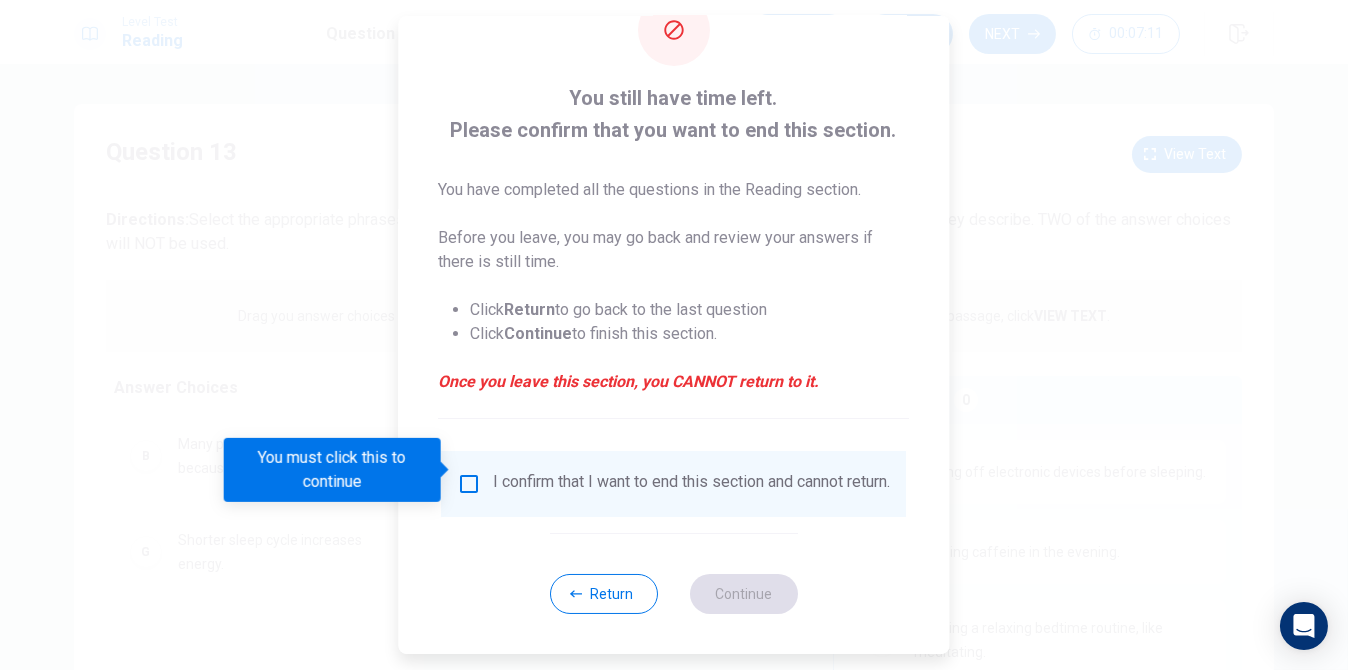 scroll, scrollTop: 76, scrollLeft: 0, axis: vertical 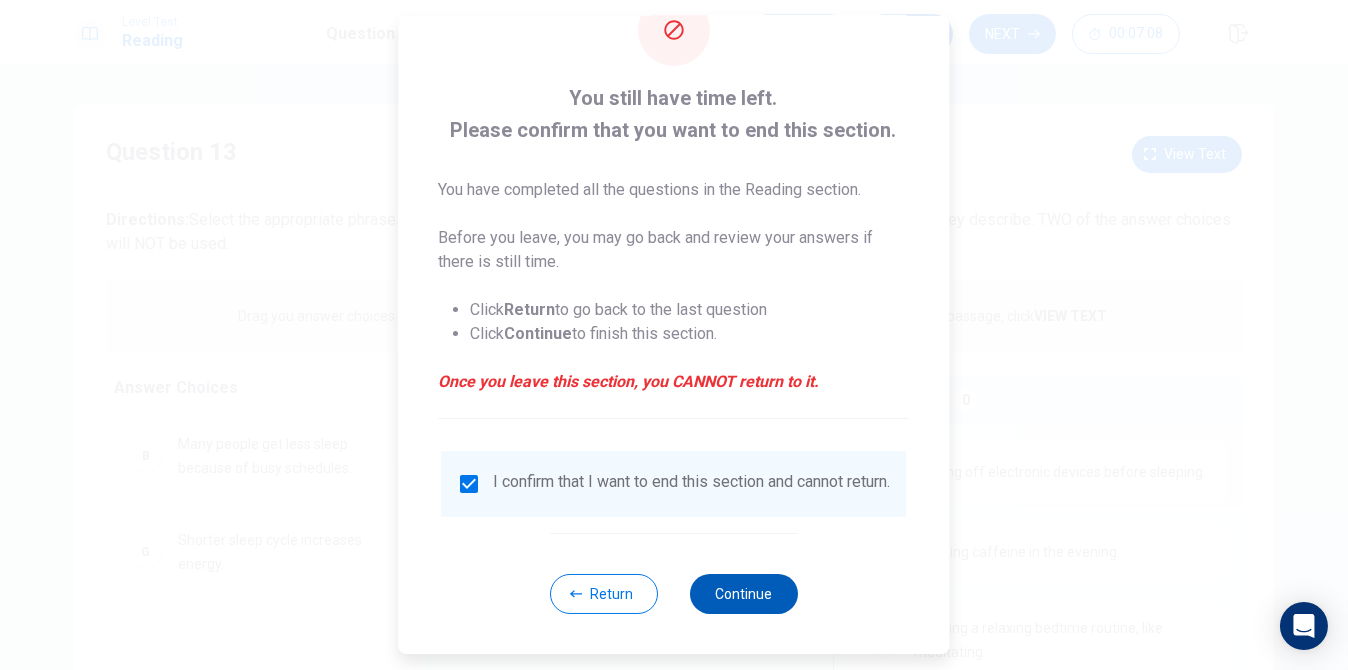 click on "Continue" at bounding box center [744, 594] 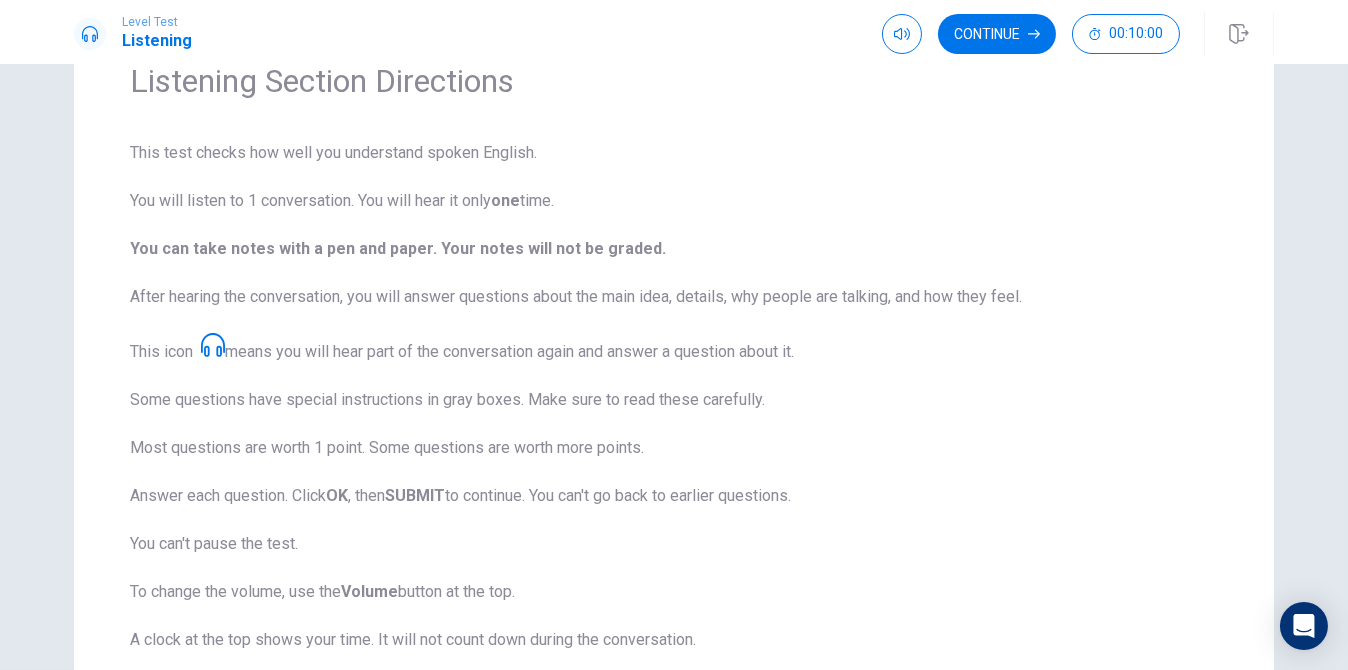 scroll, scrollTop: 100, scrollLeft: 0, axis: vertical 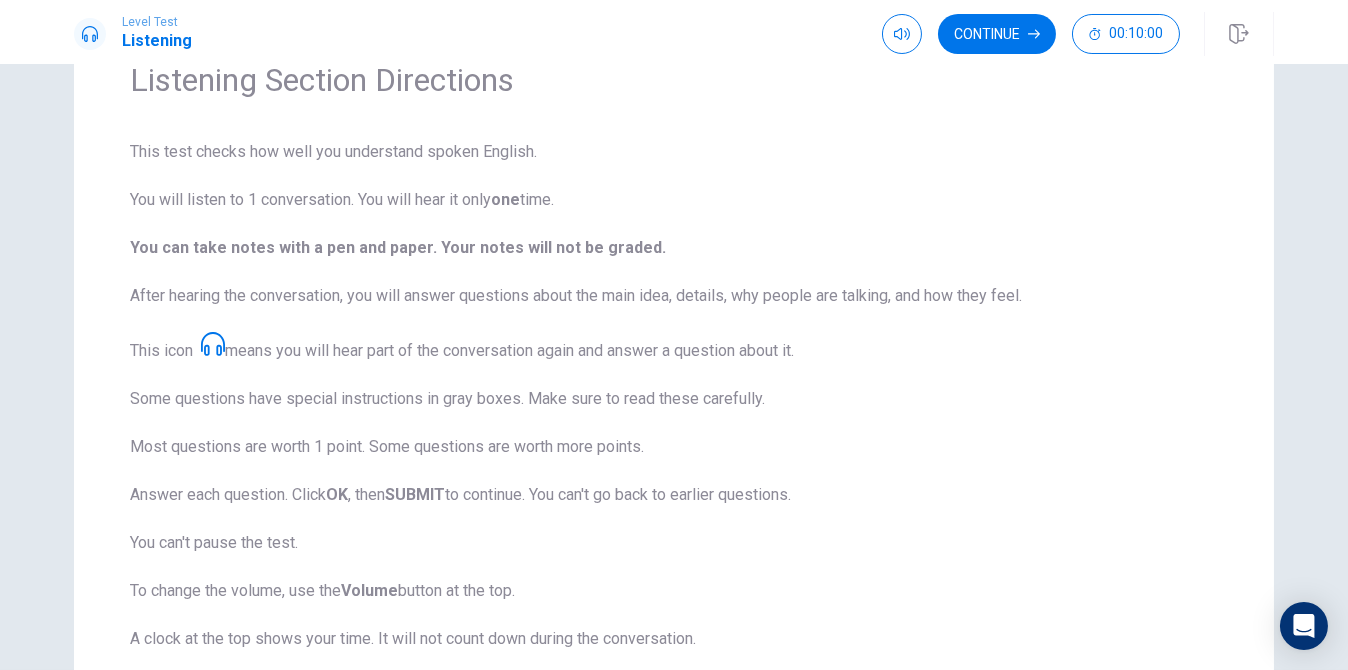 click on "This test checks how well you understand spoken English. You will listen to 1 conversation. You will hear it only one time. You can take notes with a pen and paper. Your notes will not be graded. After hearing the conversation, you will answer questions about the main idea, details, why people are talking, and how they feel. This icon means you will hear part of the conversation again and answer a question about it. Some questions have special instructions in gray boxes. Make sure to read these carefully. Most questions are worth 1 point. Some questions are worth more points. Answer each question. Click OK , then SUBMIT to continue. You can't go back to earlier questions. You can't pause the test. To change the volume, use the Volume button at the top. A clock at the top shows your time. It will not count down during the conversation. Click Continue to start." at bounding box center [674, 419] 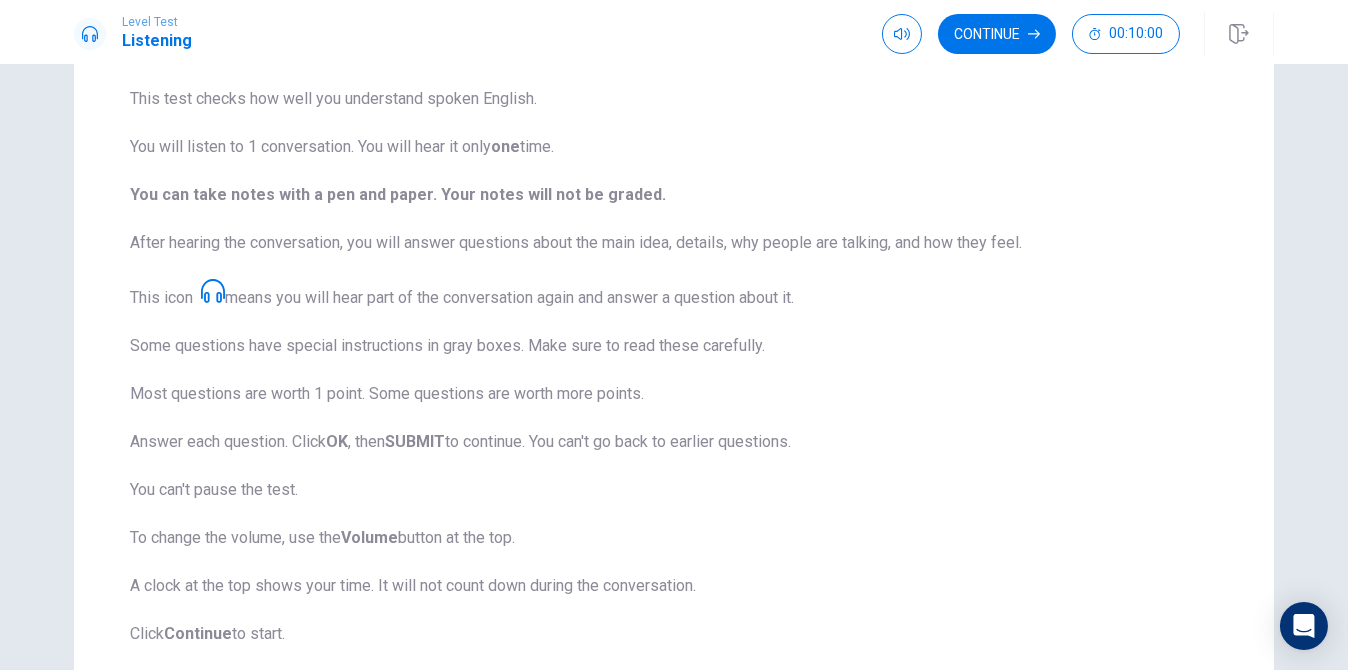 scroll, scrollTop: 200, scrollLeft: 0, axis: vertical 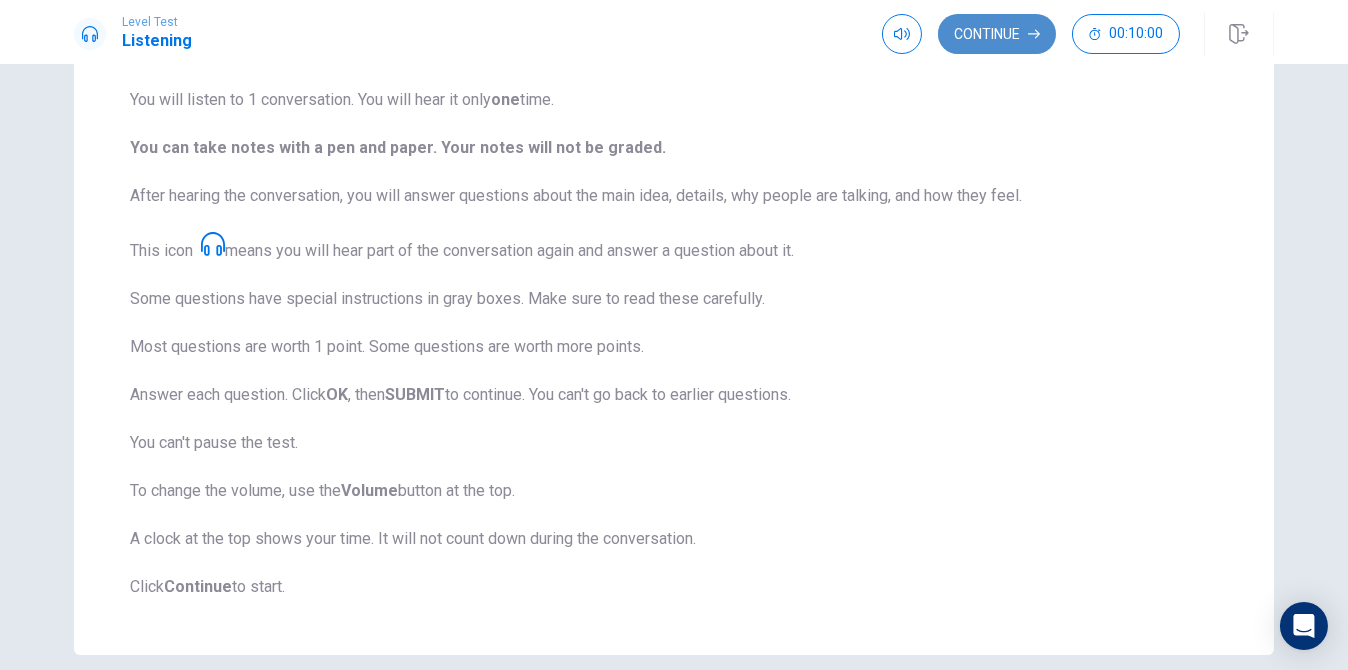 click on "Continue" at bounding box center (997, 34) 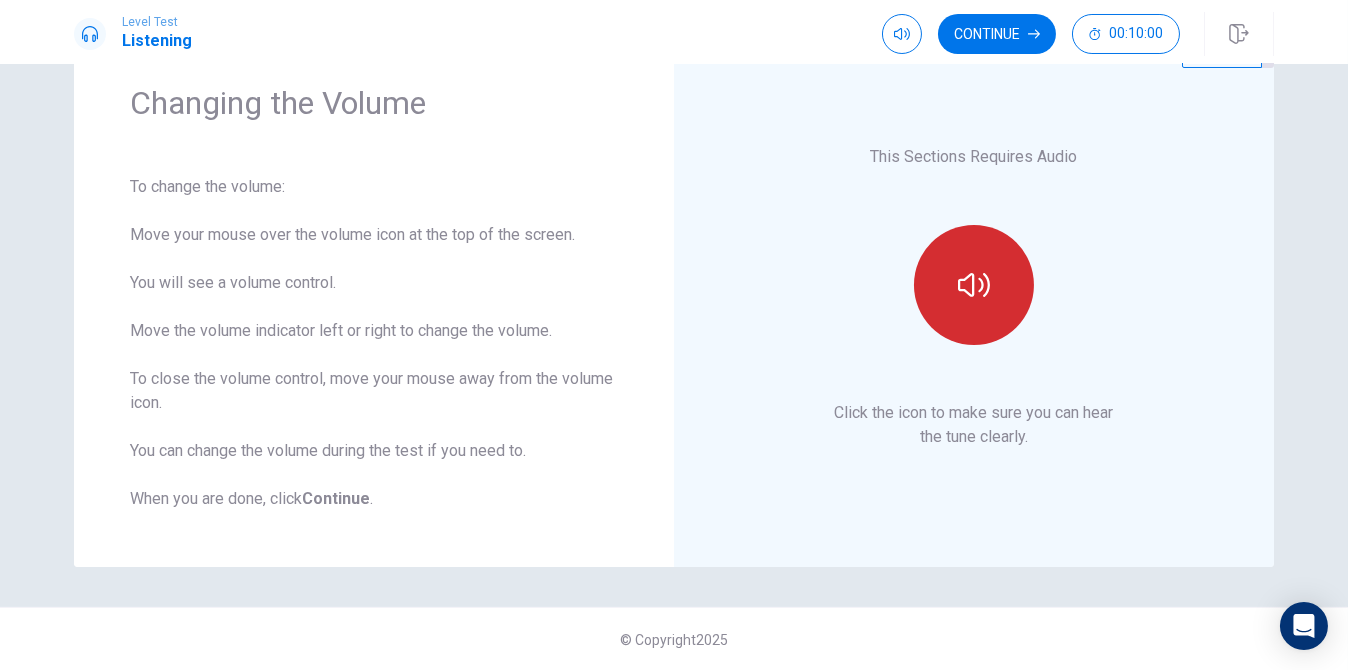 scroll, scrollTop: 77, scrollLeft: 0, axis: vertical 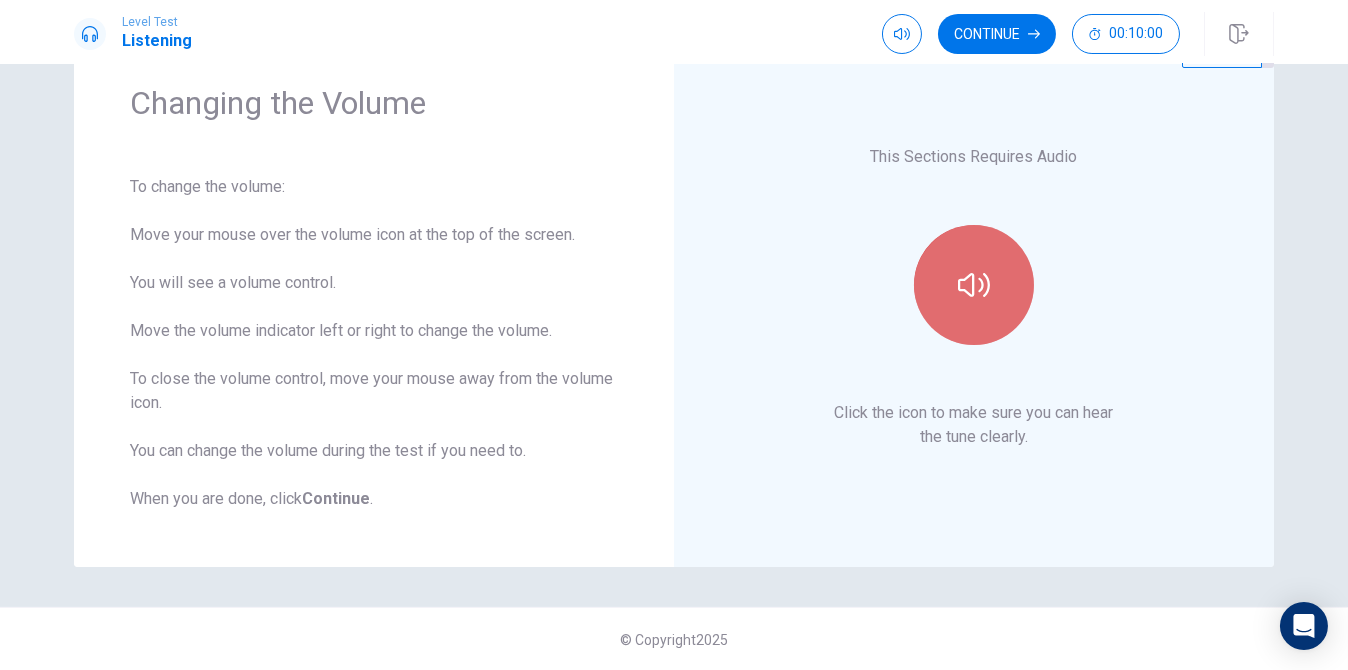 click at bounding box center (974, 285) 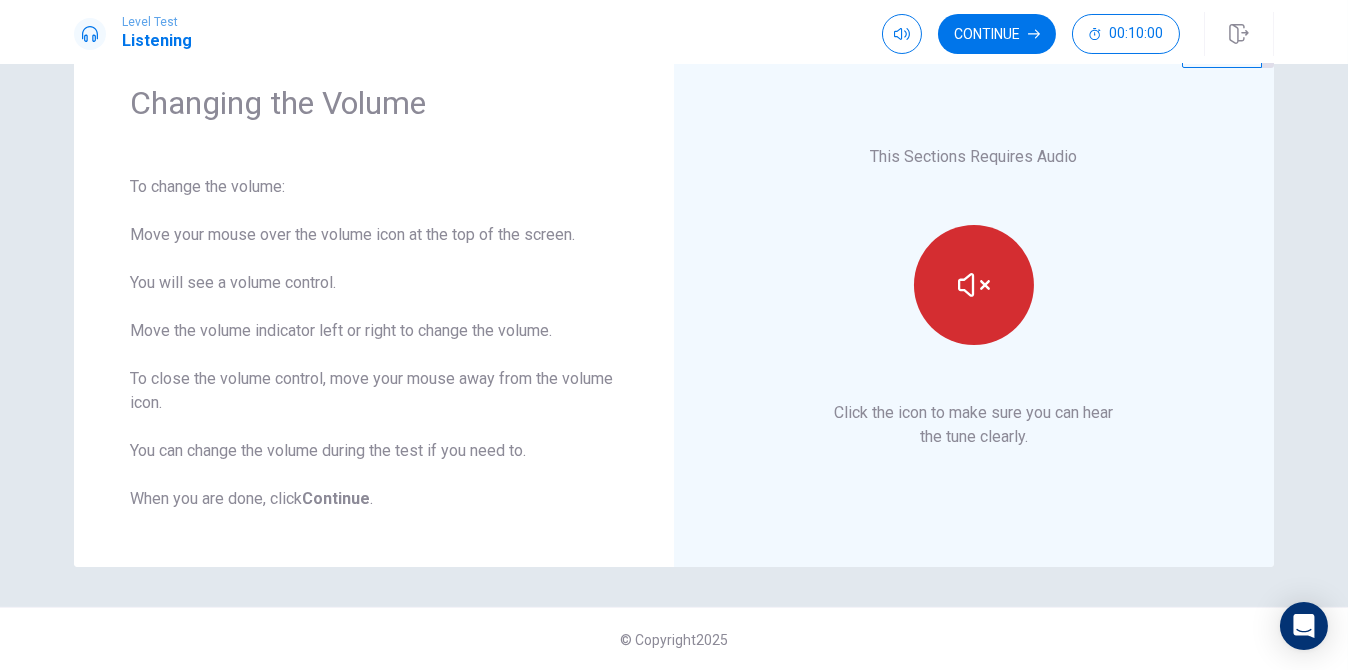 type 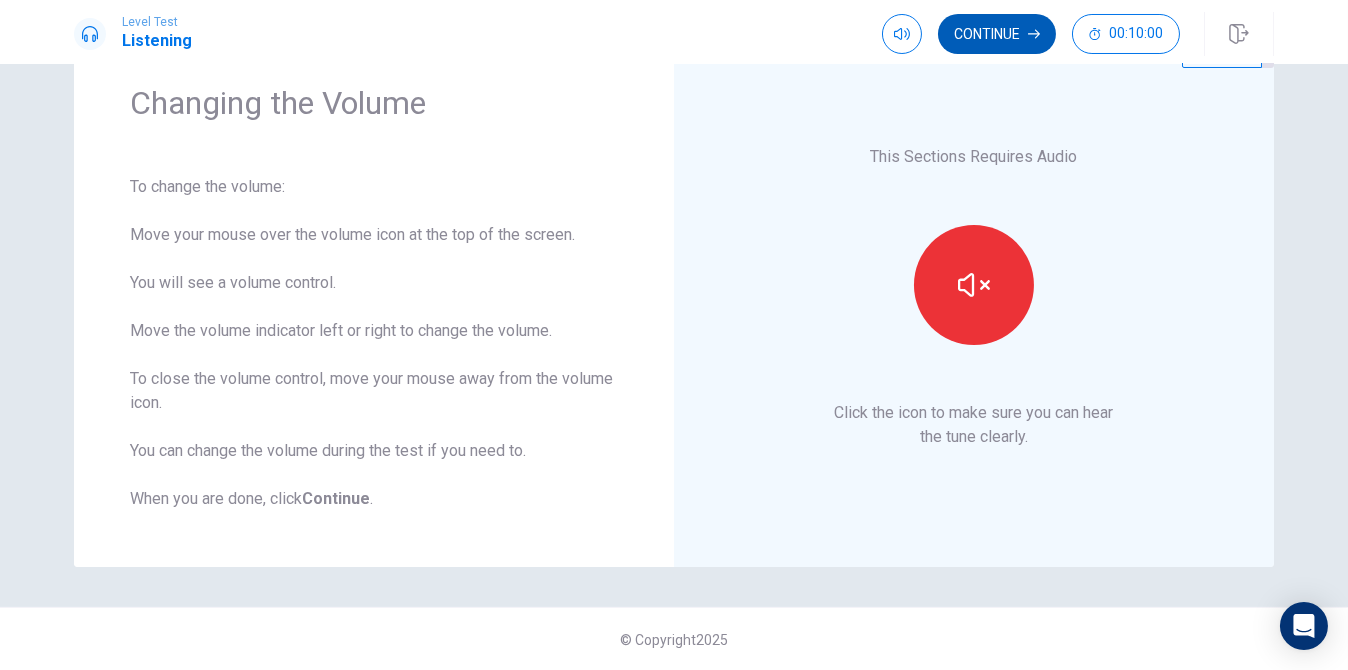 click on "Continue" at bounding box center [997, 34] 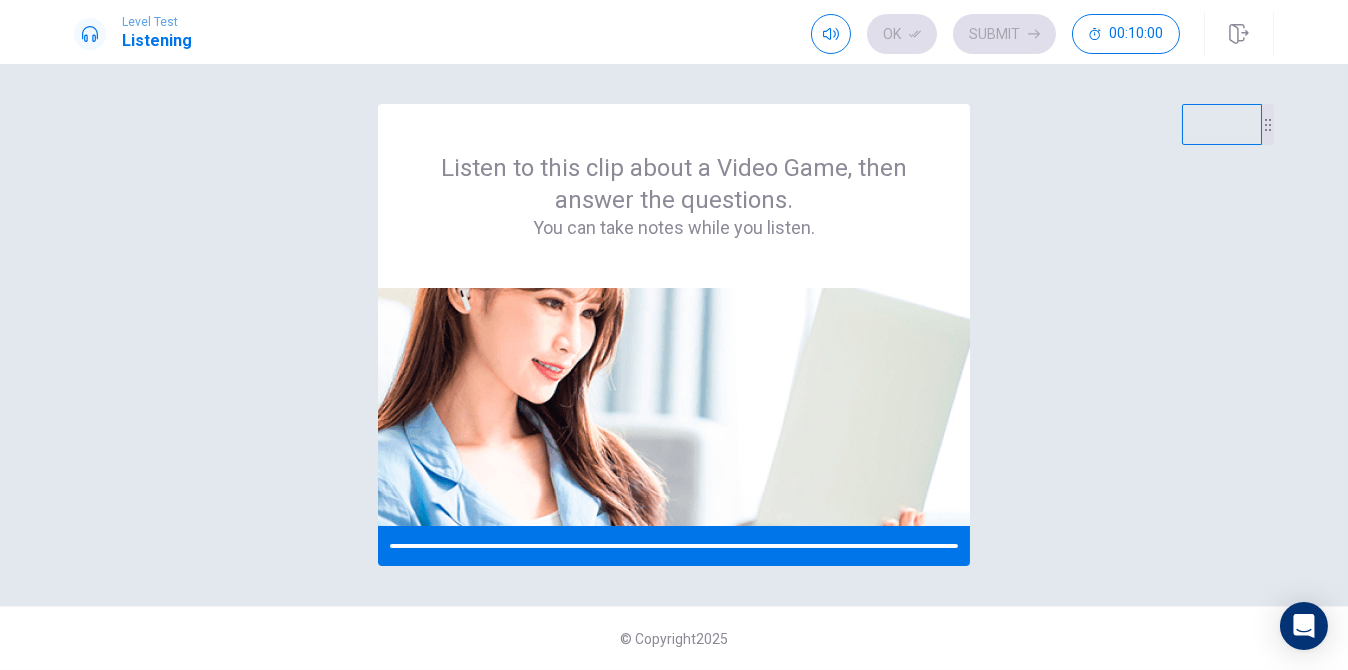 scroll, scrollTop: 0, scrollLeft: 0, axis: both 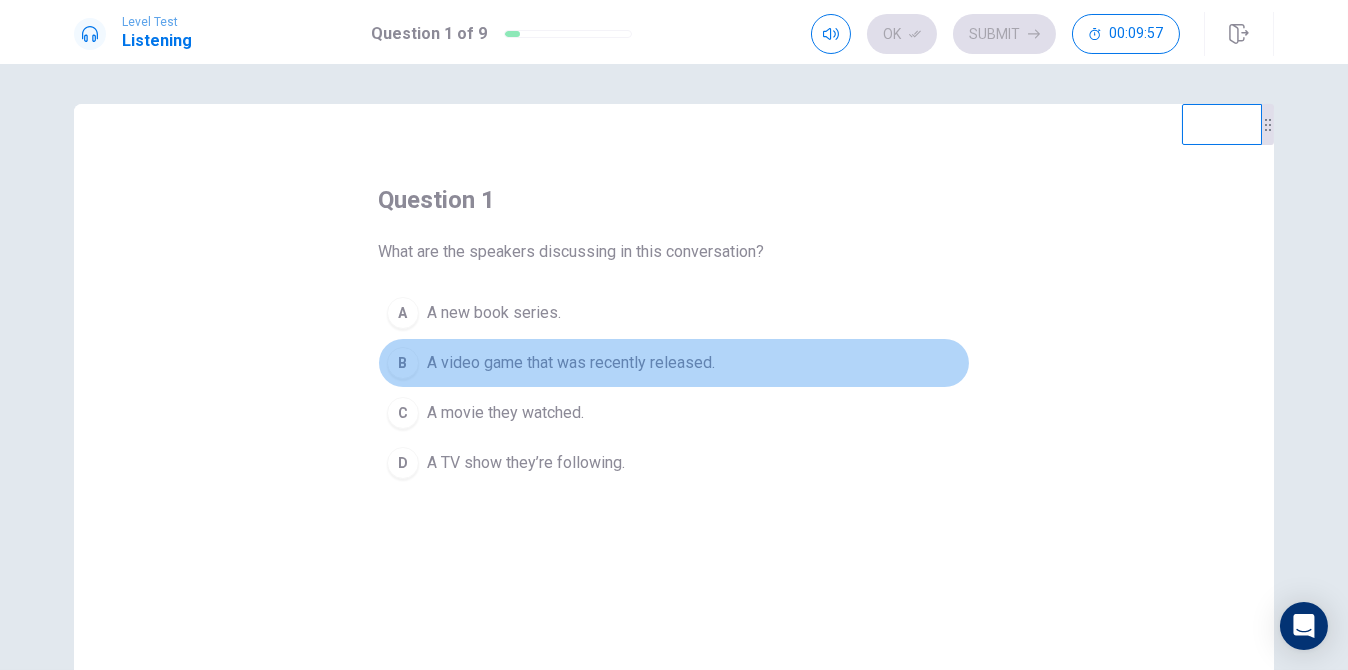 click on "B" at bounding box center [403, 363] 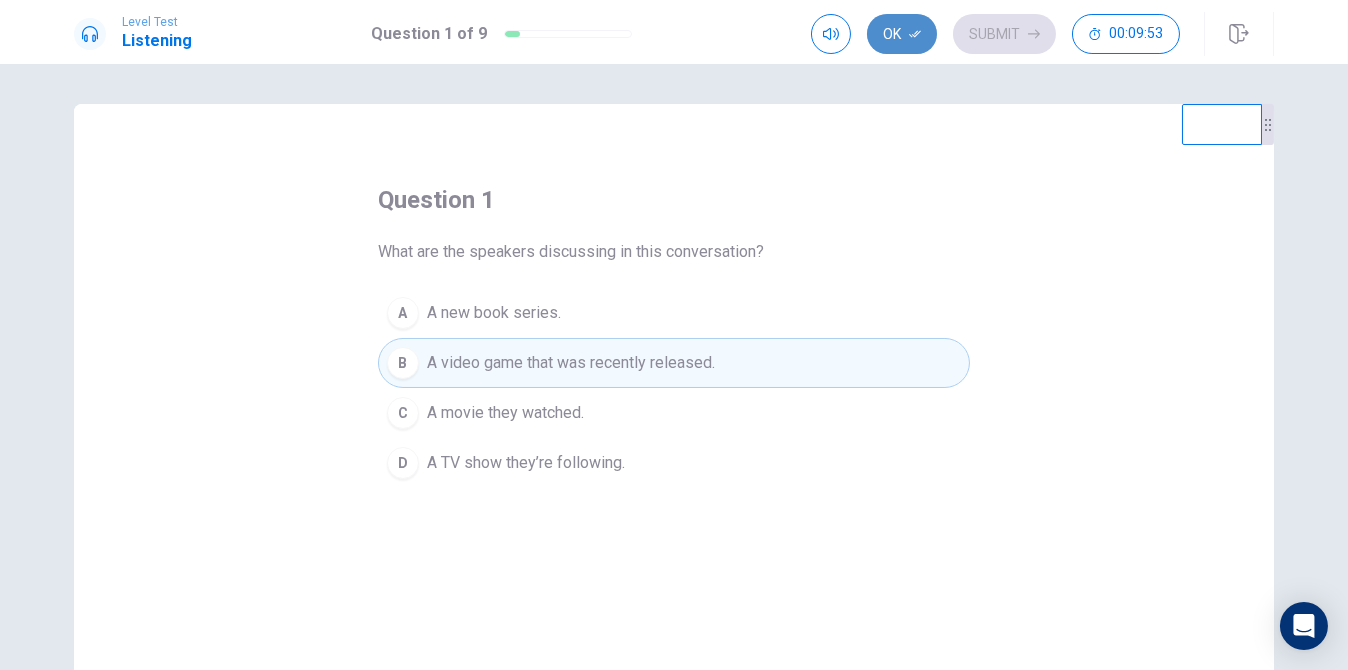 click on "Ok" at bounding box center (902, 34) 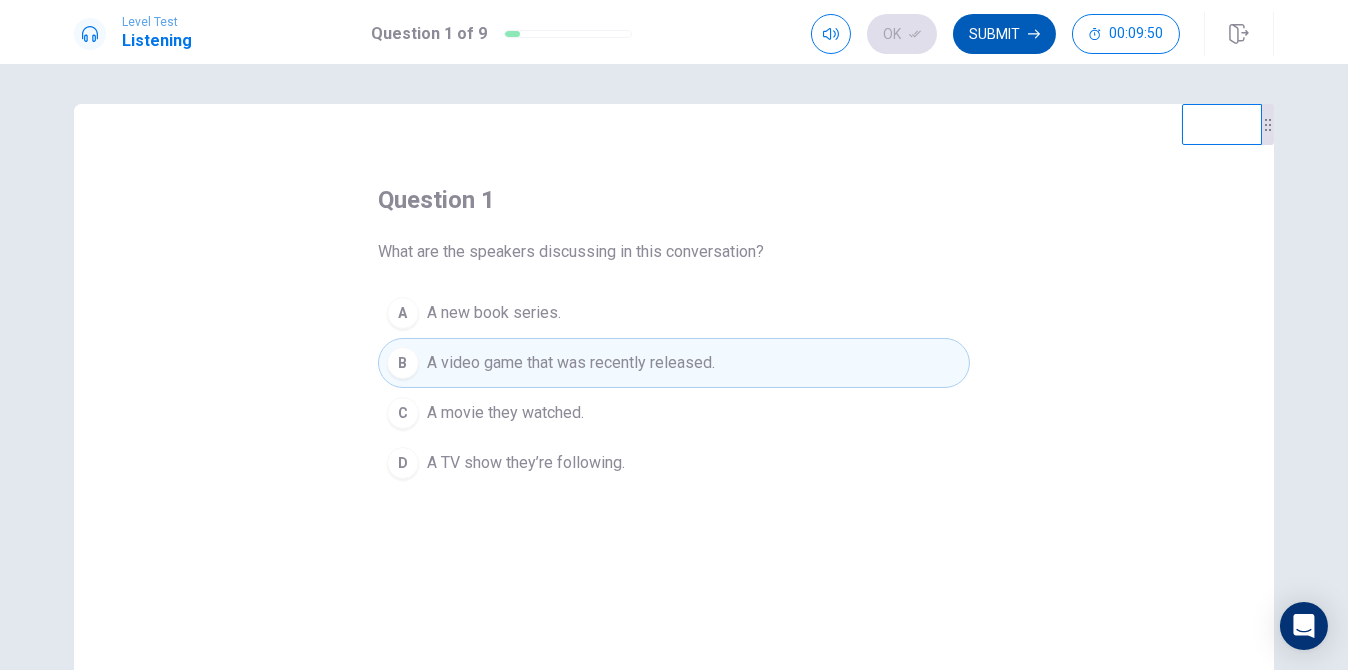 click on "Submit" at bounding box center (1004, 34) 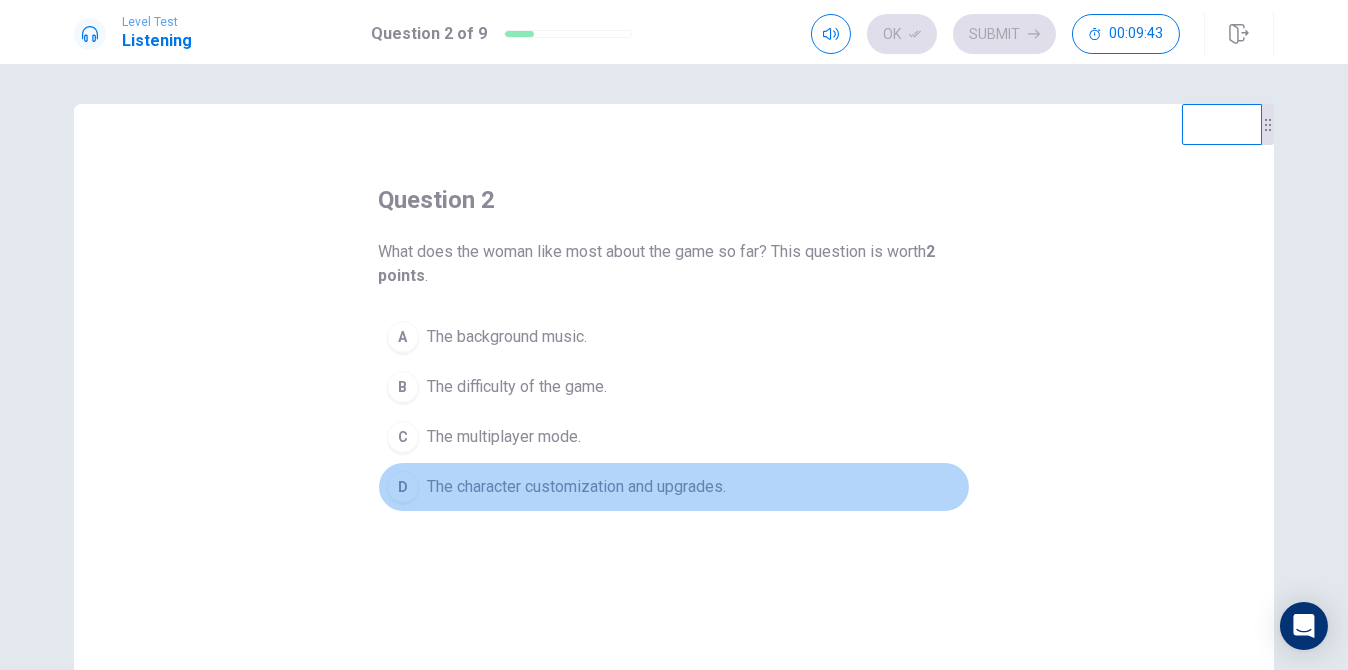click on "D" at bounding box center (403, 487) 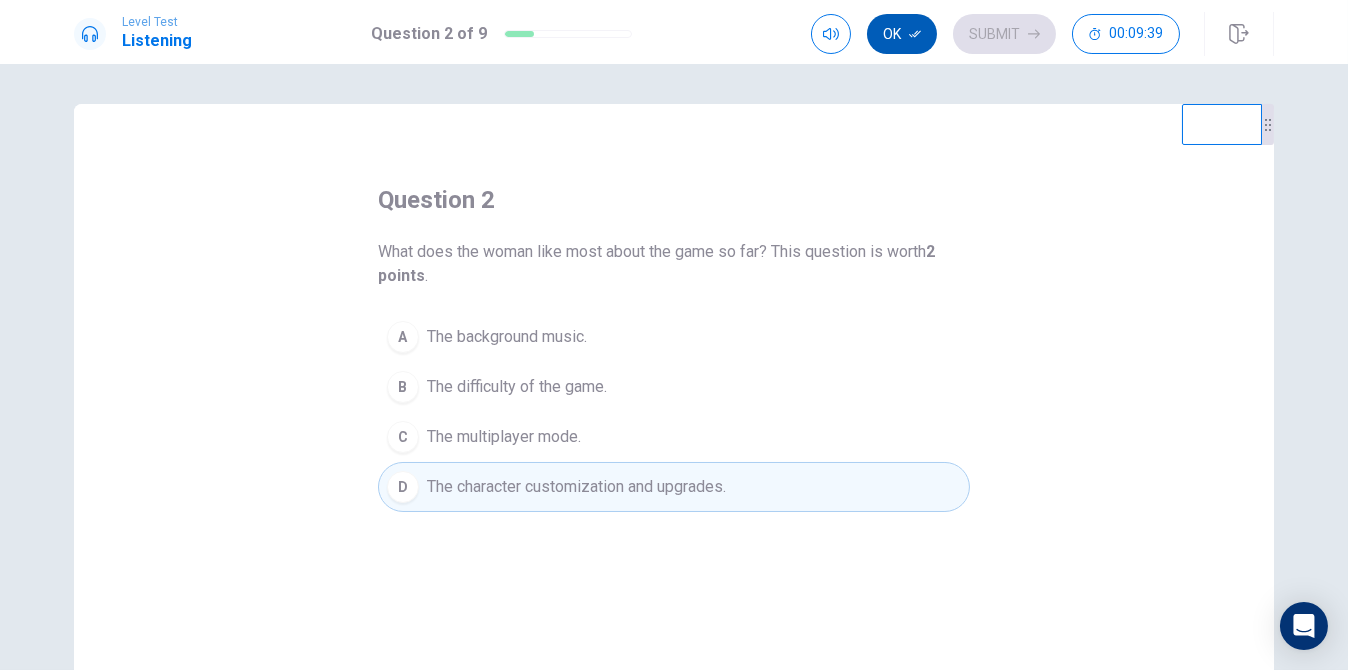 click 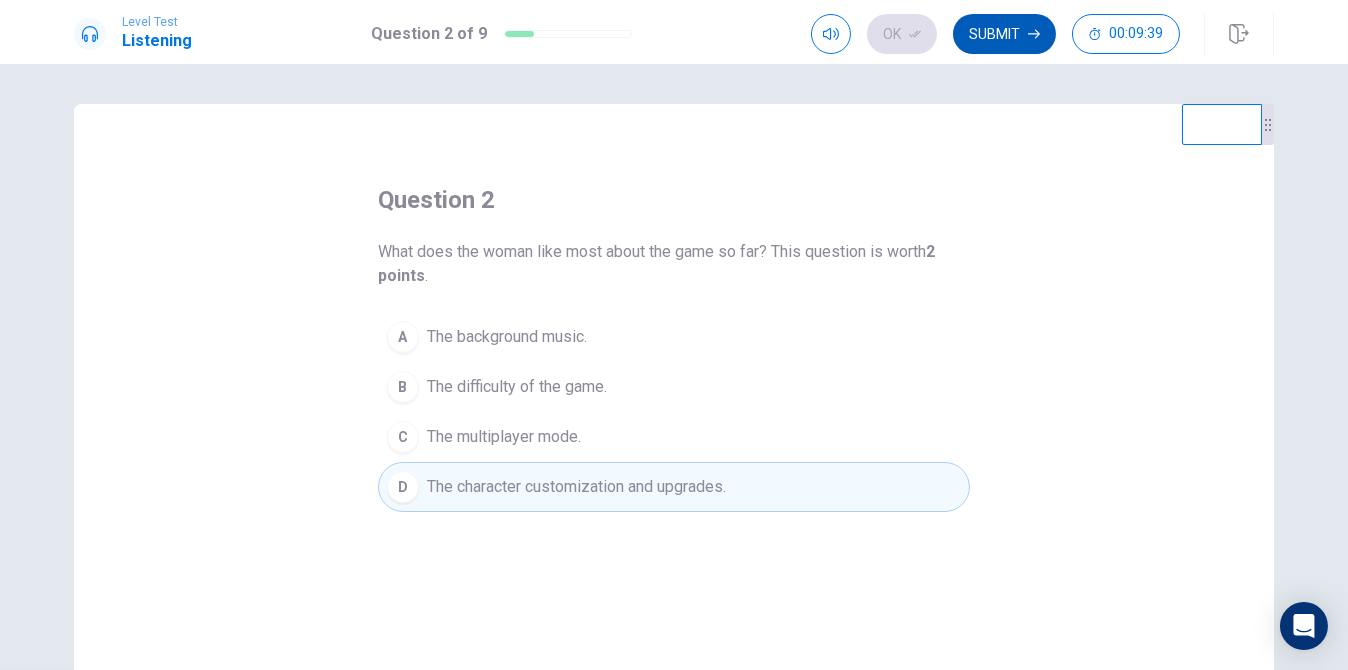 click on "Submit" at bounding box center [1004, 34] 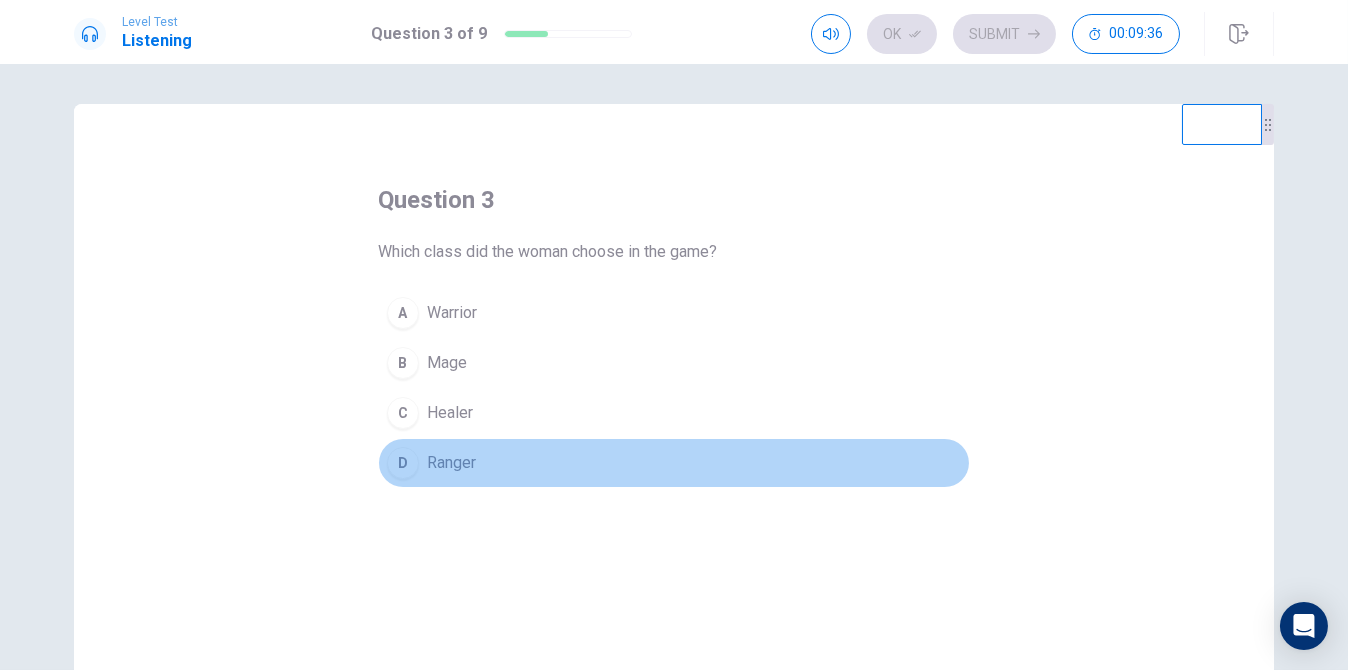 click on "D" at bounding box center [403, 463] 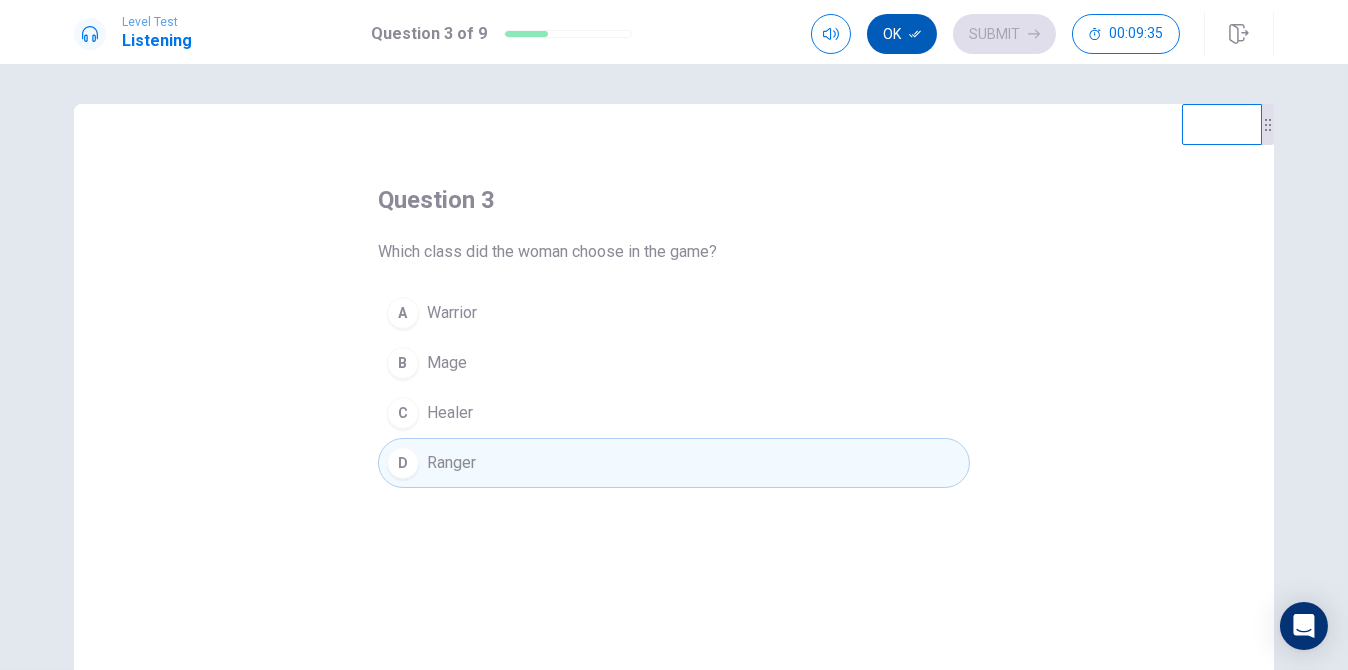 click on "Ok" at bounding box center [902, 34] 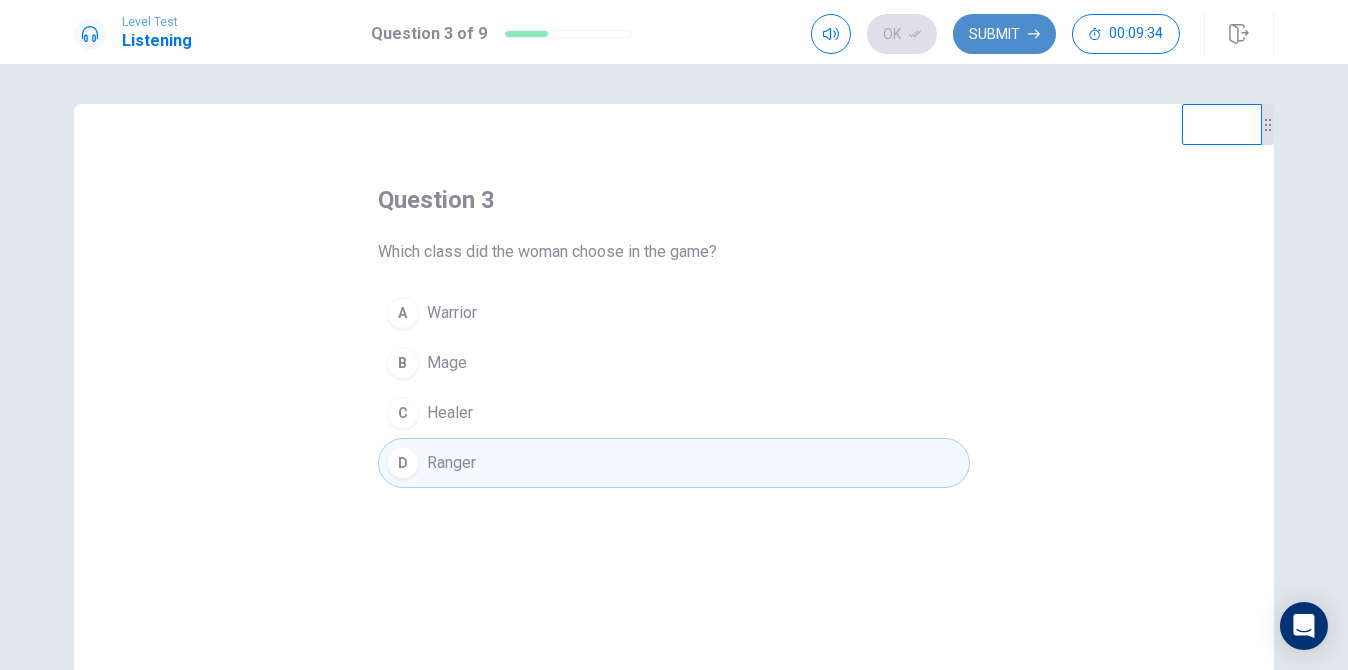 click on "Submit" at bounding box center (1004, 34) 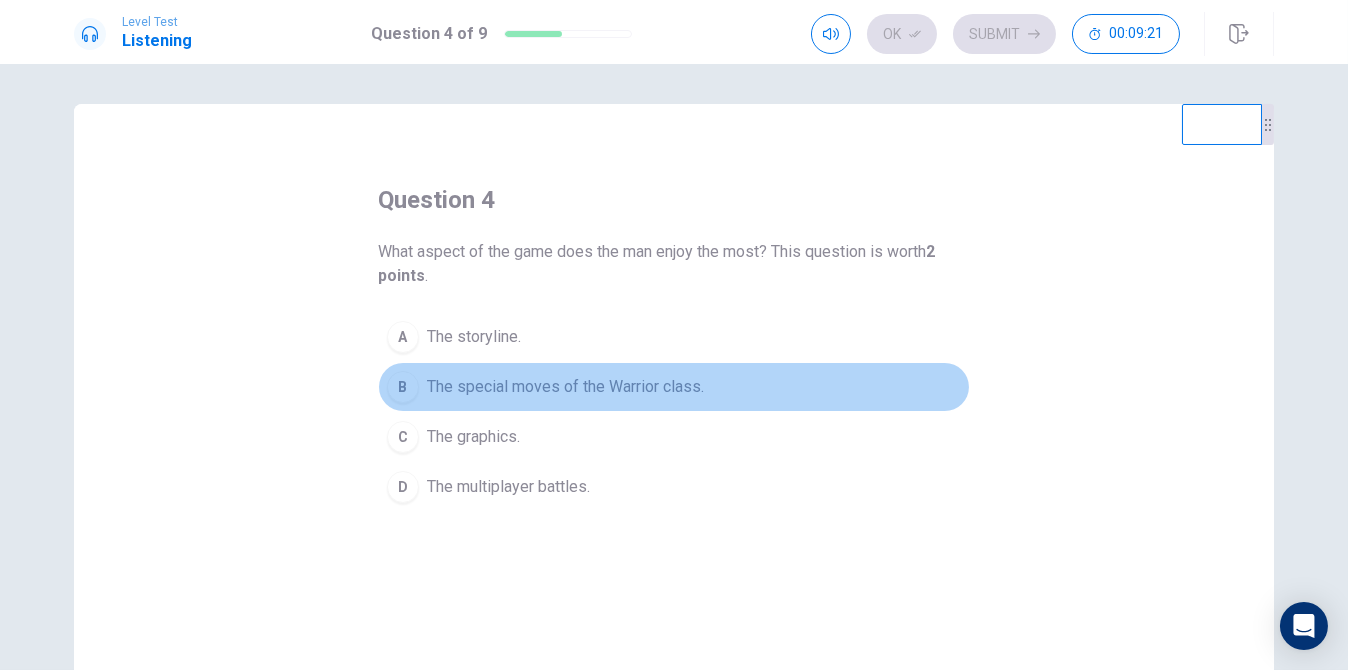 click on "B" at bounding box center (403, 387) 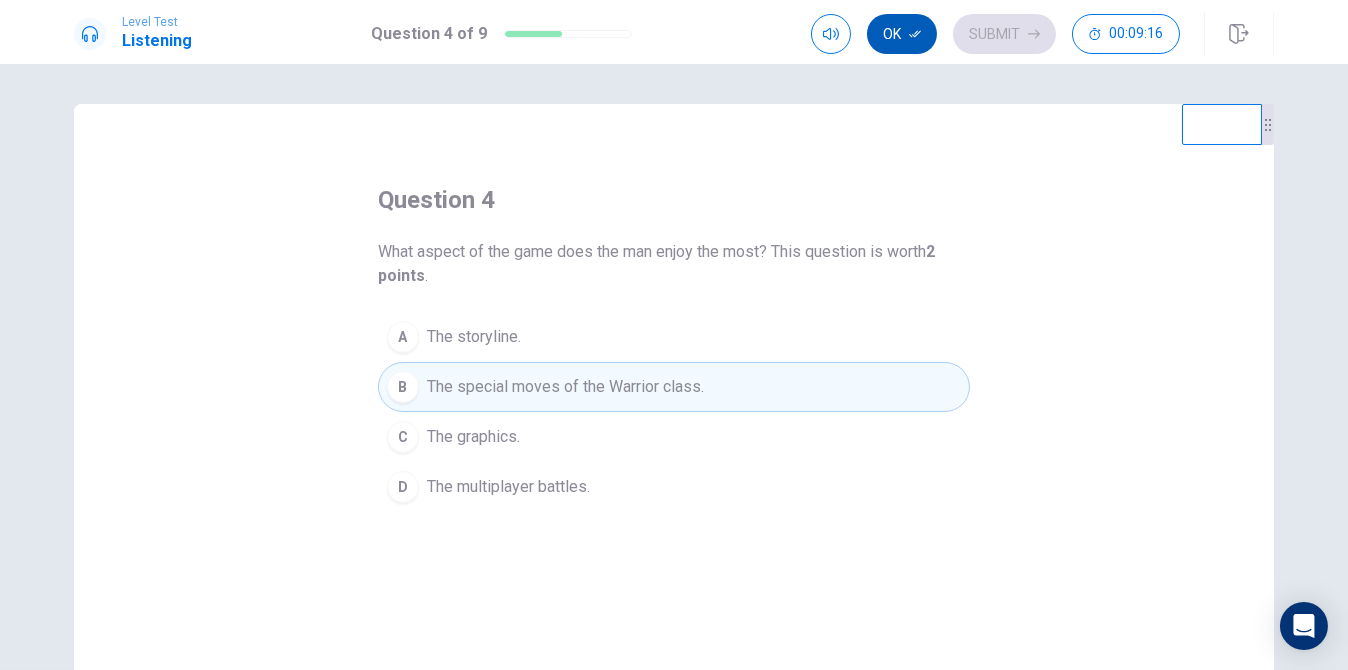 click on "Ok" at bounding box center (902, 34) 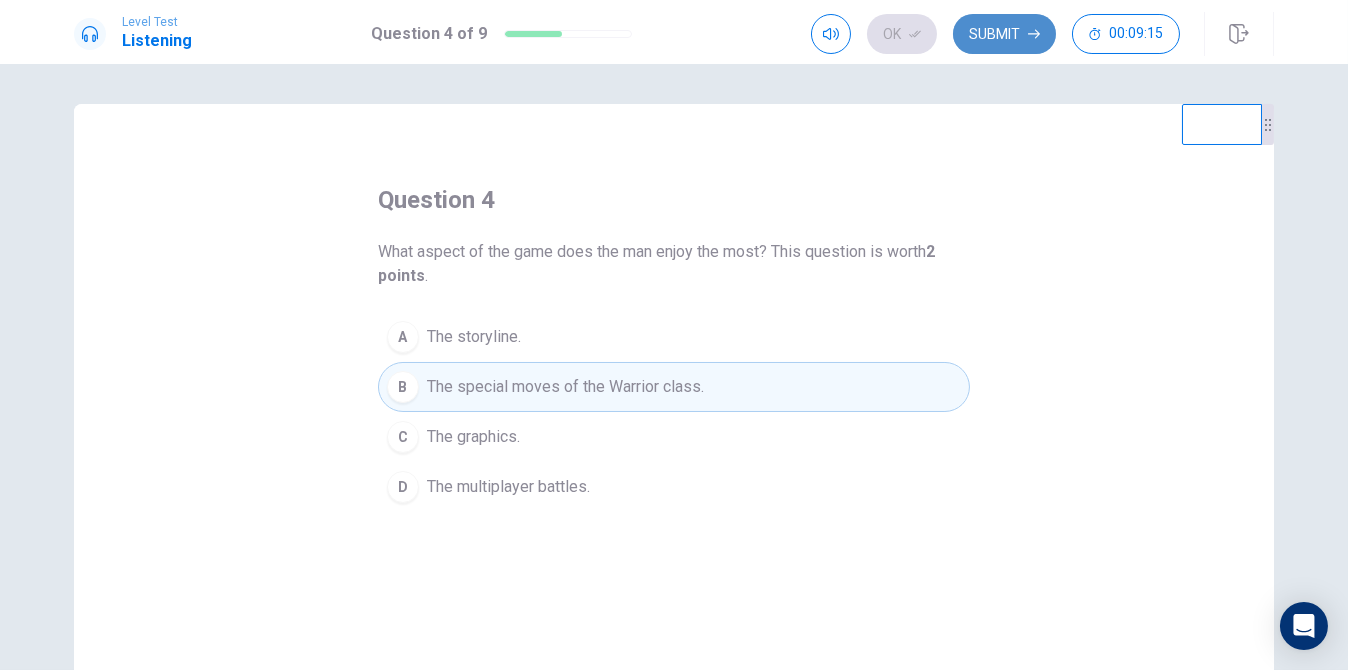 click on "Submit" at bounding box center [1004, 34] 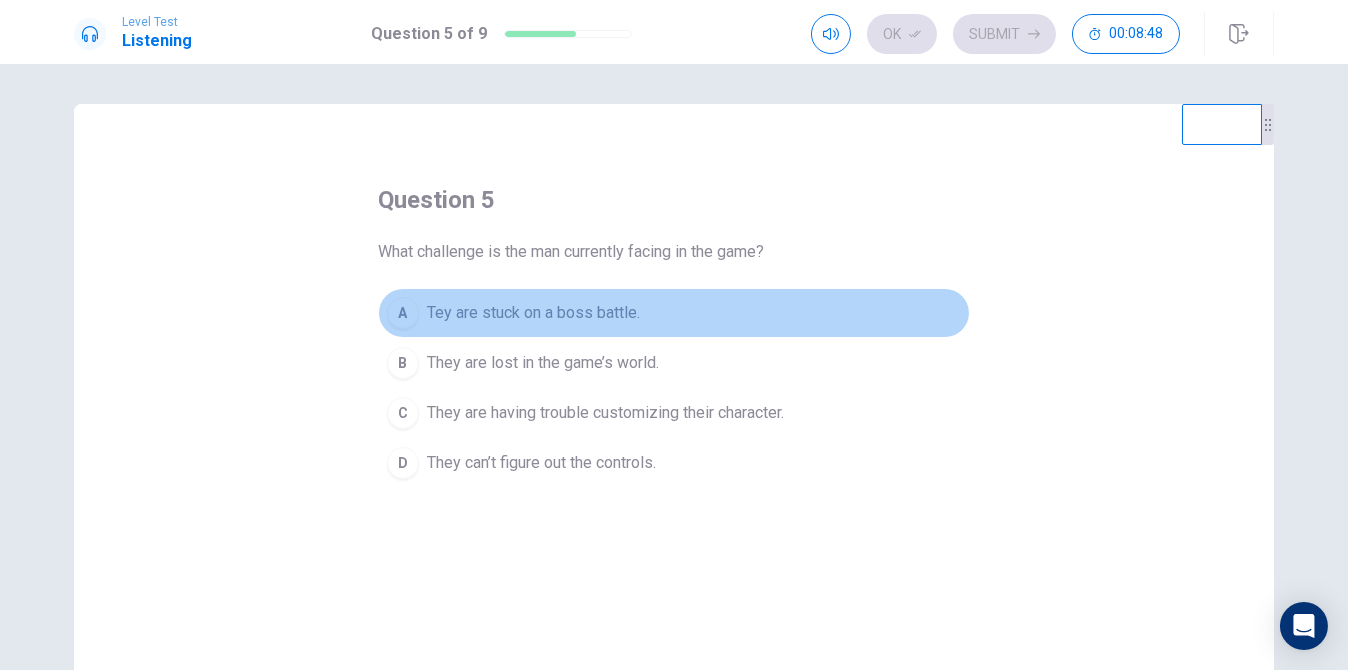 click on "A" at bounding box center (403, 313) 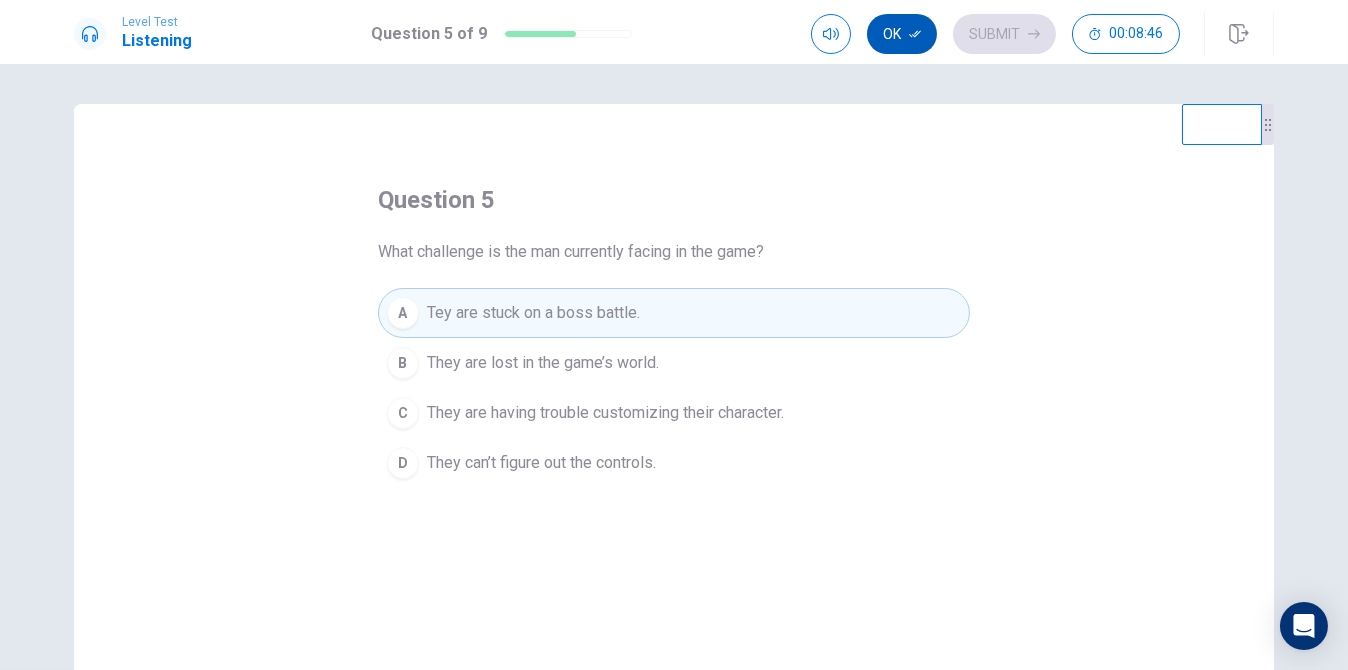 click on "Ok" at bounding box center (902, 34) 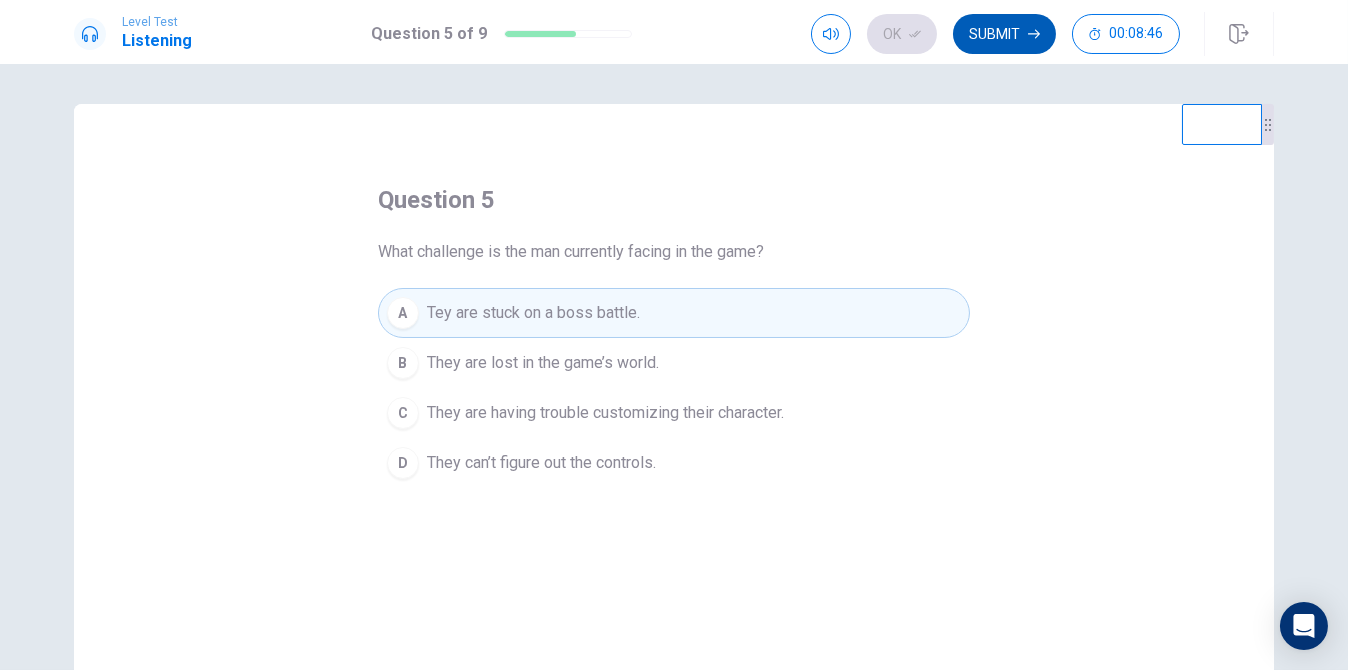 click on "Submit" at bounding box center (1004, 34) 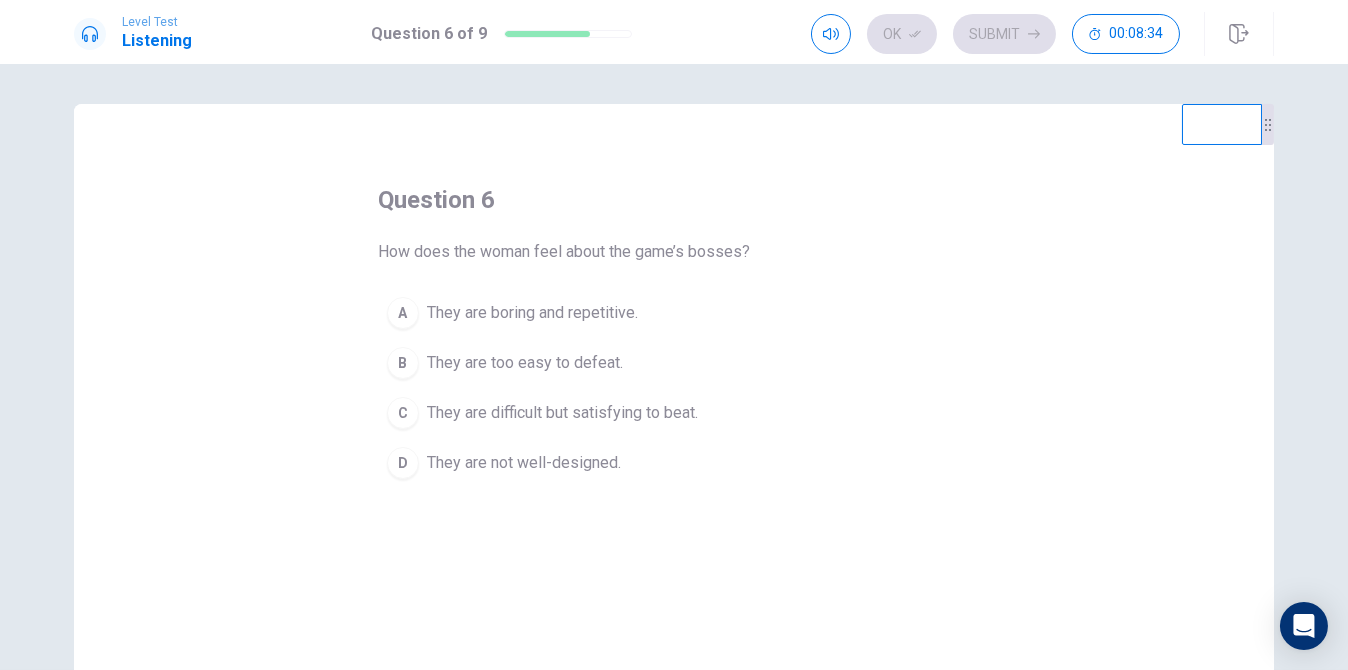 click on "C" at bounding box center [403, 413] 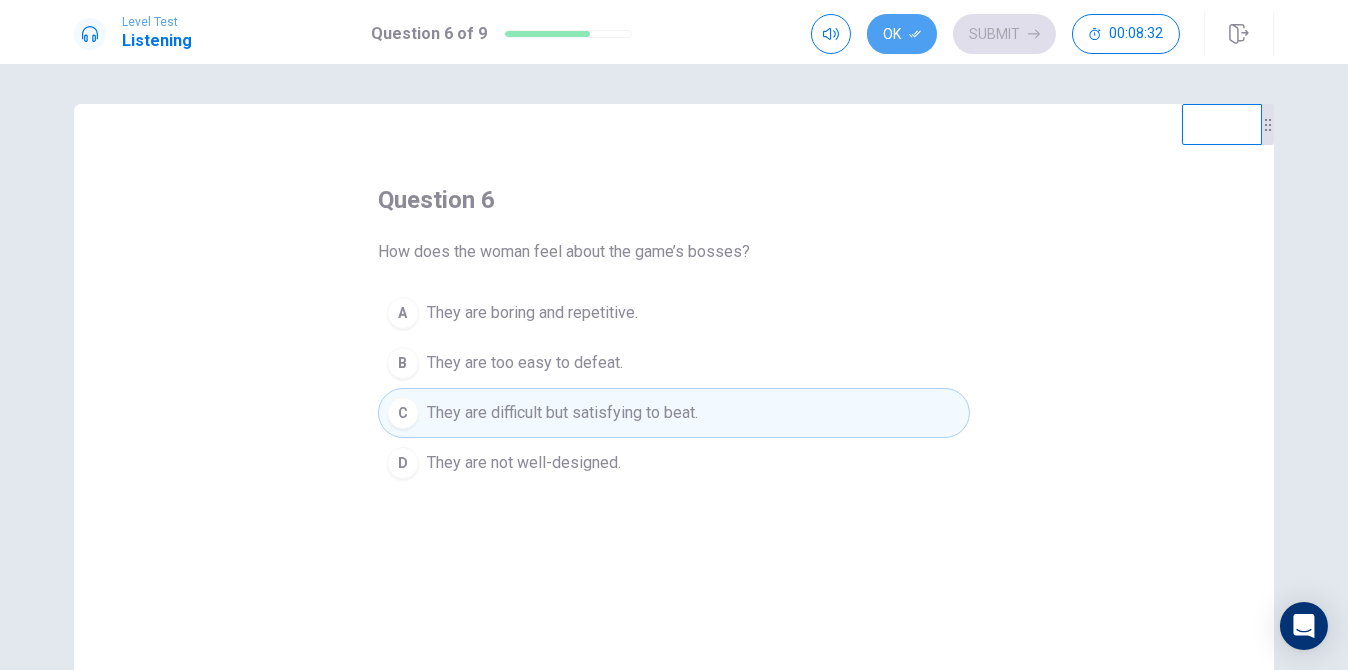 click on "Ok" at bounding box center (902, 34) 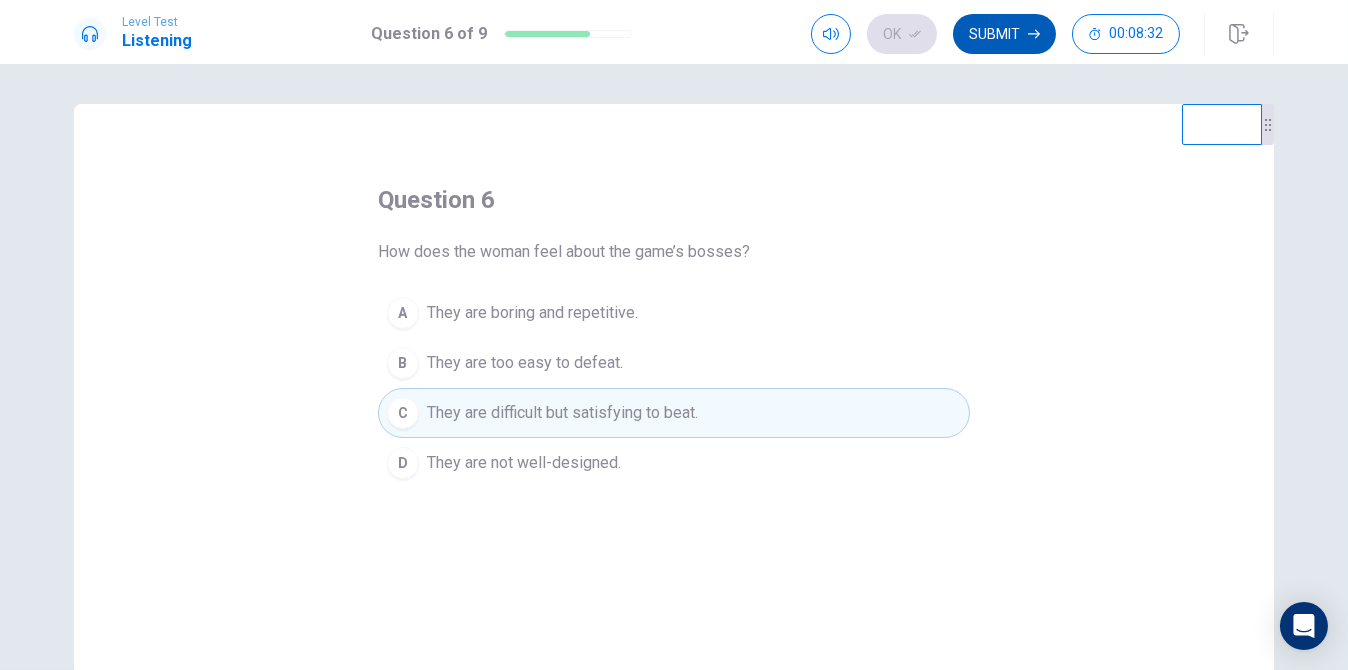 click on "Submit" at bounding box center [1004, 34] 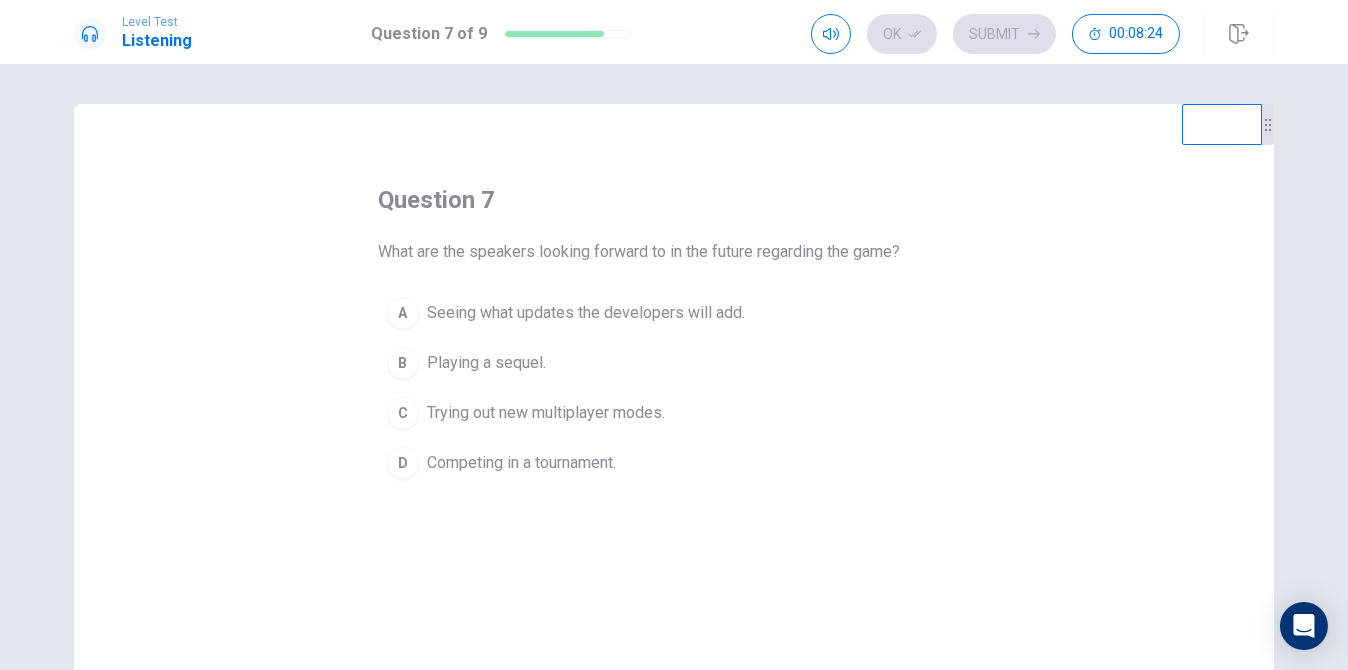 click on "A" at bounding box center (403, 313) 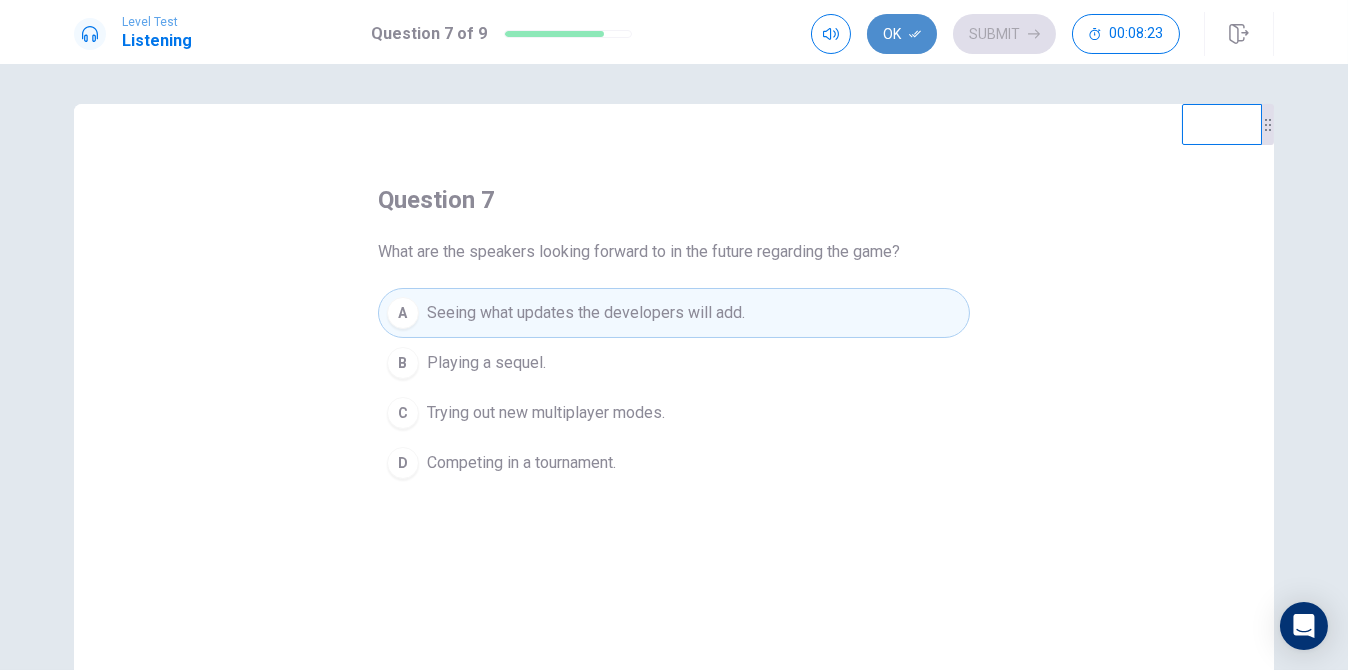 click on "Ok" at bounding box center (902, 34) 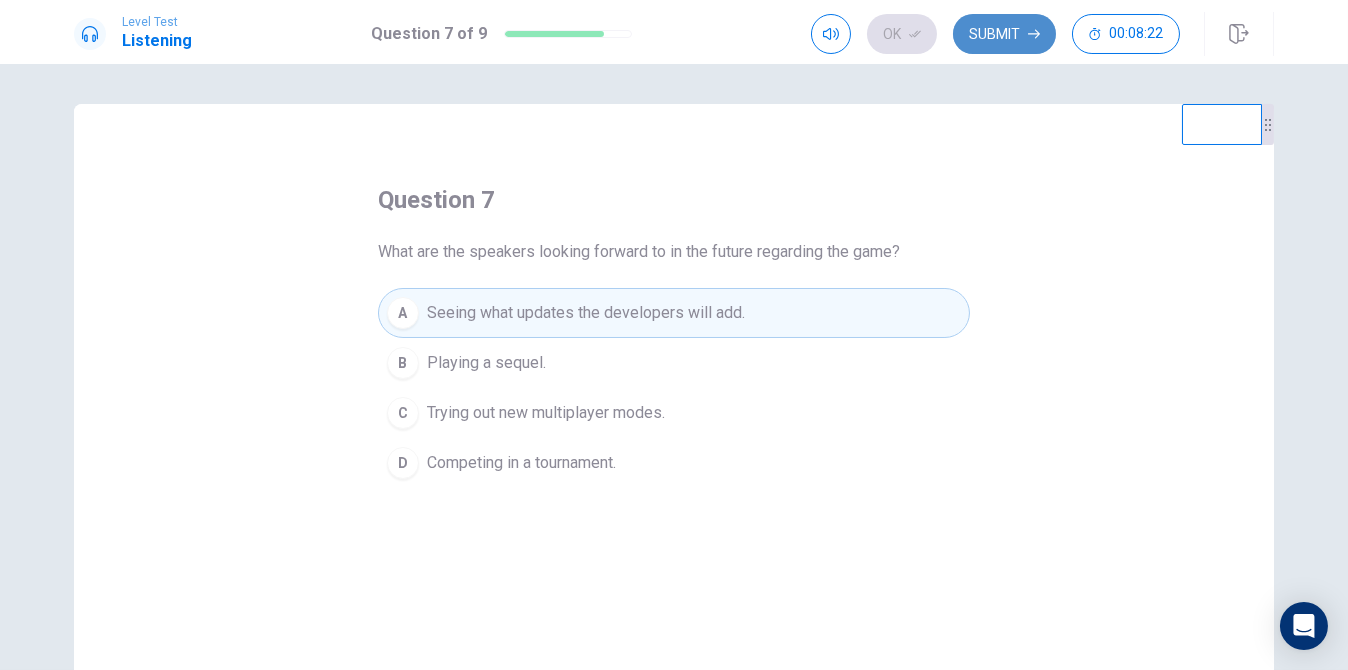 click on "Submit" at bounding box center (1004, 34) 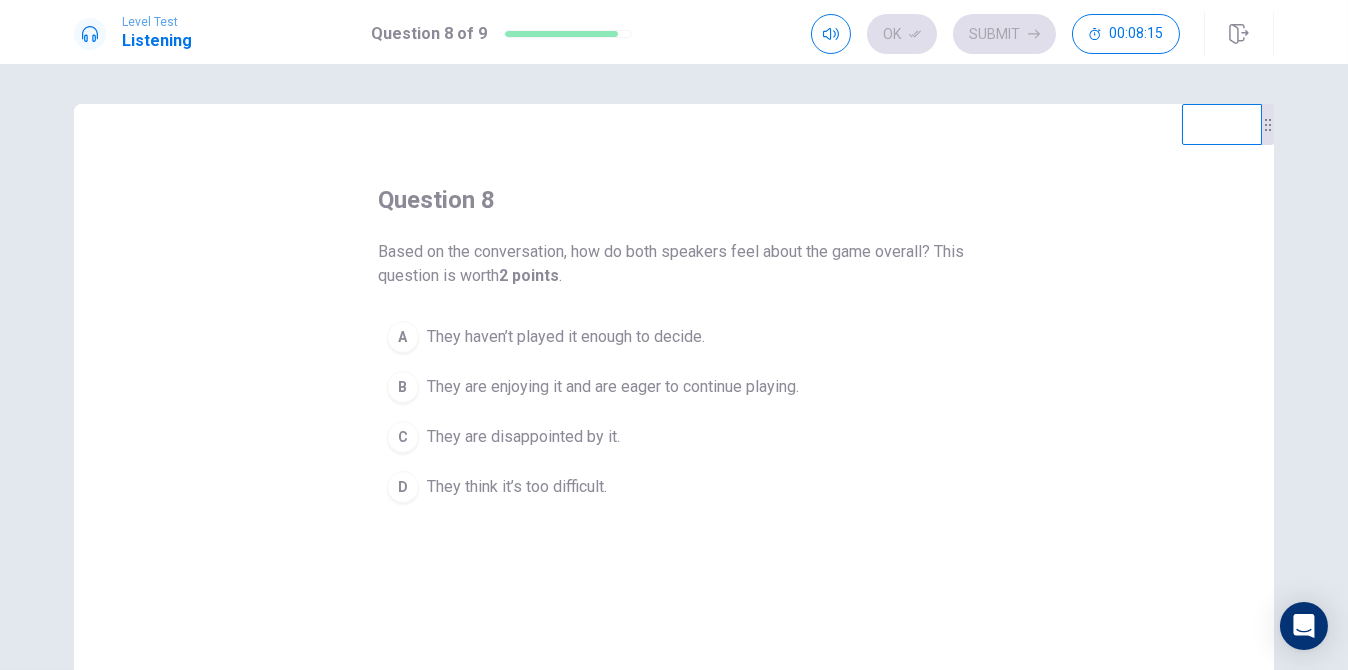 click on "B" at bounding box center (403, 387) 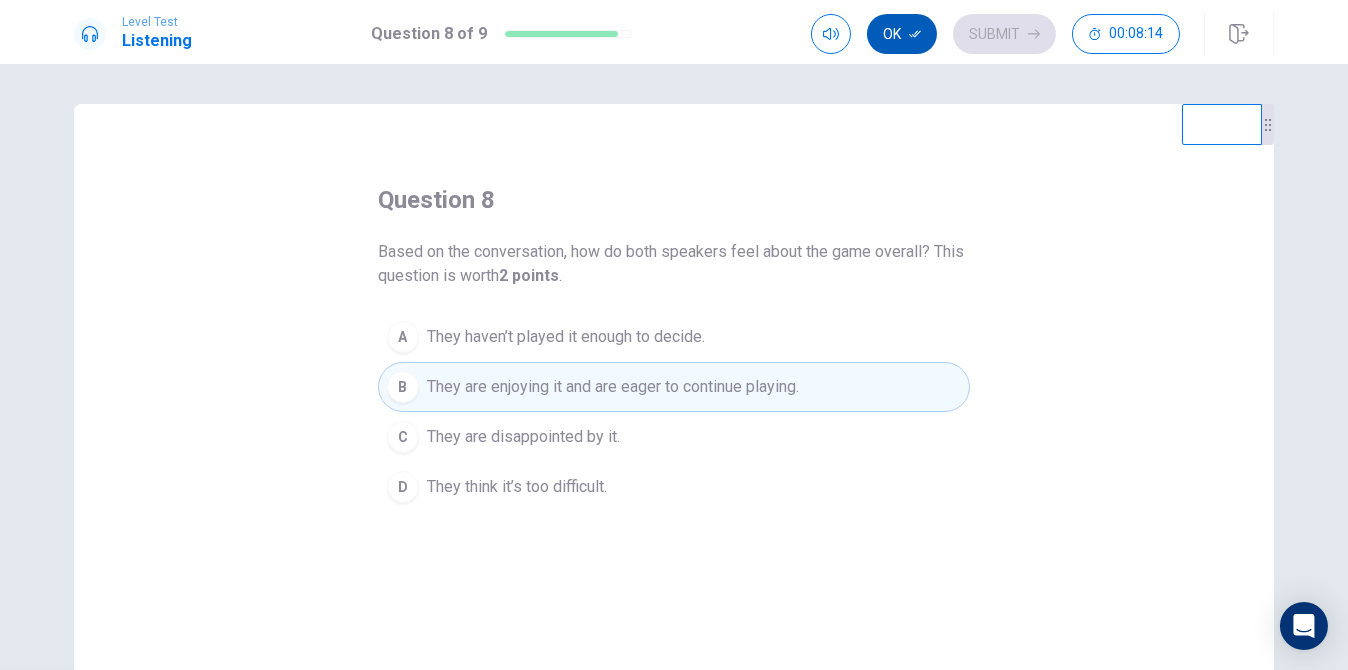 click on "Ok" at bounding box center [902, 34] 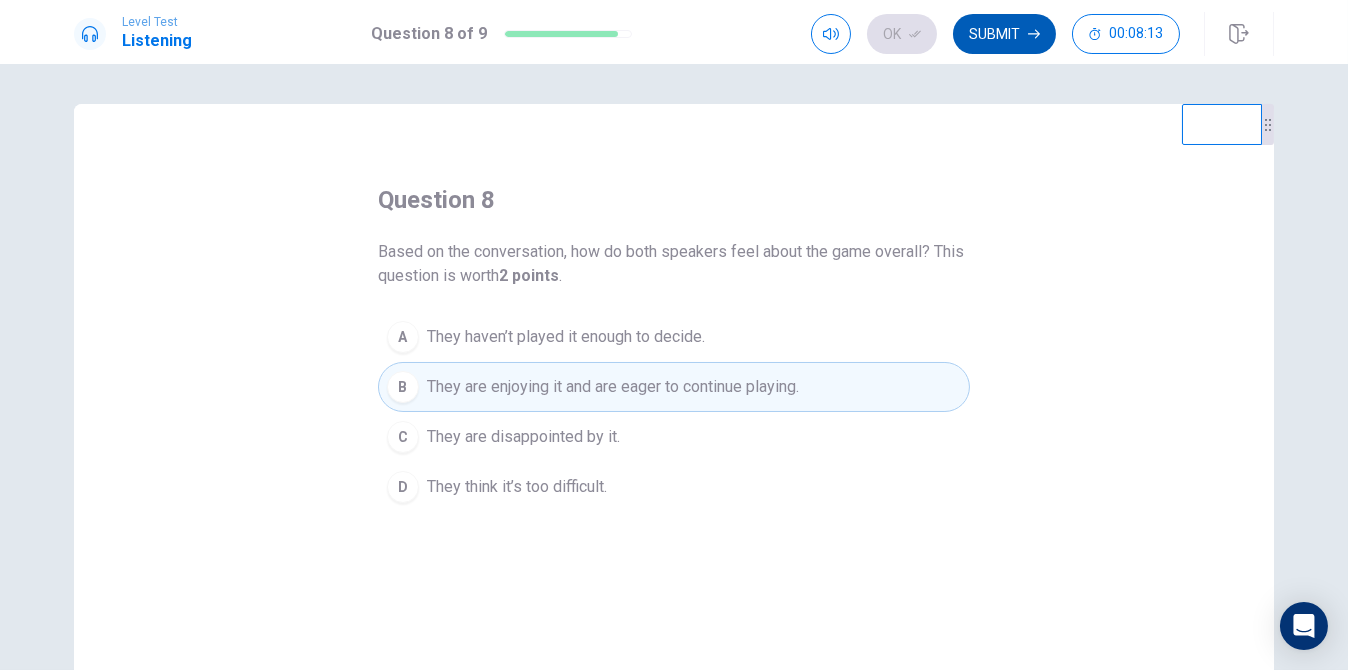 click on "Submit" at bounding box center [1004, 34] 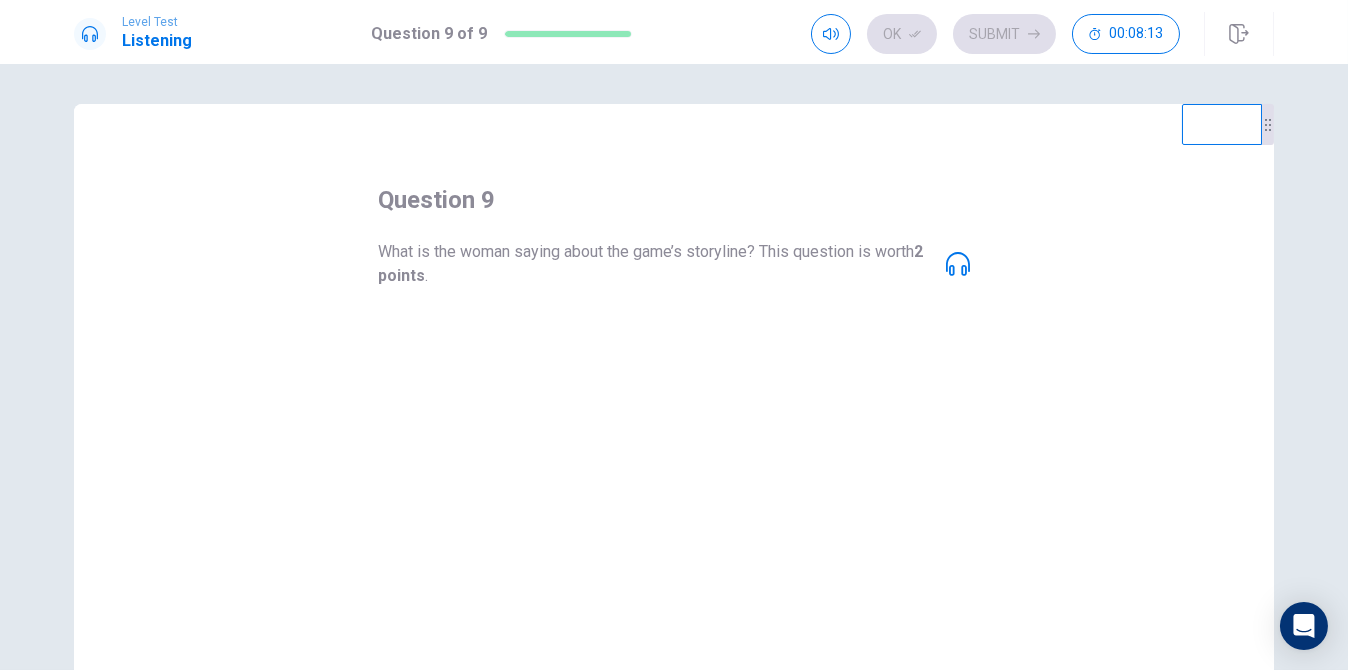 click on "It was confusing and hard to follow." at bounding box center [550, 337] 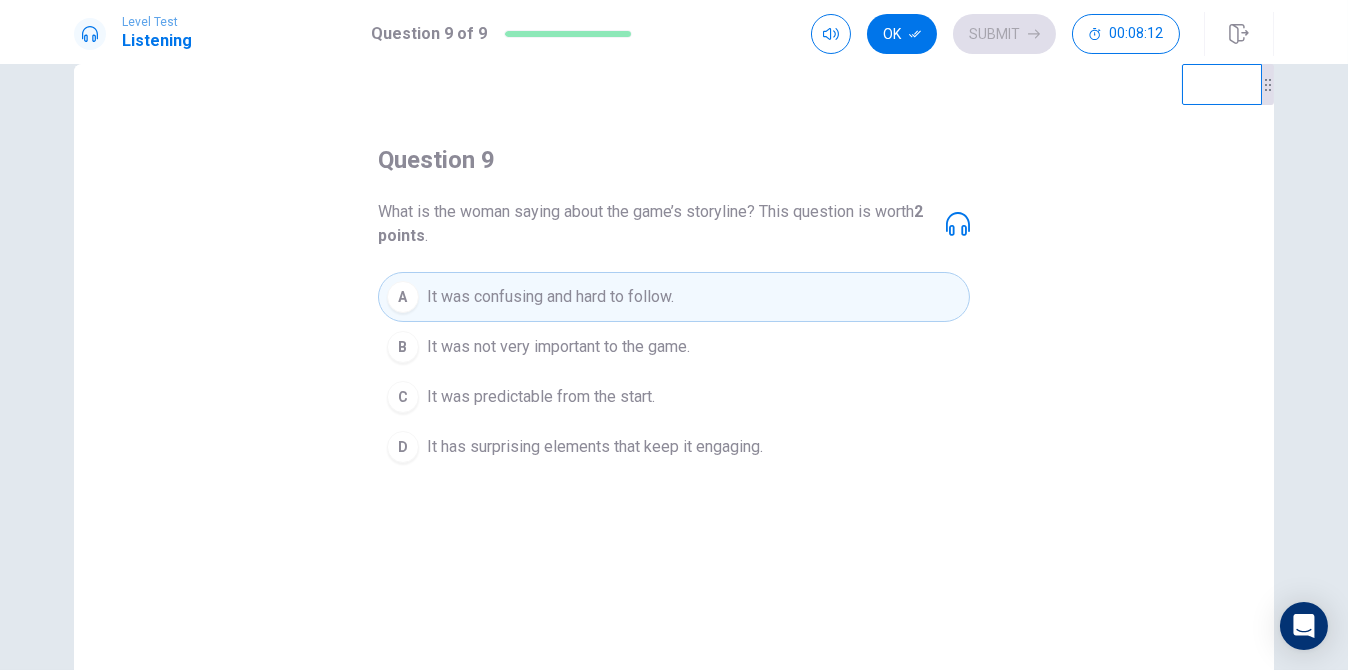 scroll, scrollTop: 0, scrollLeft: 0, axis: both 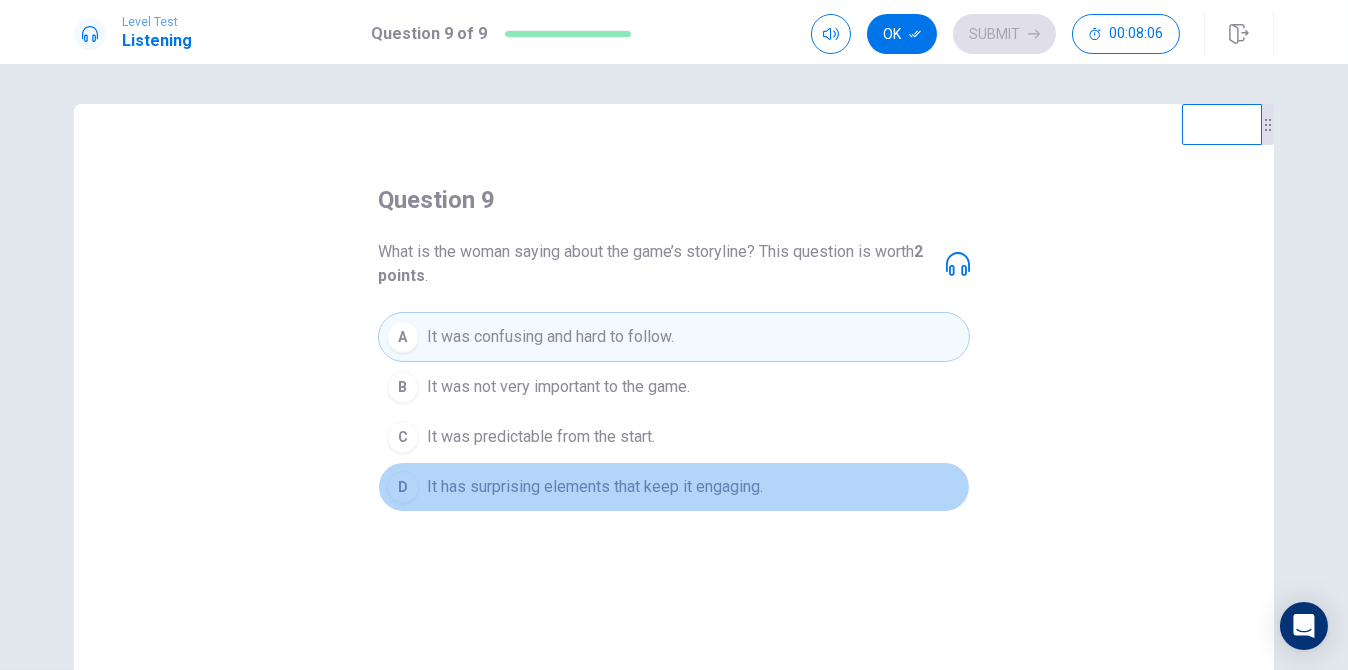click on "D" at bounding box center [403, 487] 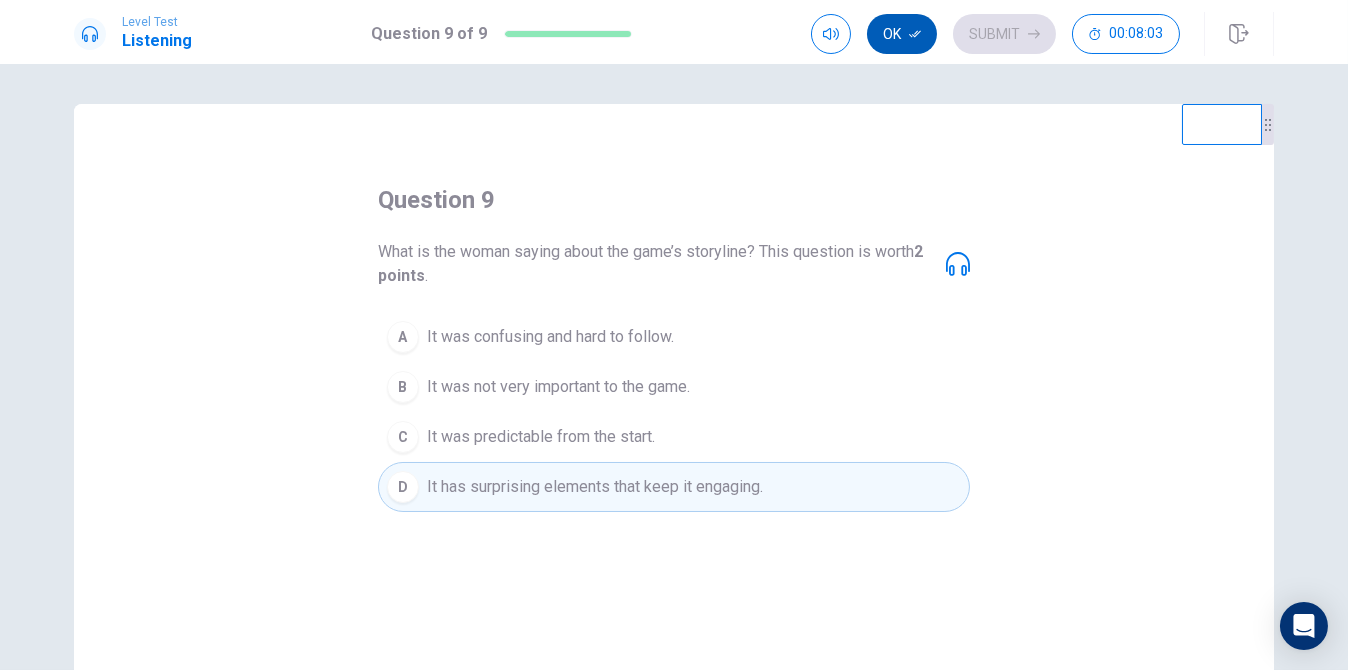 click 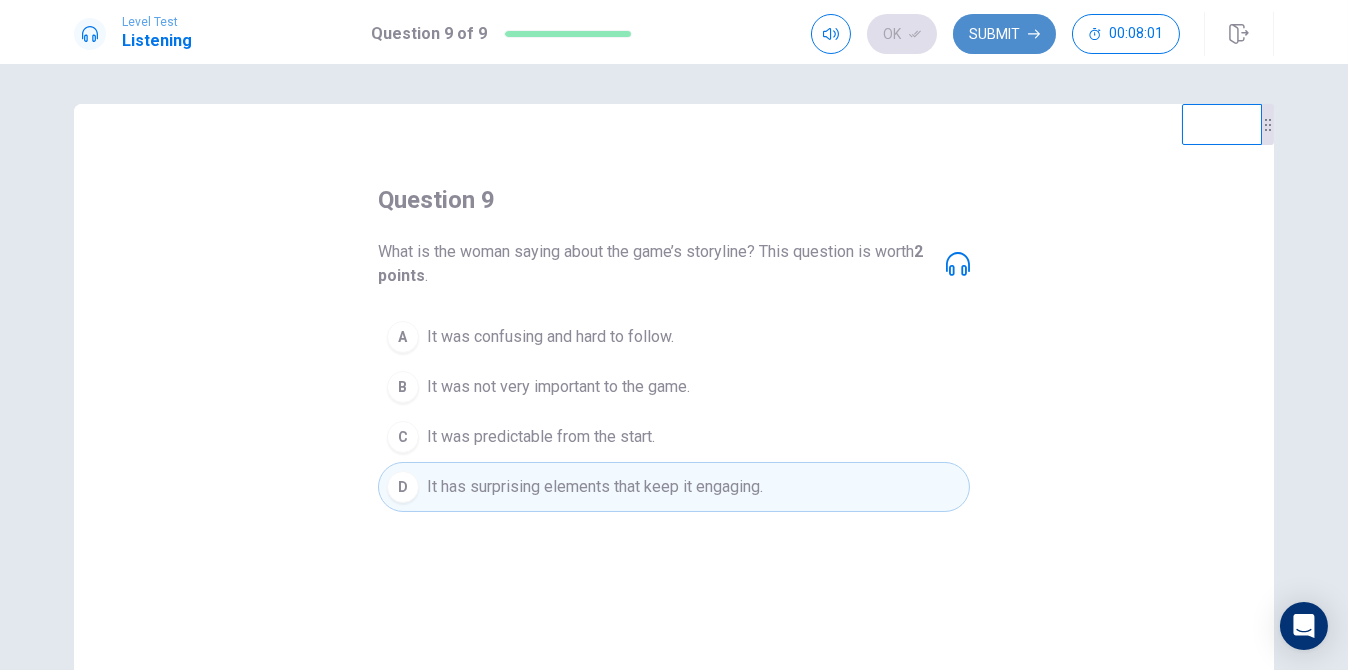 click on "Submit" at bounding box center (1004, 34) 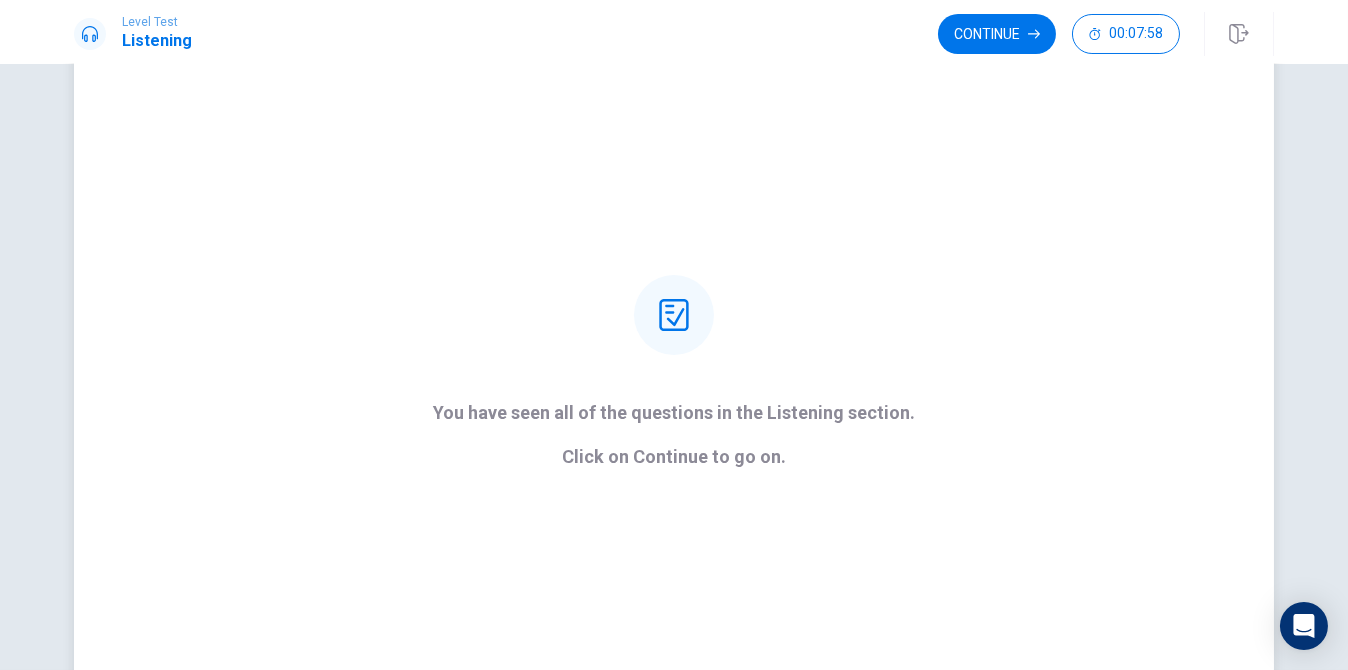 scroll, scrollTop: 100, scrollLeft: 0, axis: vertical 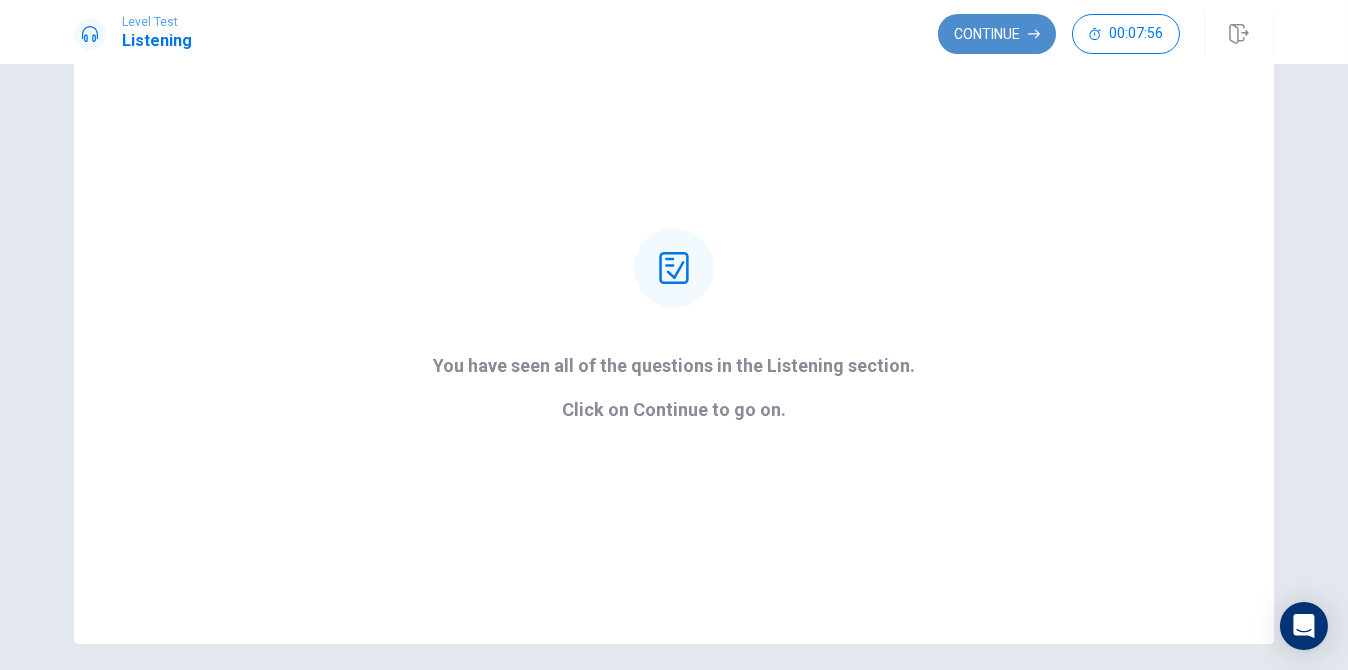 click on "Continue" at bounding box center (997, 34) 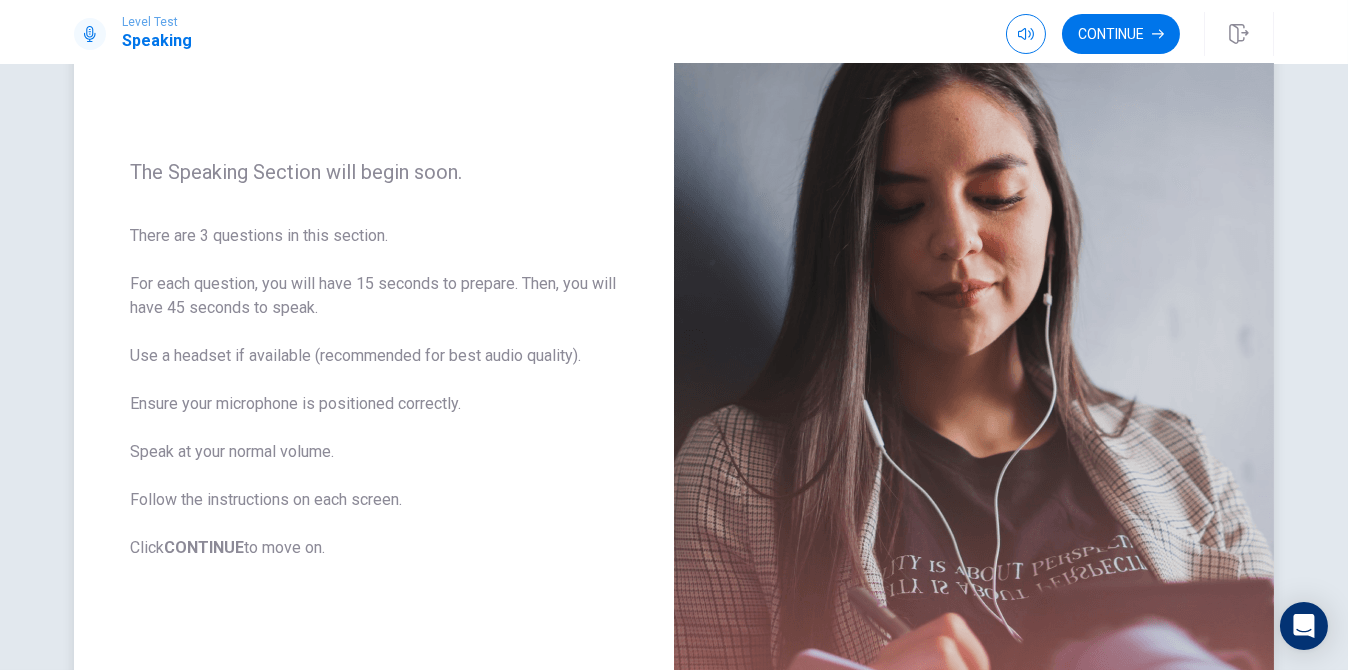 scroll, scrollTop: 200, scrollLeft: 0, axis: vertical 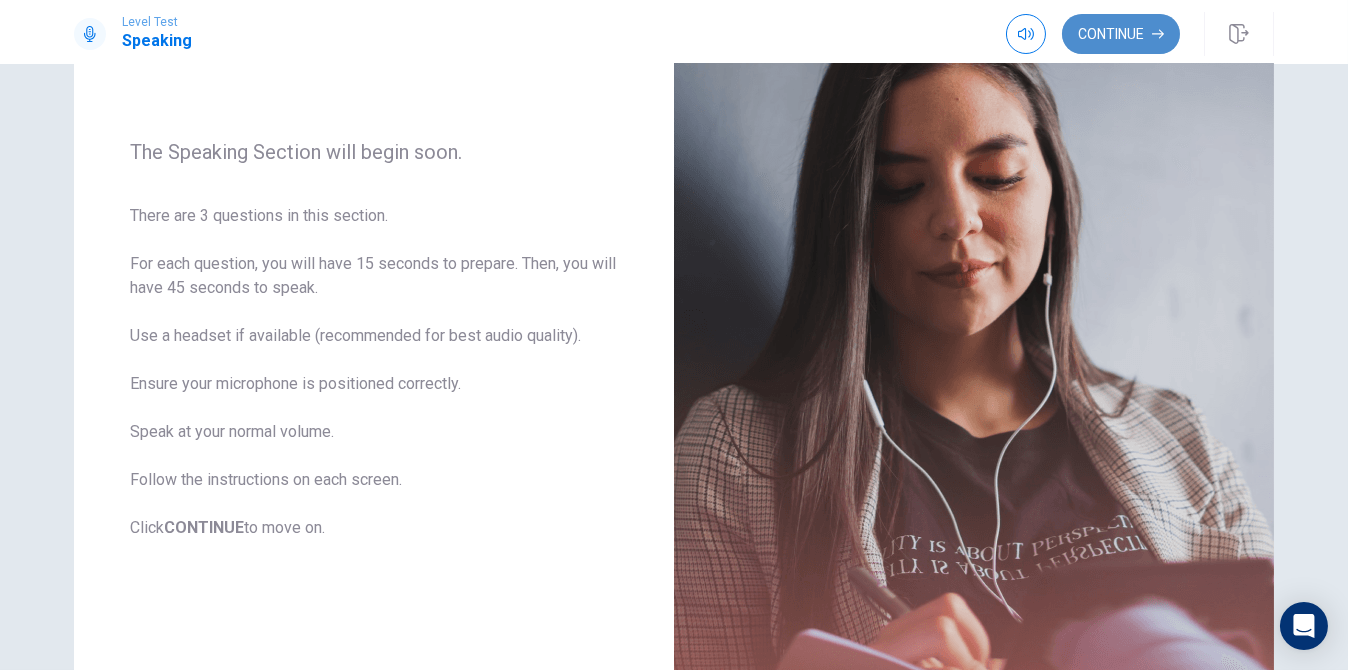 click on "Continue" at bounding box center [1121, 34] 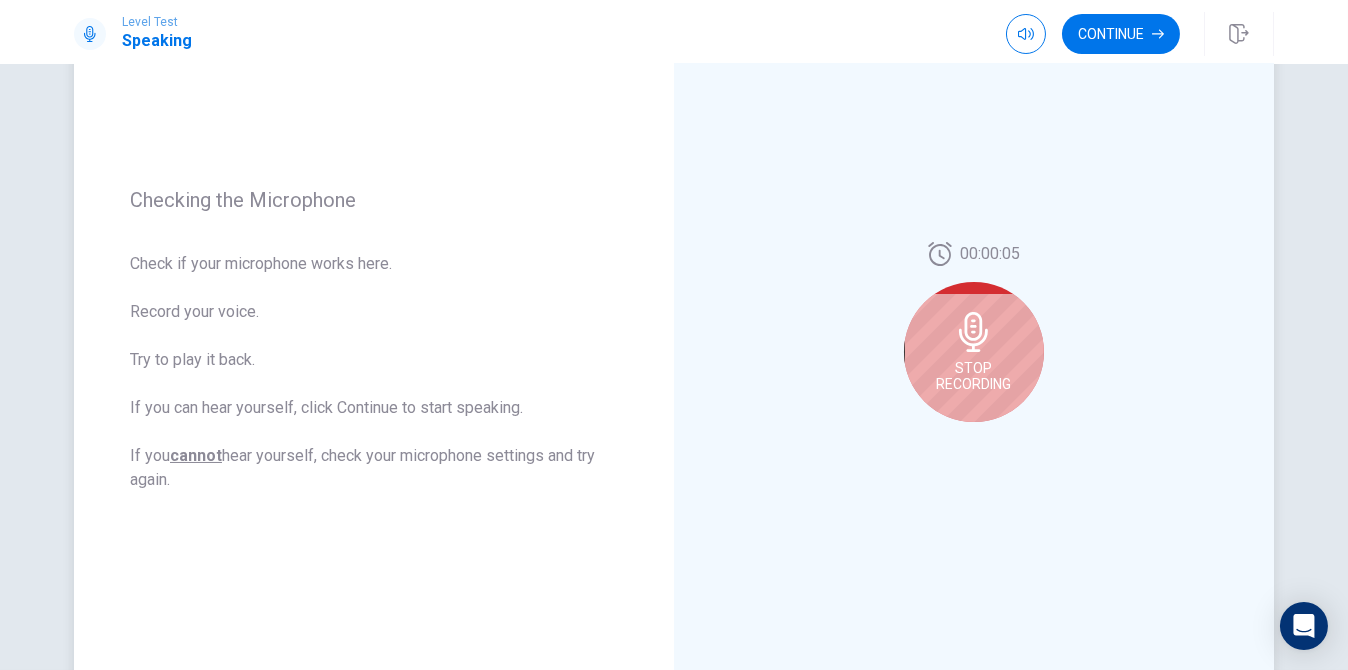 click on "Stop   Recording" at bounding box center (974, 352) 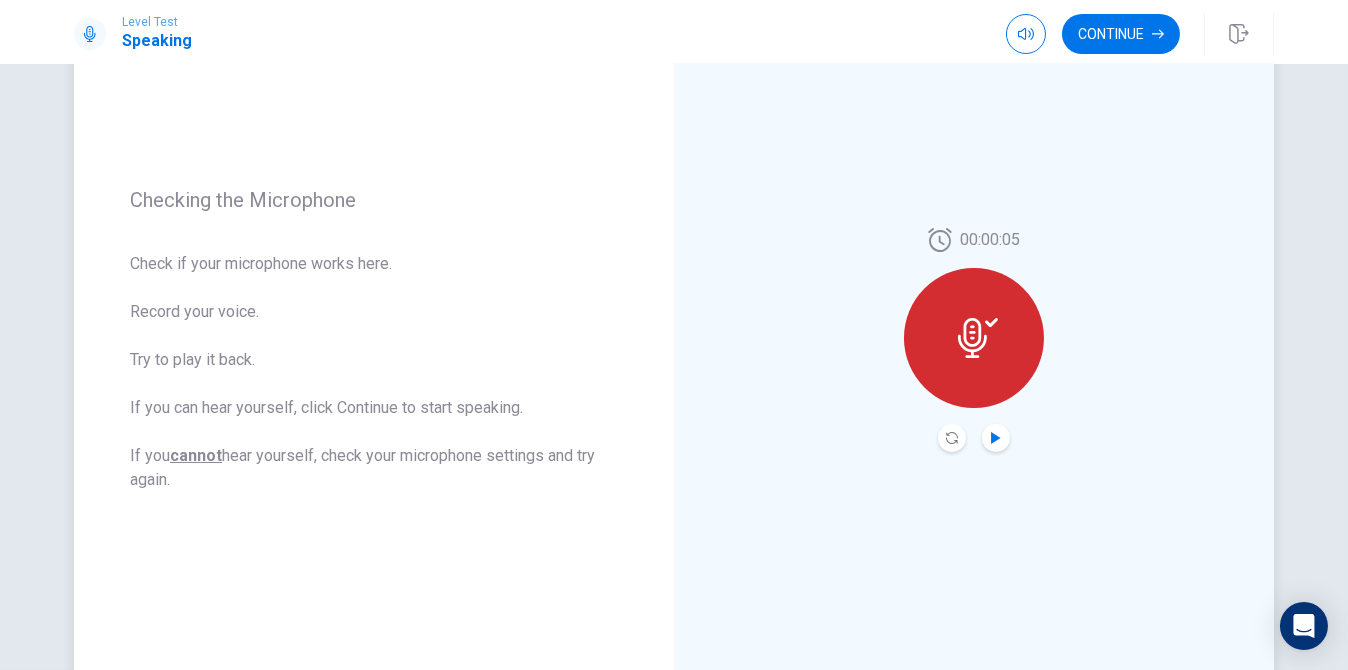 click 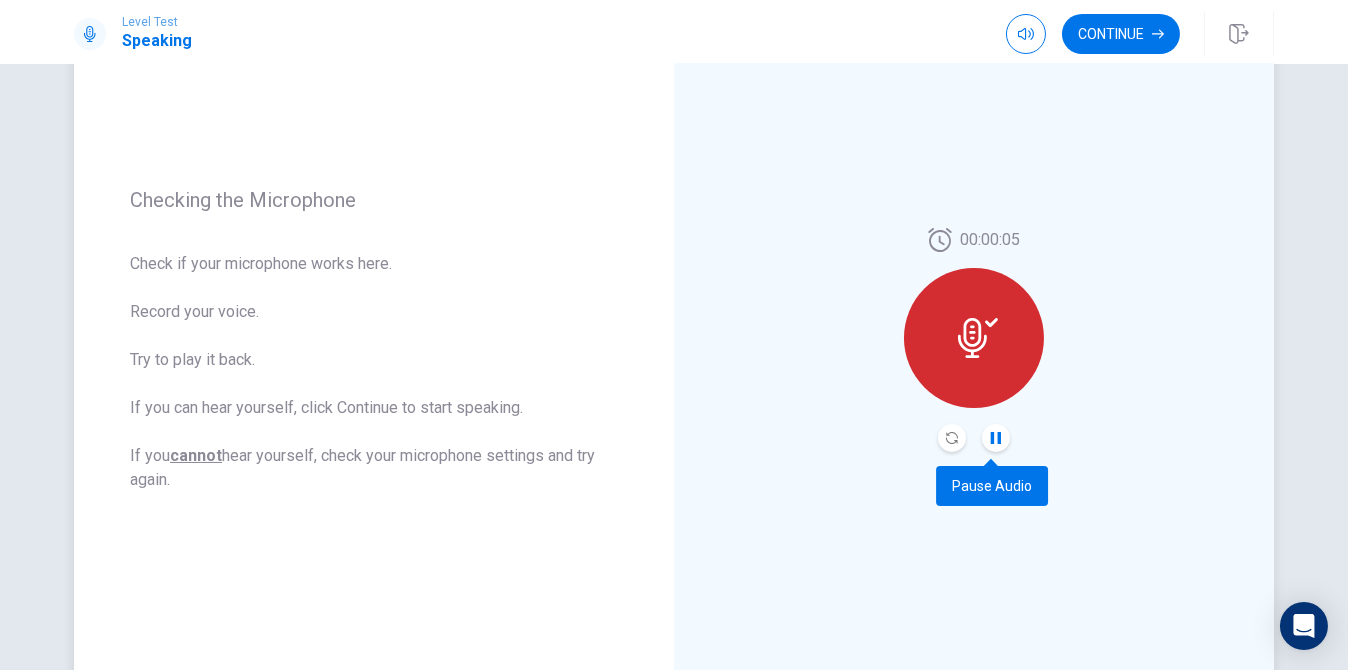 click at bounding box center [996, 438] 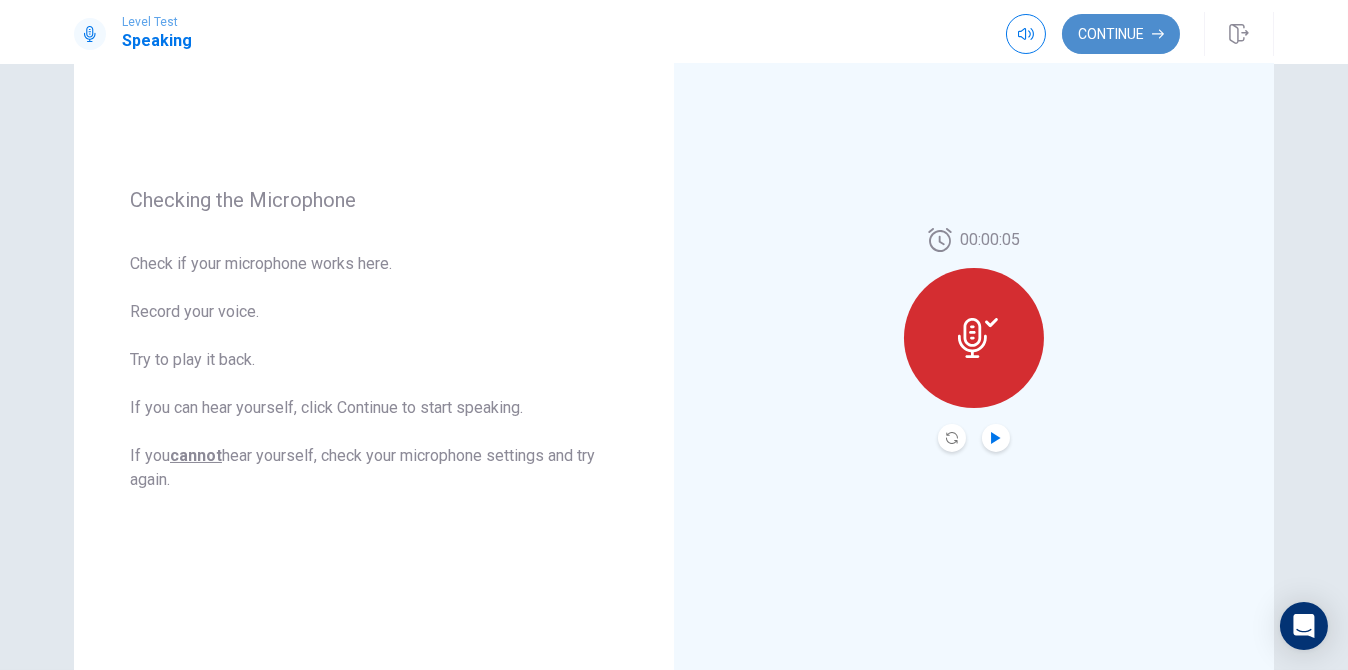 click on "Continue" at bounding box center [1121, 34] 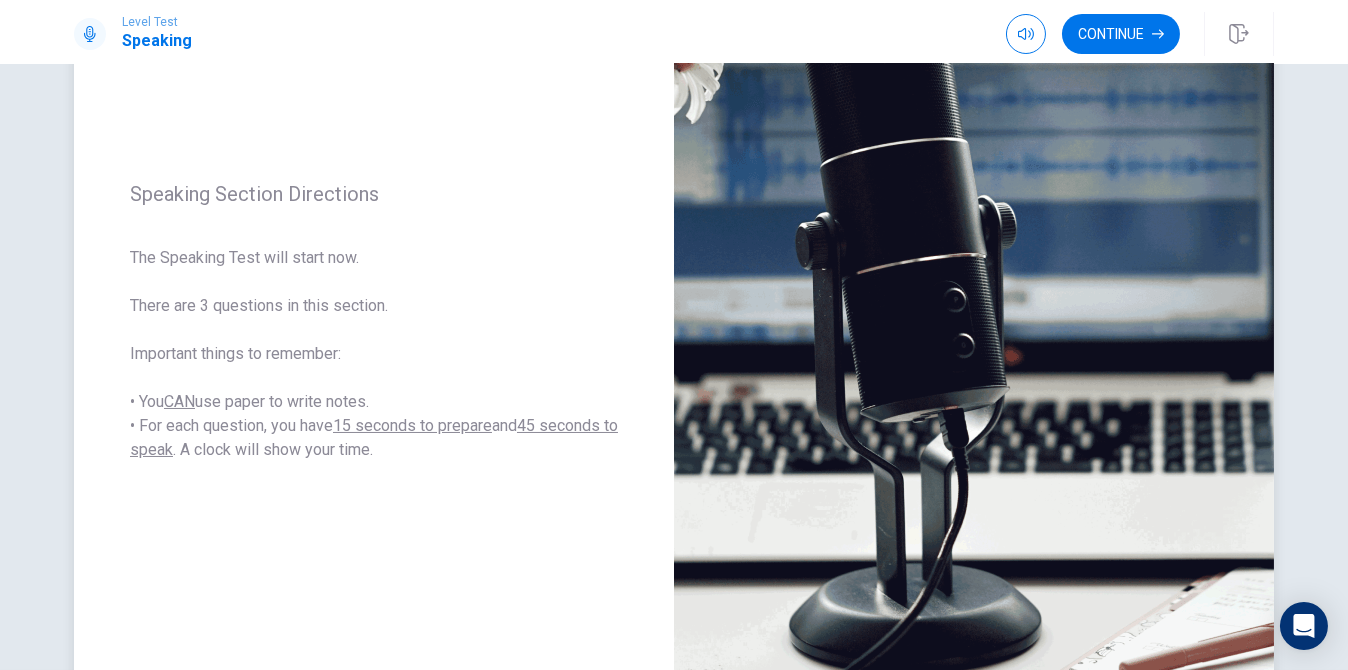 scroll, scrollTop: 200, scrollLeft: 0, axis: vertical 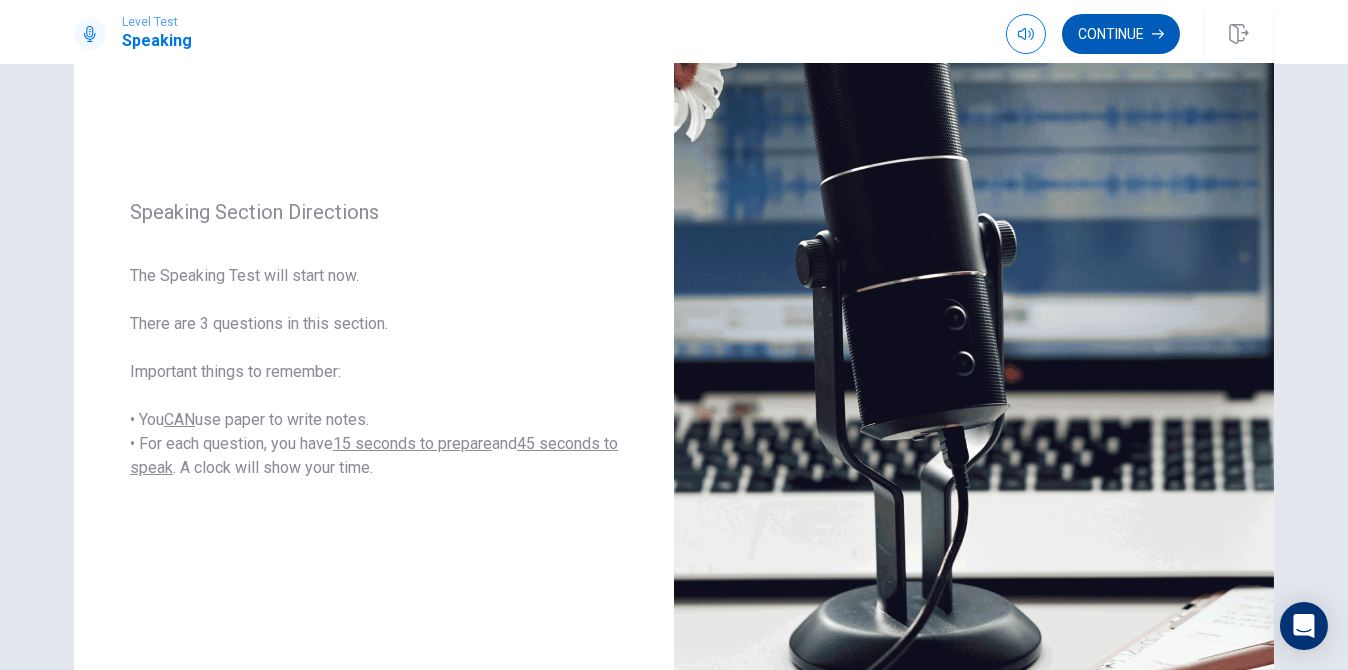 click on "Continue" at bounding box center [1121, 34] 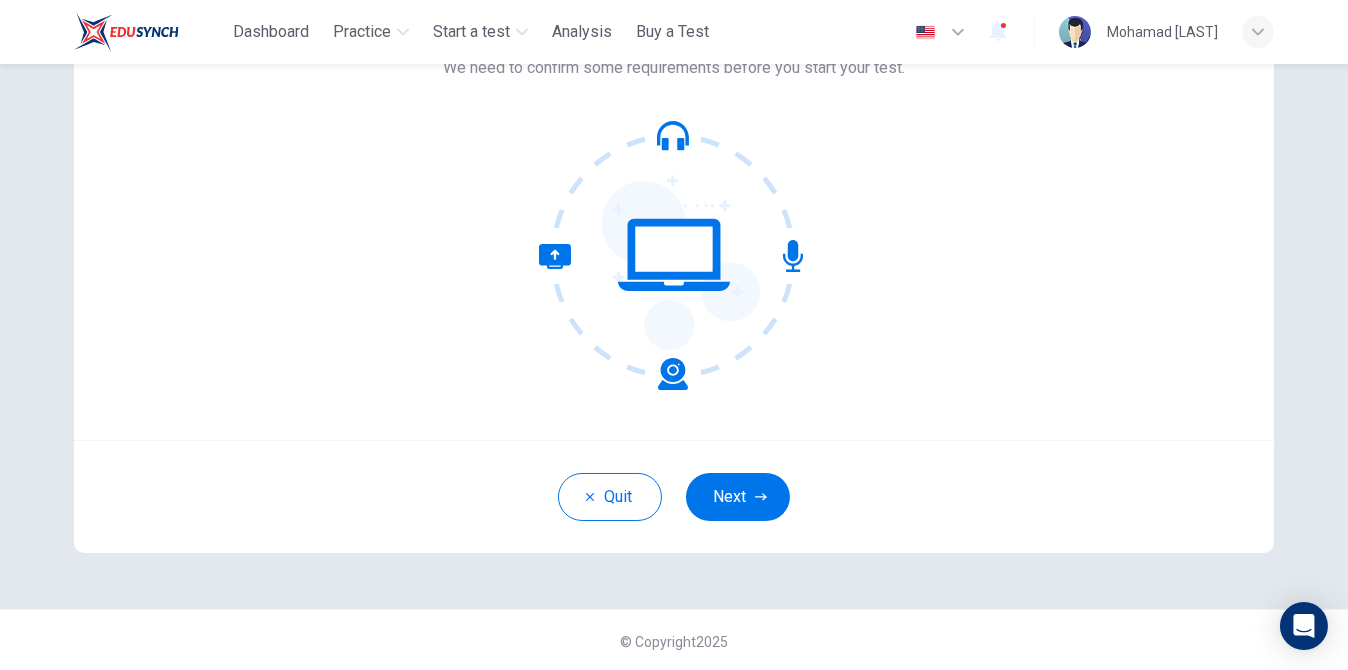 scroll, scrollTop: 162, scrollLeft: 0, axis: vertical 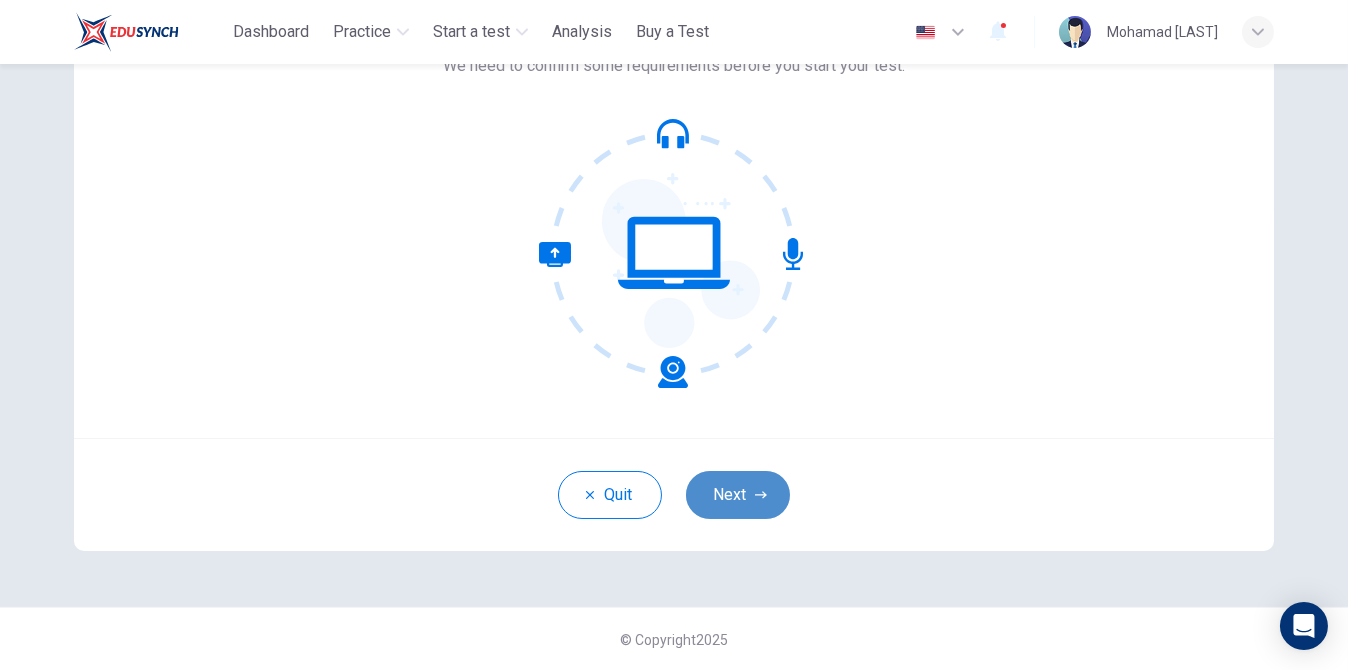 click on "Next" at bounding box center [738, 495] 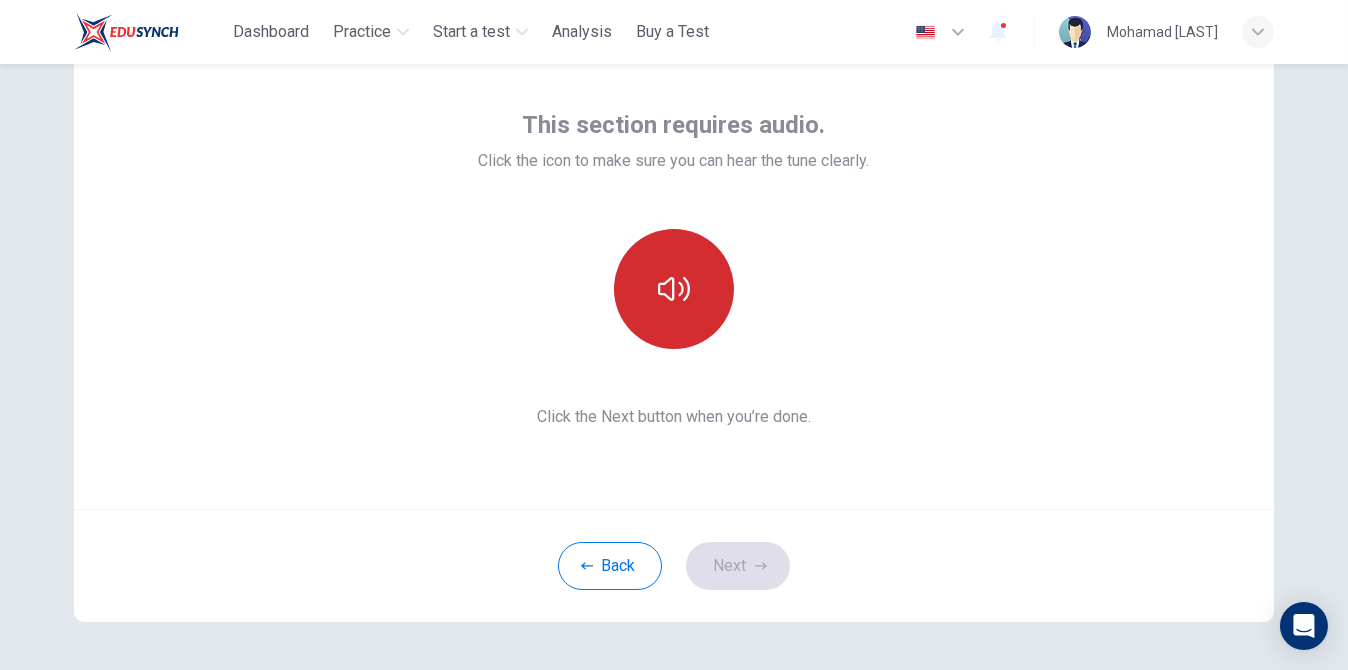 scroll, scrollTop: 162, scrollLeft: 0, axis: vertical 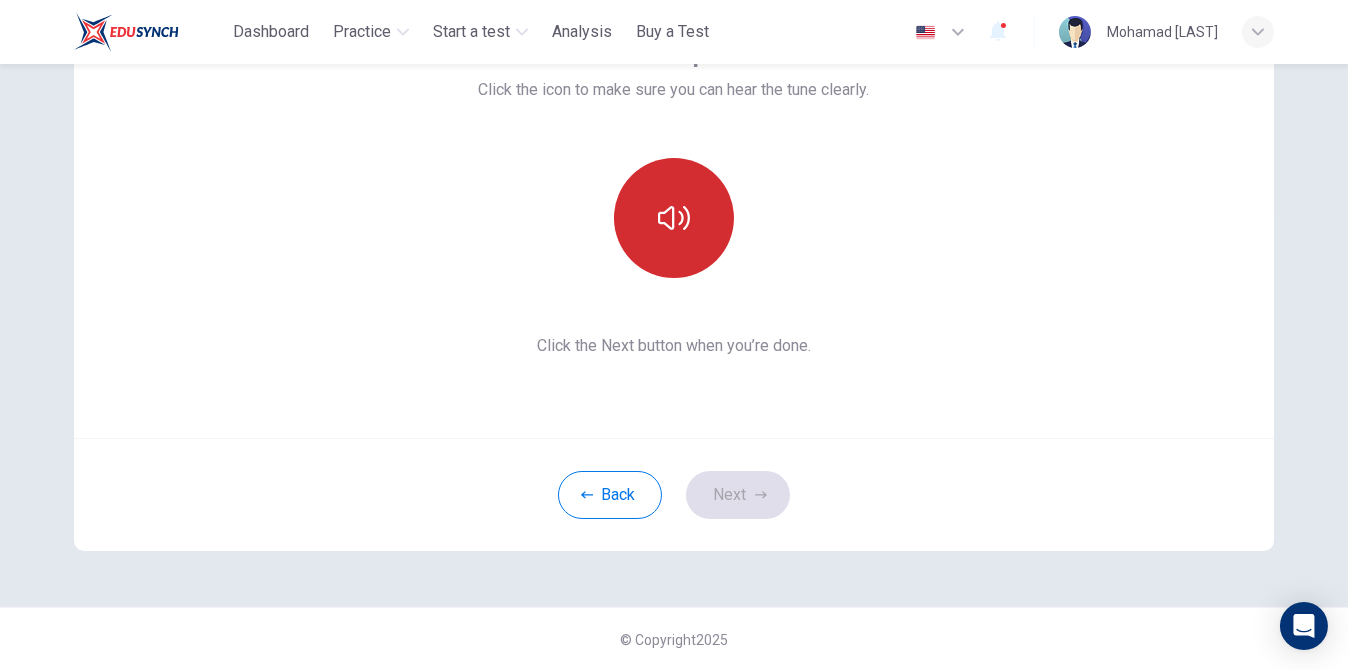 click at bounding box center (674, 218) 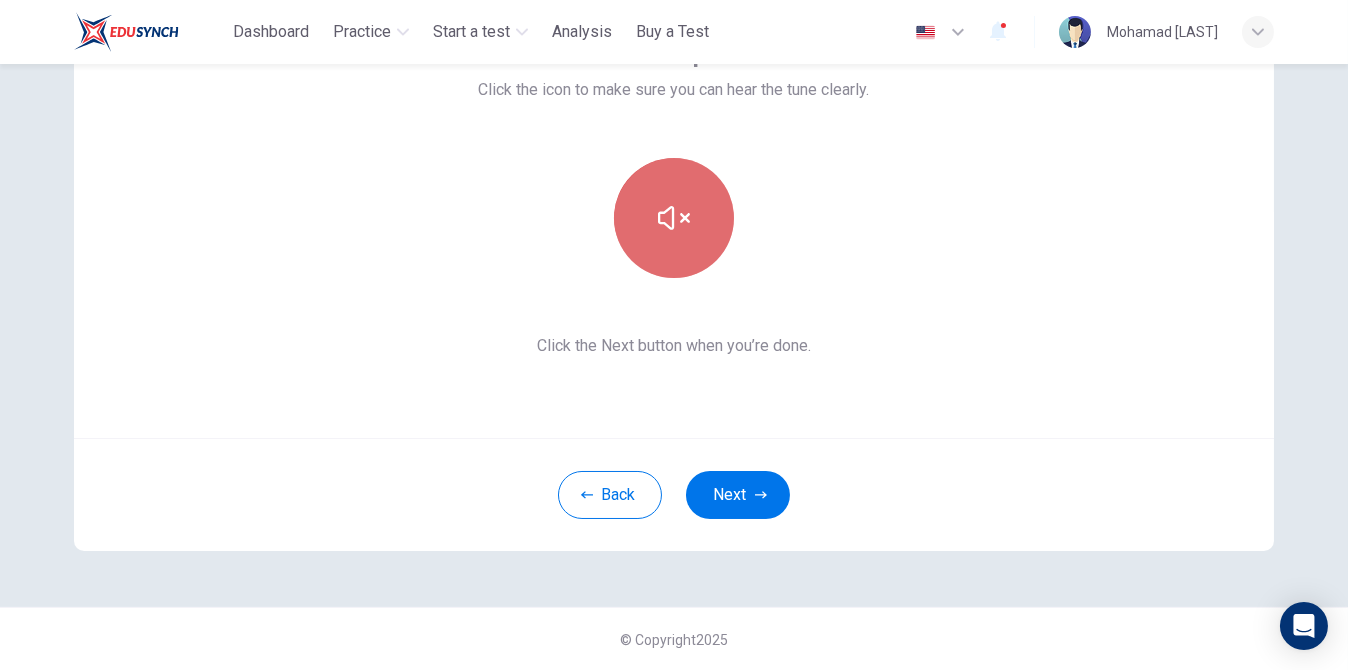 click at bounding box center (674, 218) 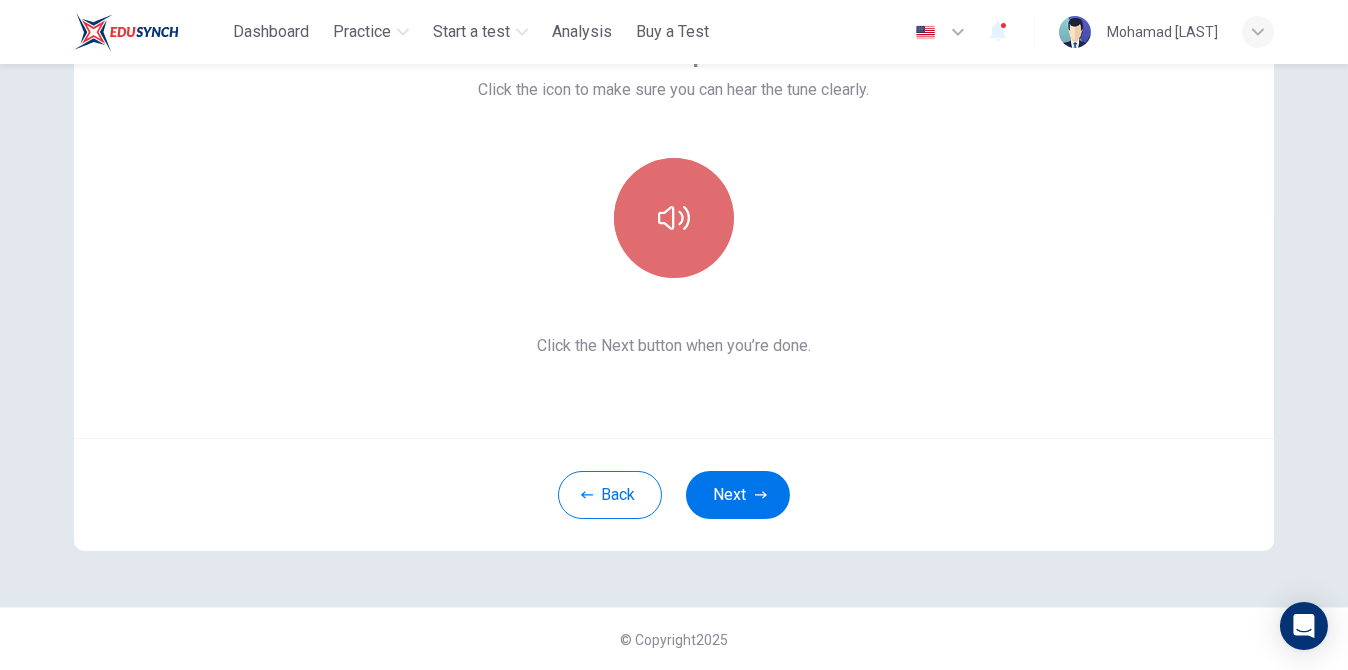 click at bounding box center [674, 218] 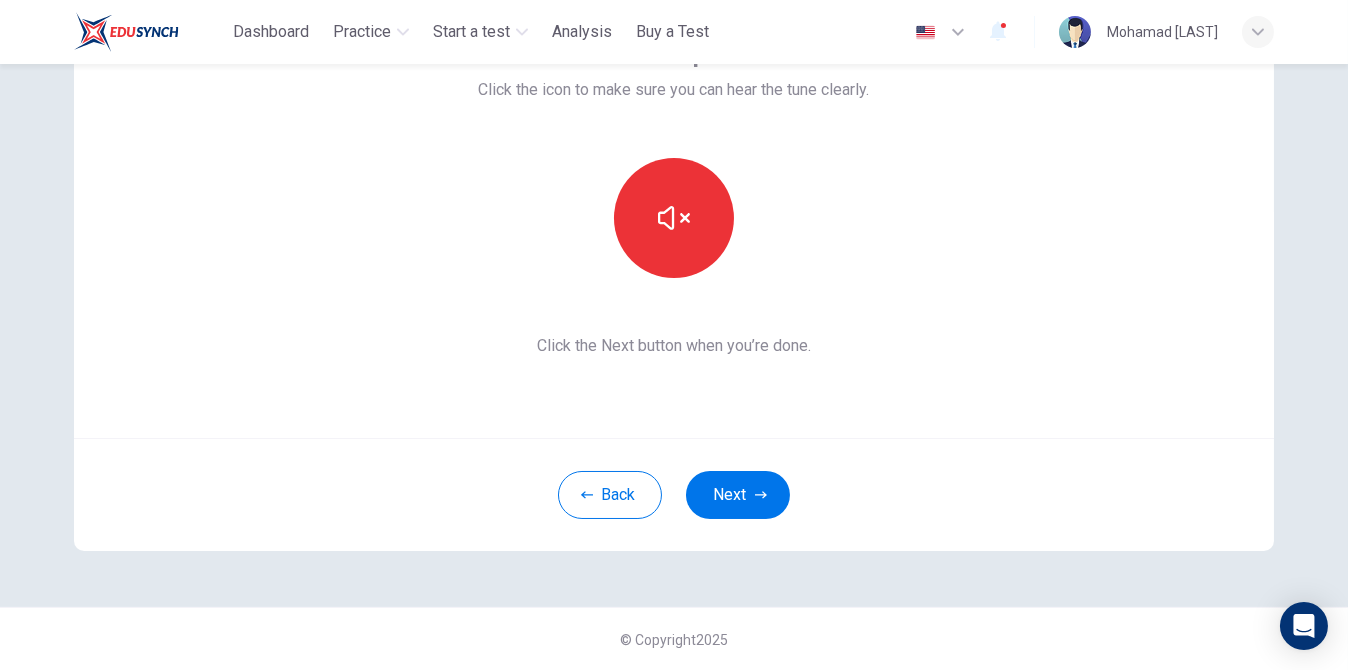 click 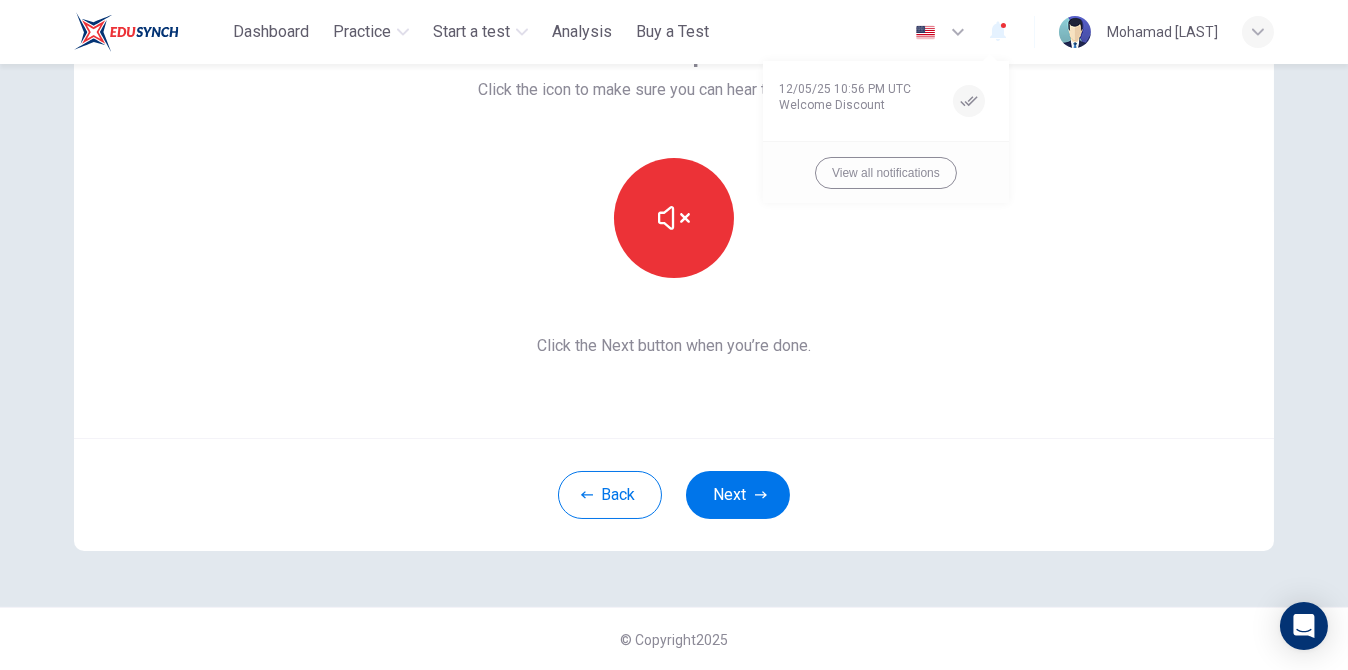 click at bounding box center (674, 335) 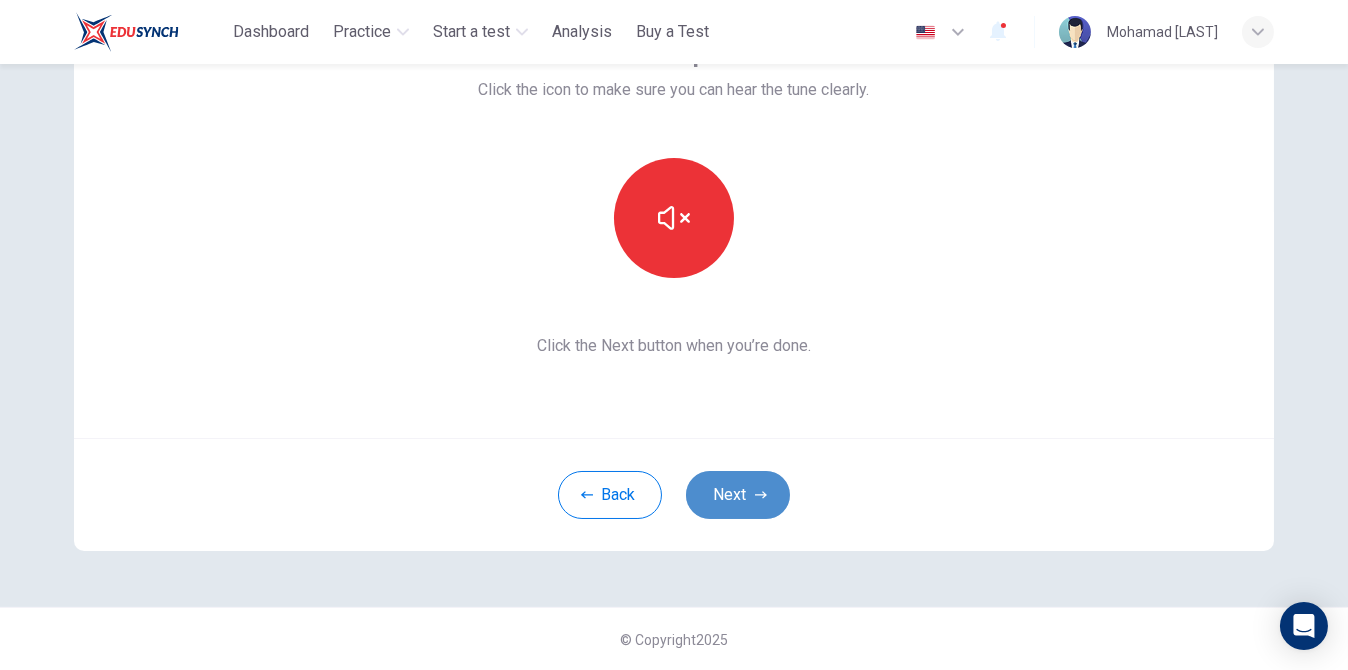 click on "Next" at bounding box center [738, 495] 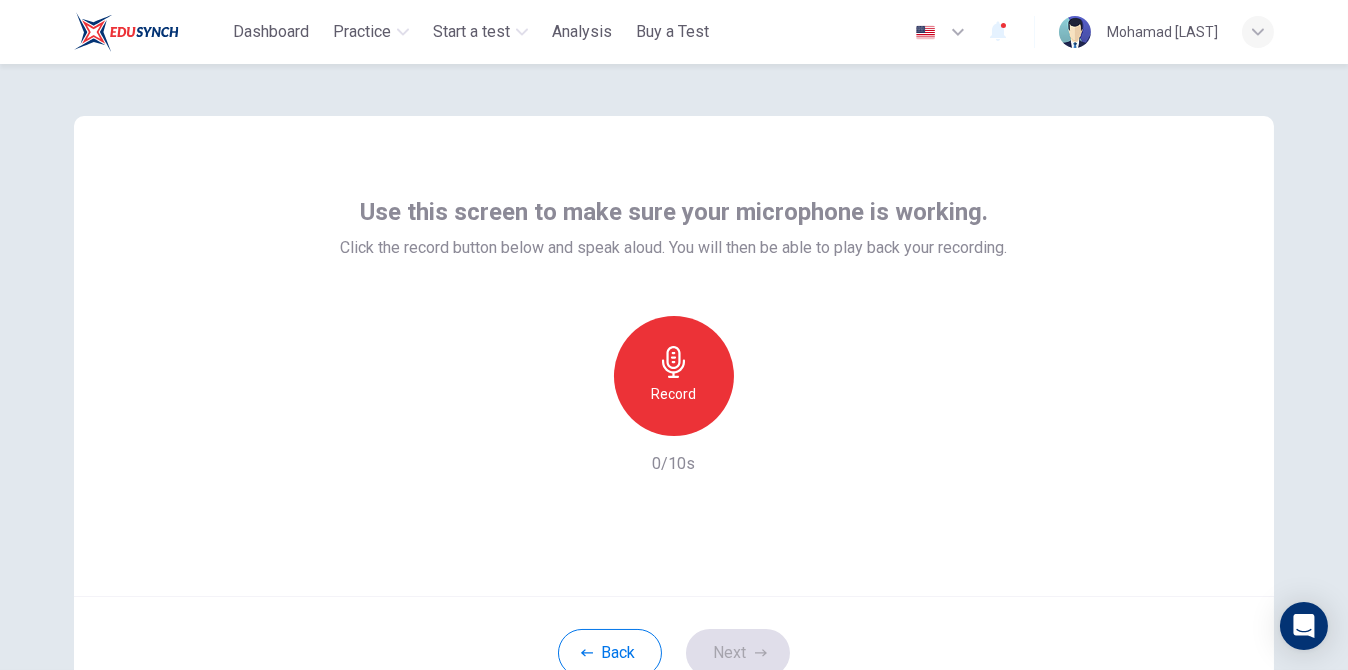 scroll, scrollTop: 0, scrollLeft: 0, axis: both 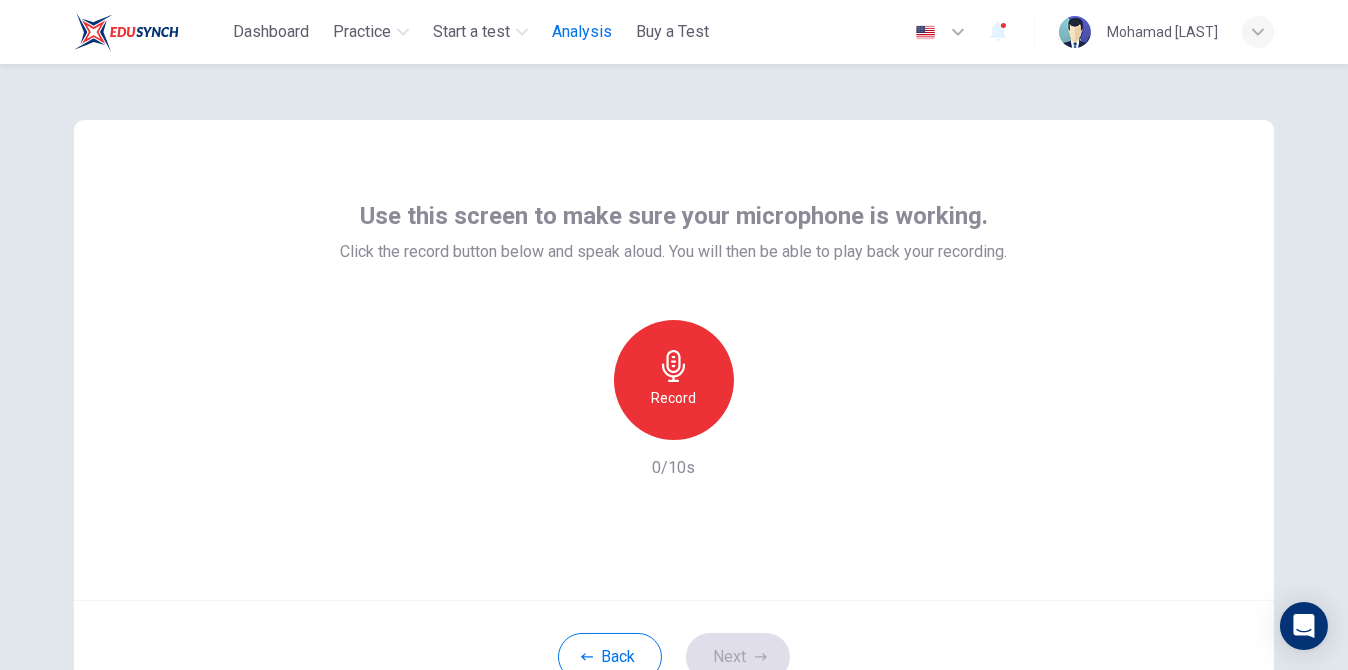 click on "Analysis" at bounding box center (582, 32) 